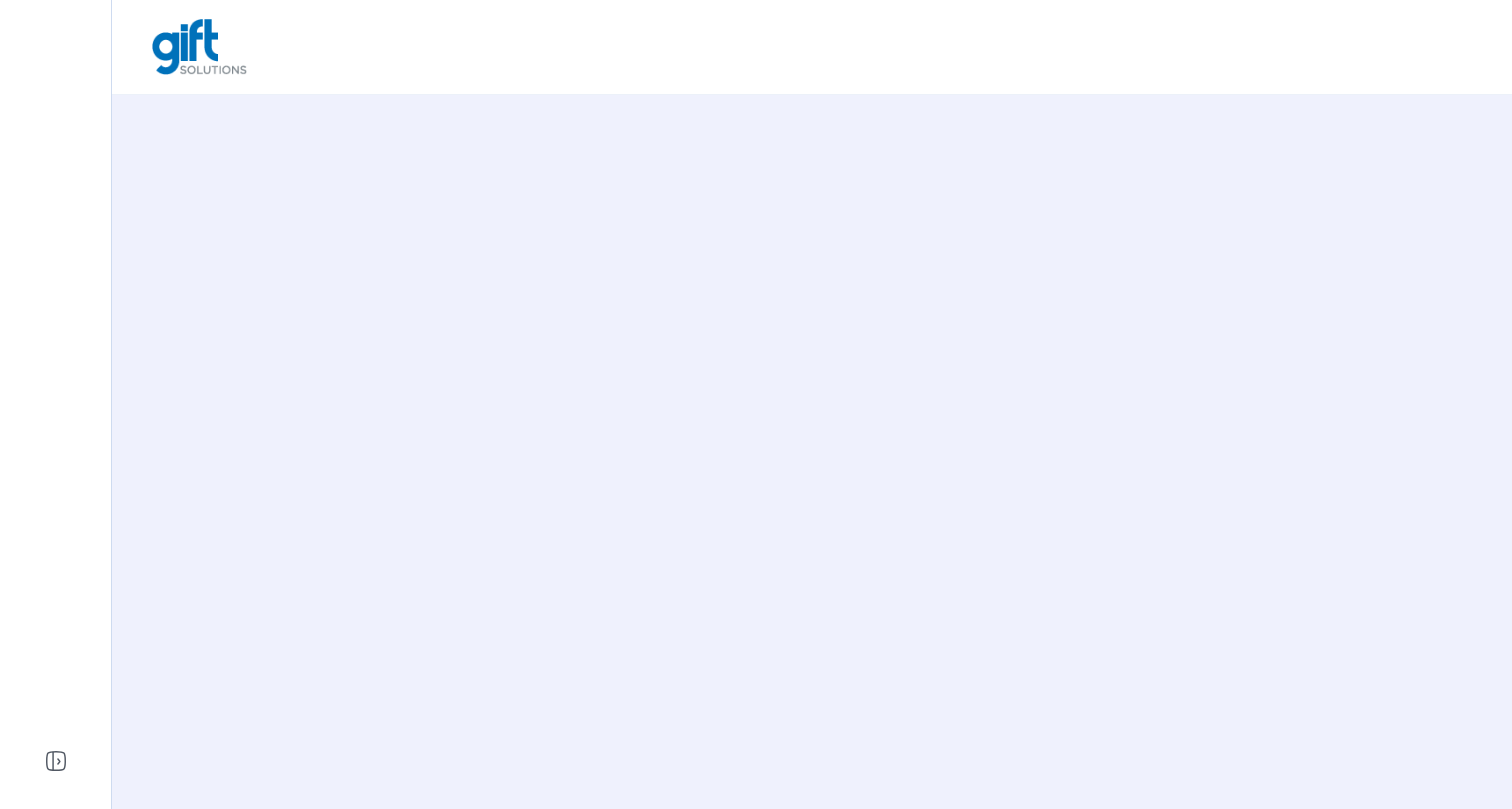 scroll, scrollTop: 0, scrollLeft: 0, axis: both 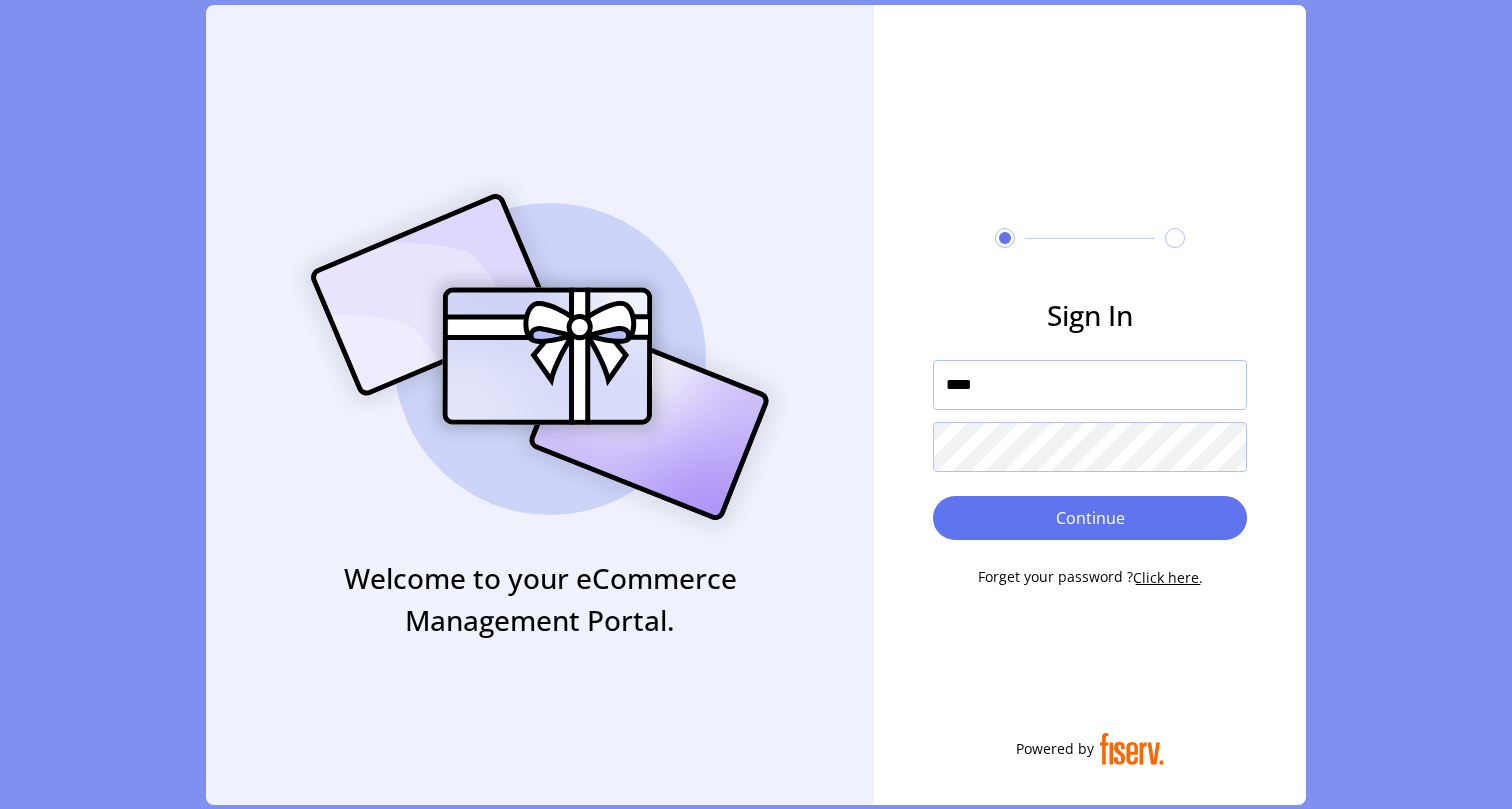 click at bounding box center (933, 360) 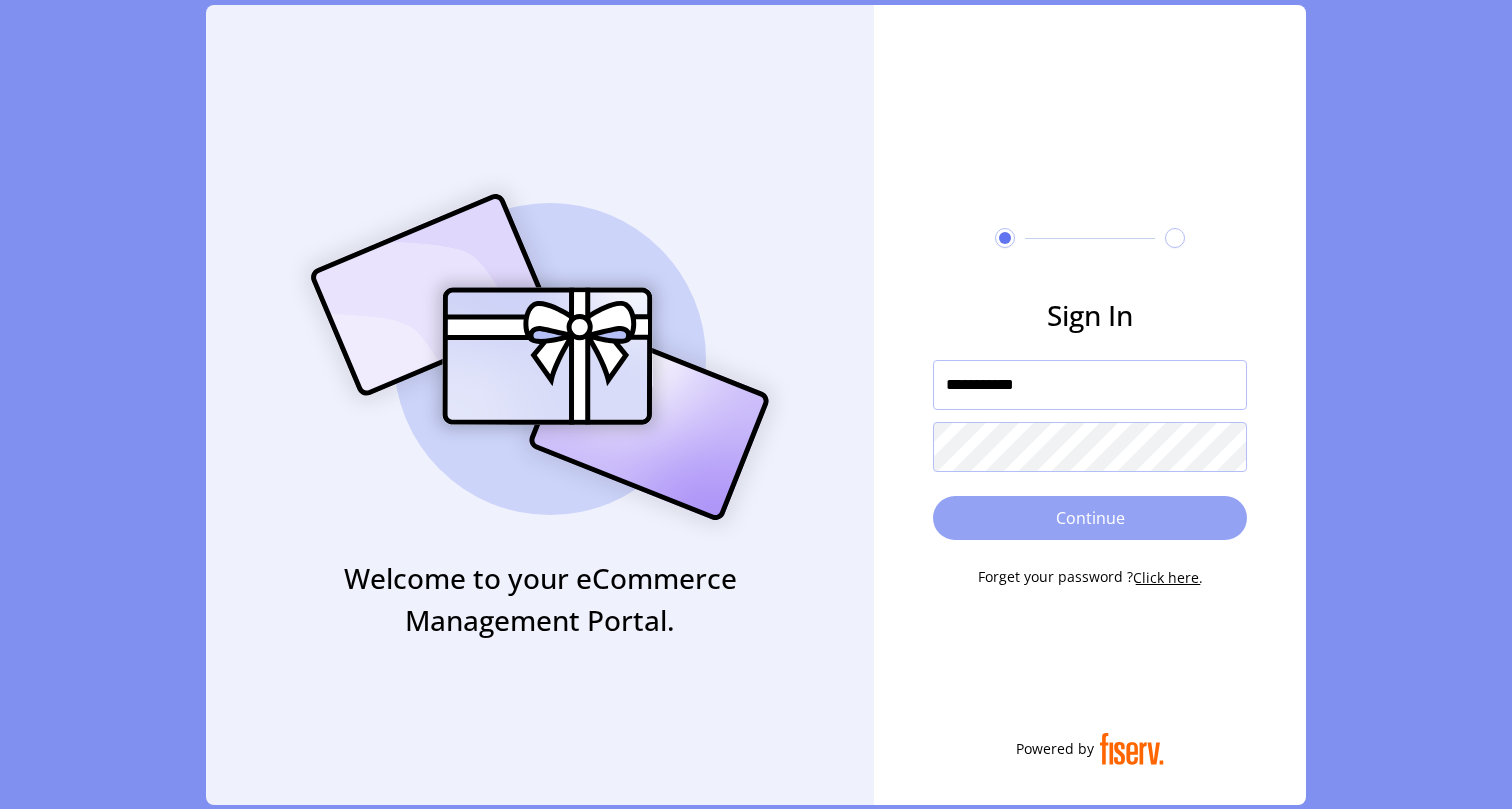 click on "Continue" at bounding box center (1090, 518) 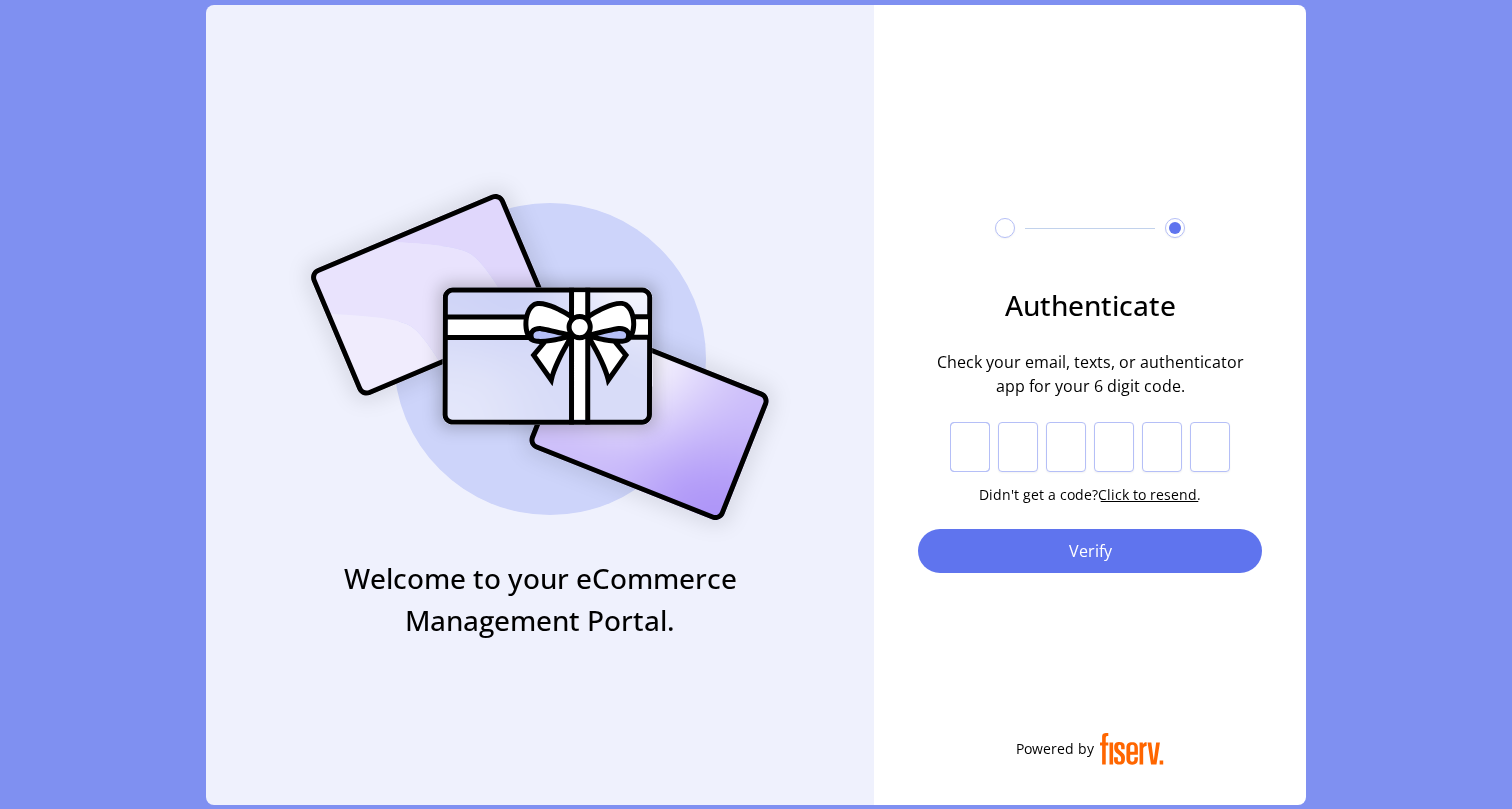 click at bounding box center [970, 447] 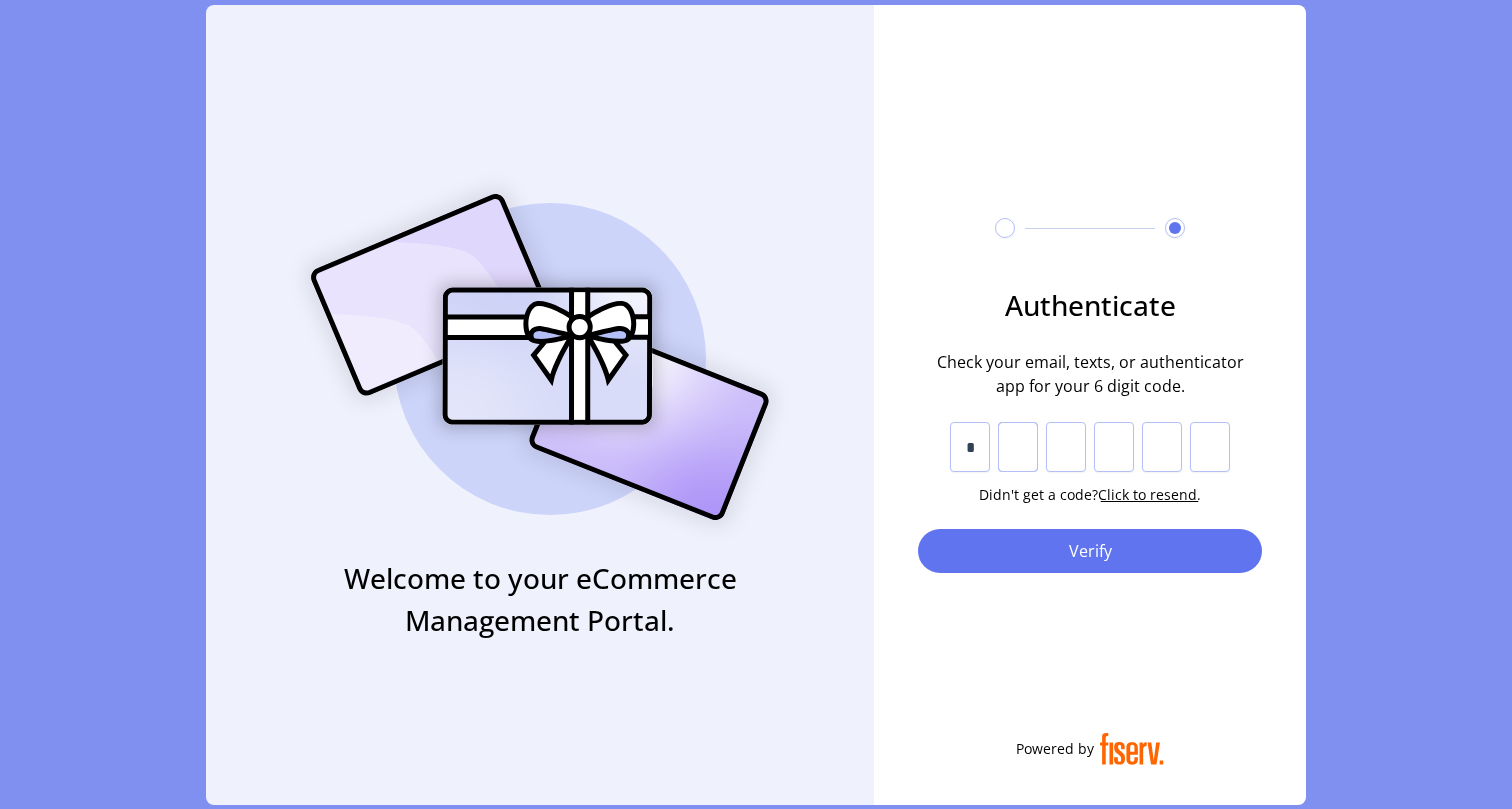 type on "*" 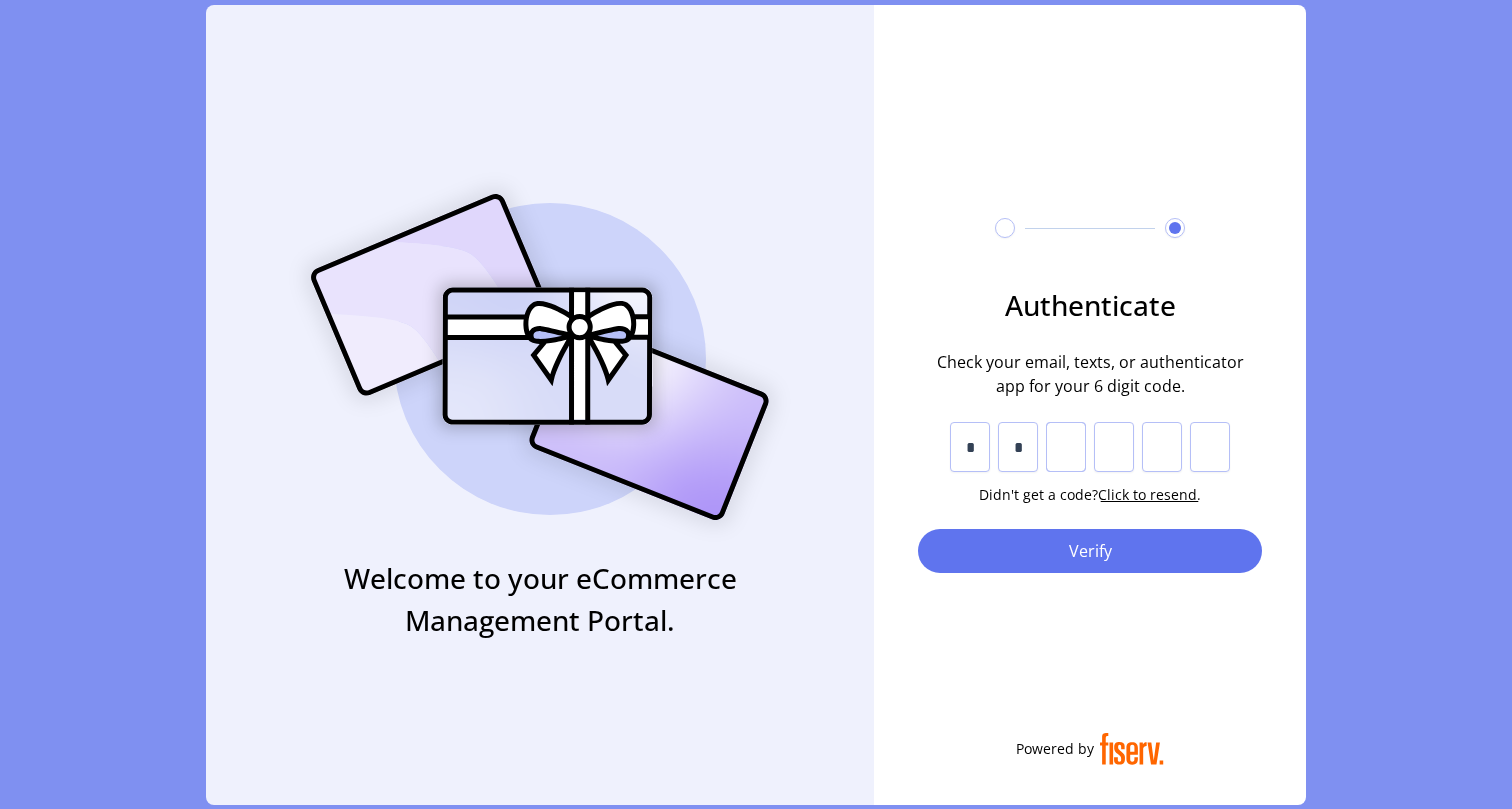type on "*" 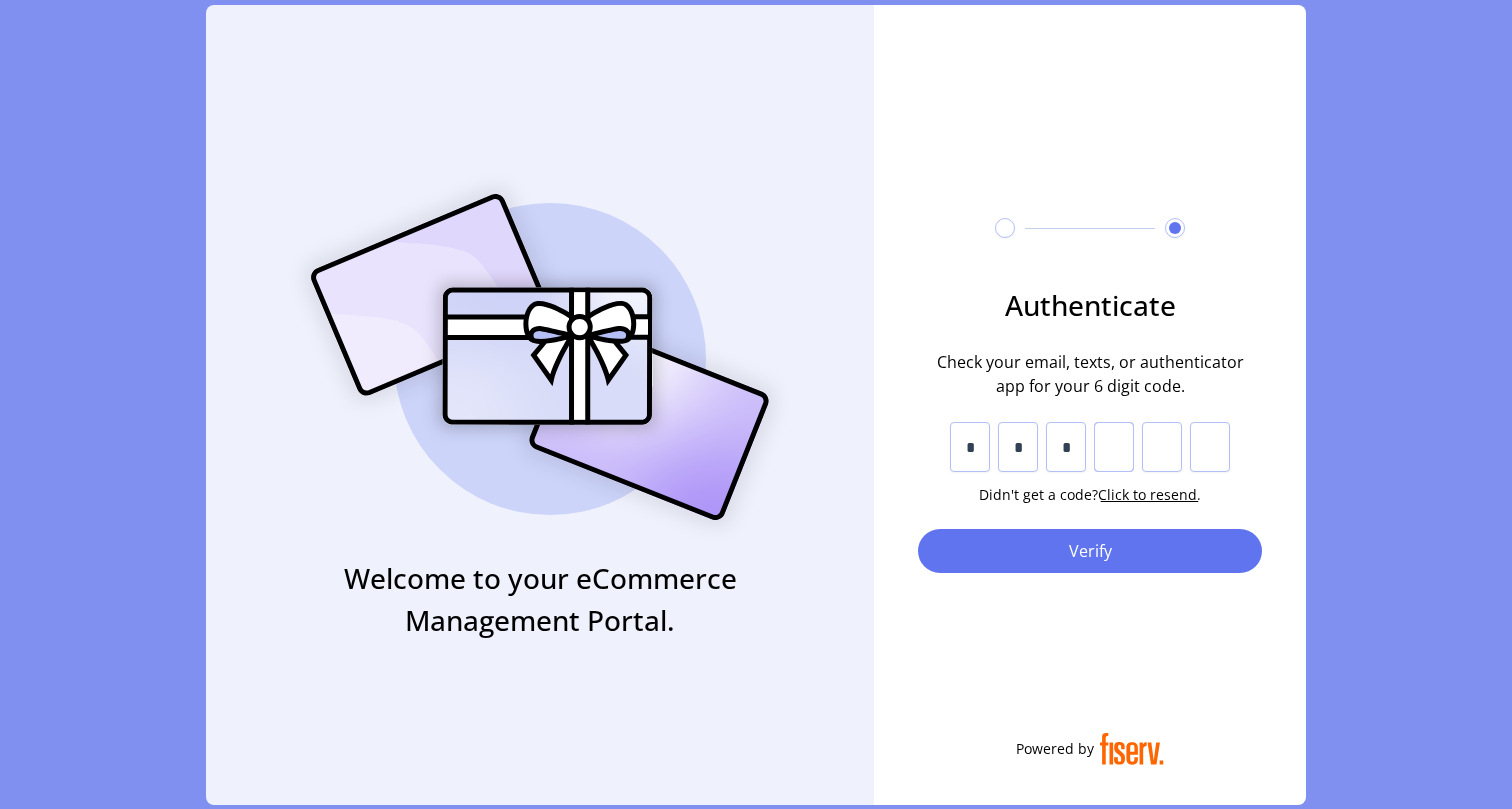 type on "*" 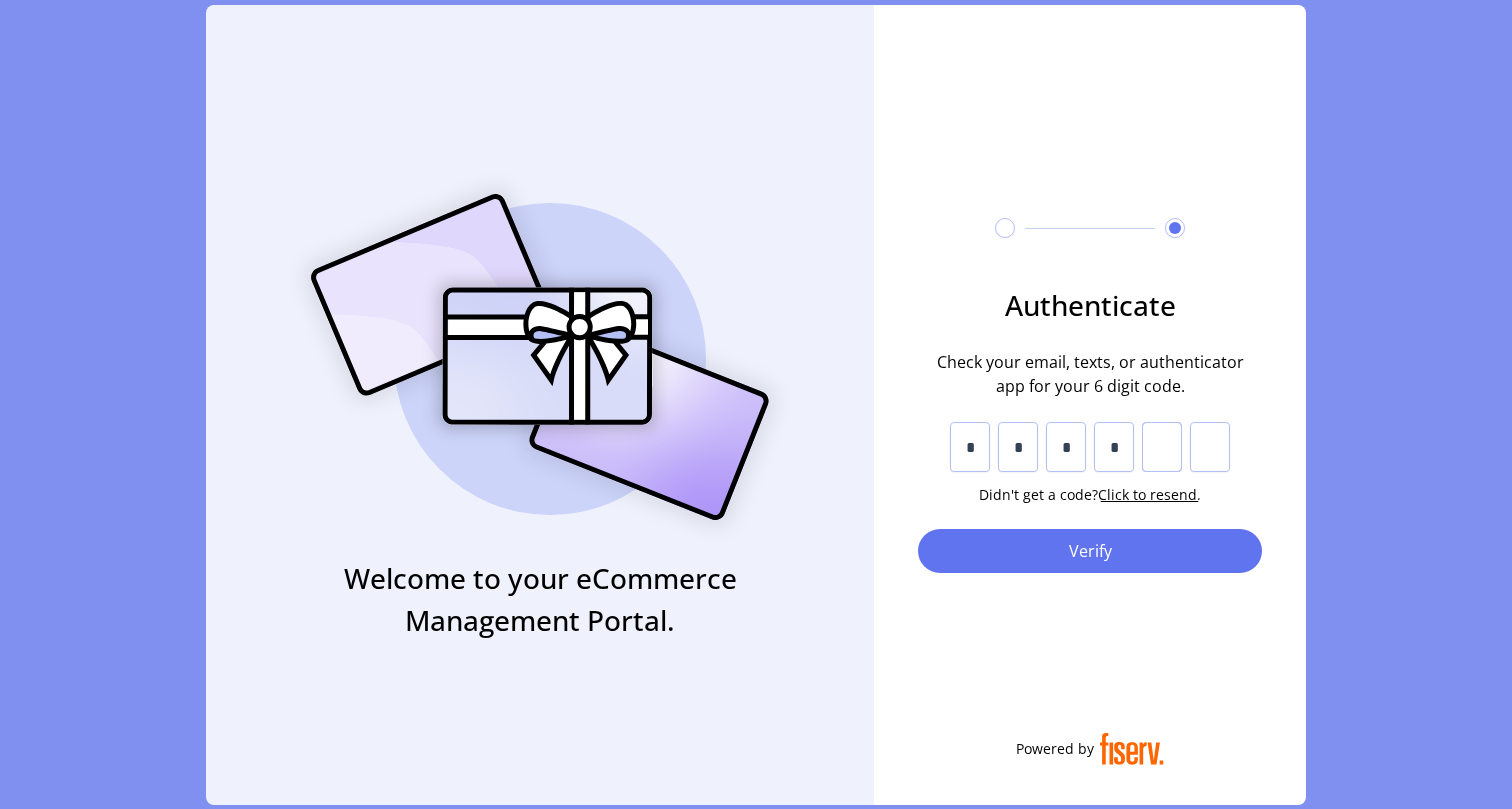 type on "*" 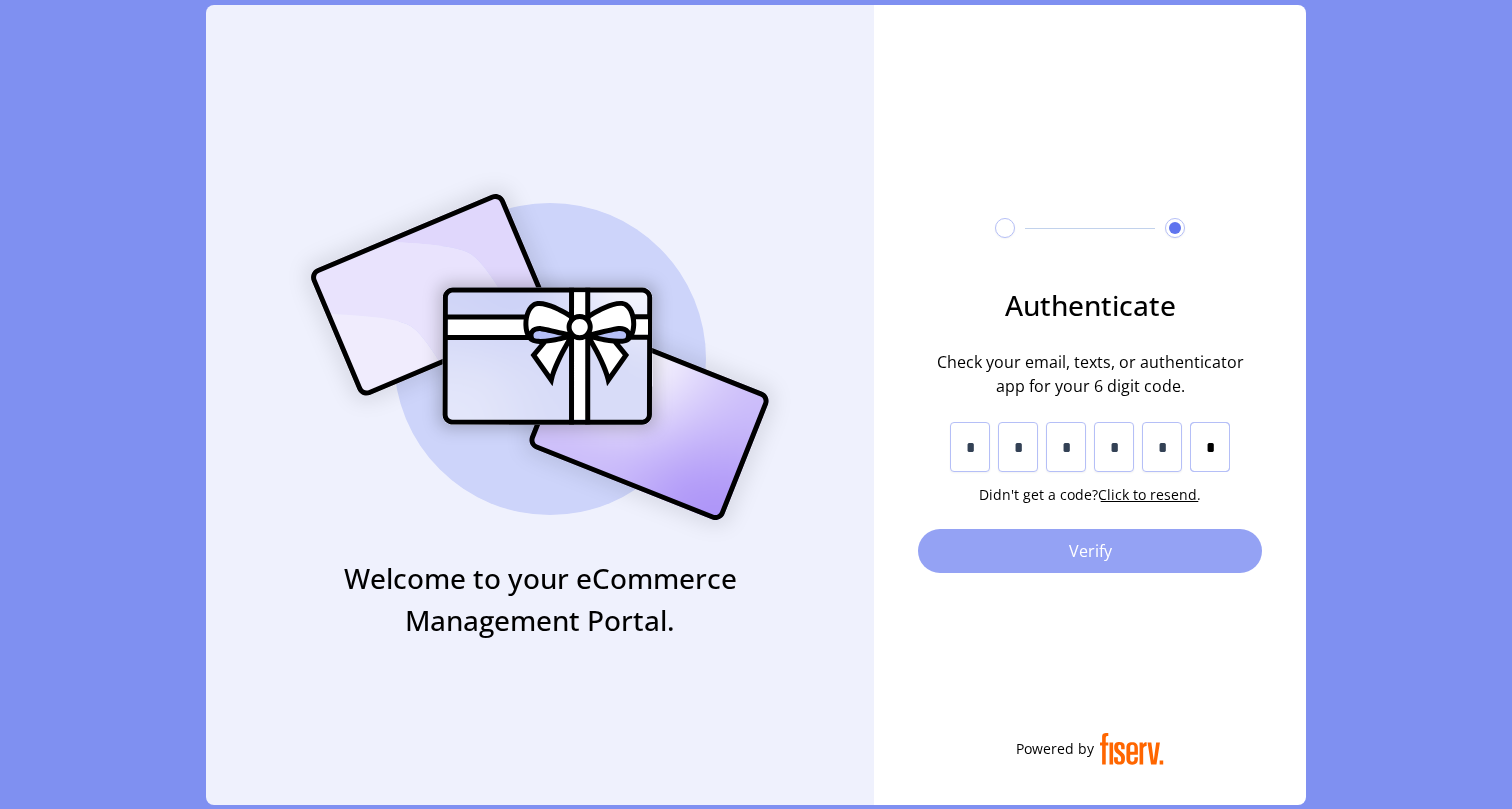 type on "*" 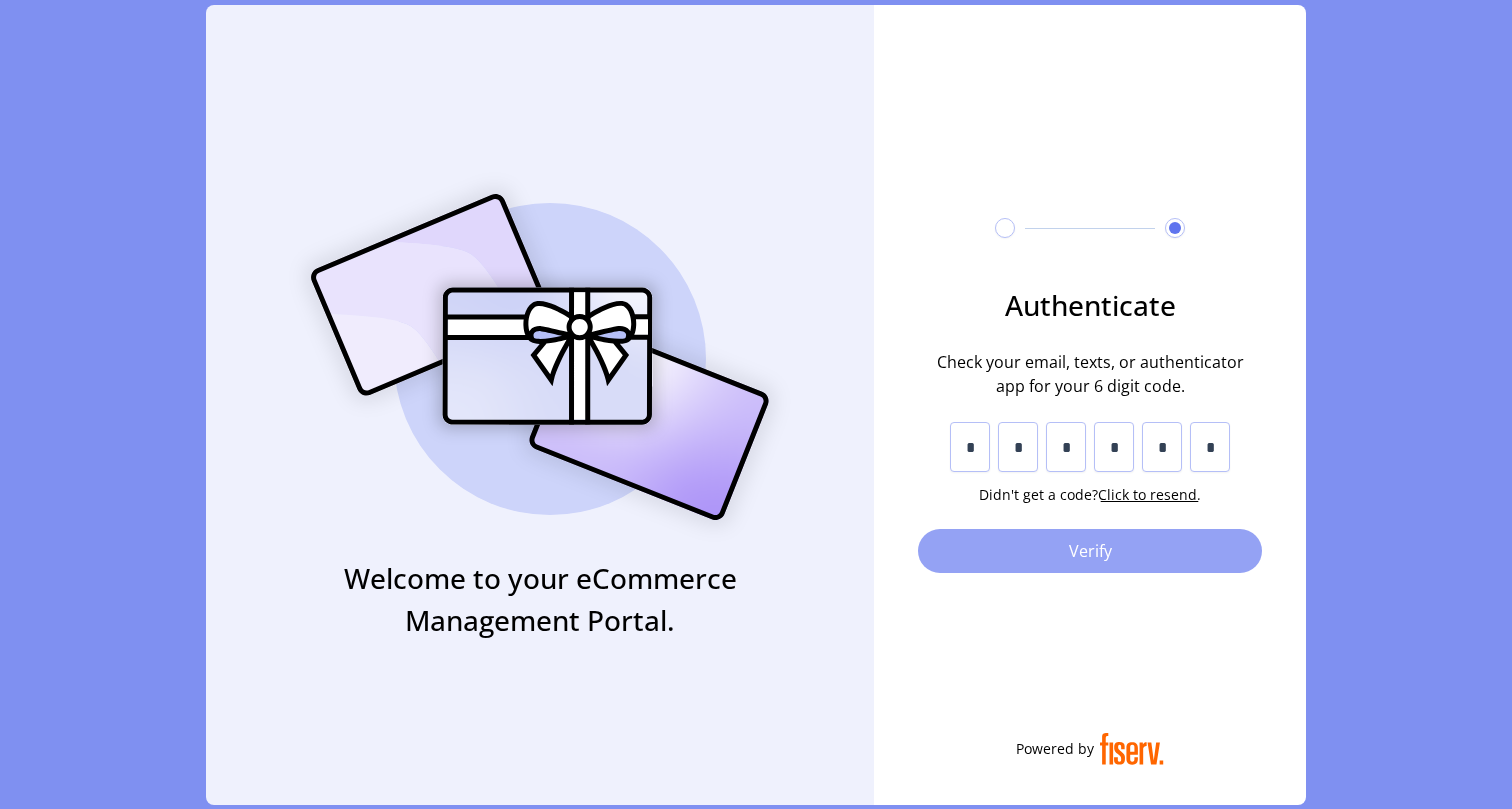 click on "Verify" at bounding box center [1090, 551] 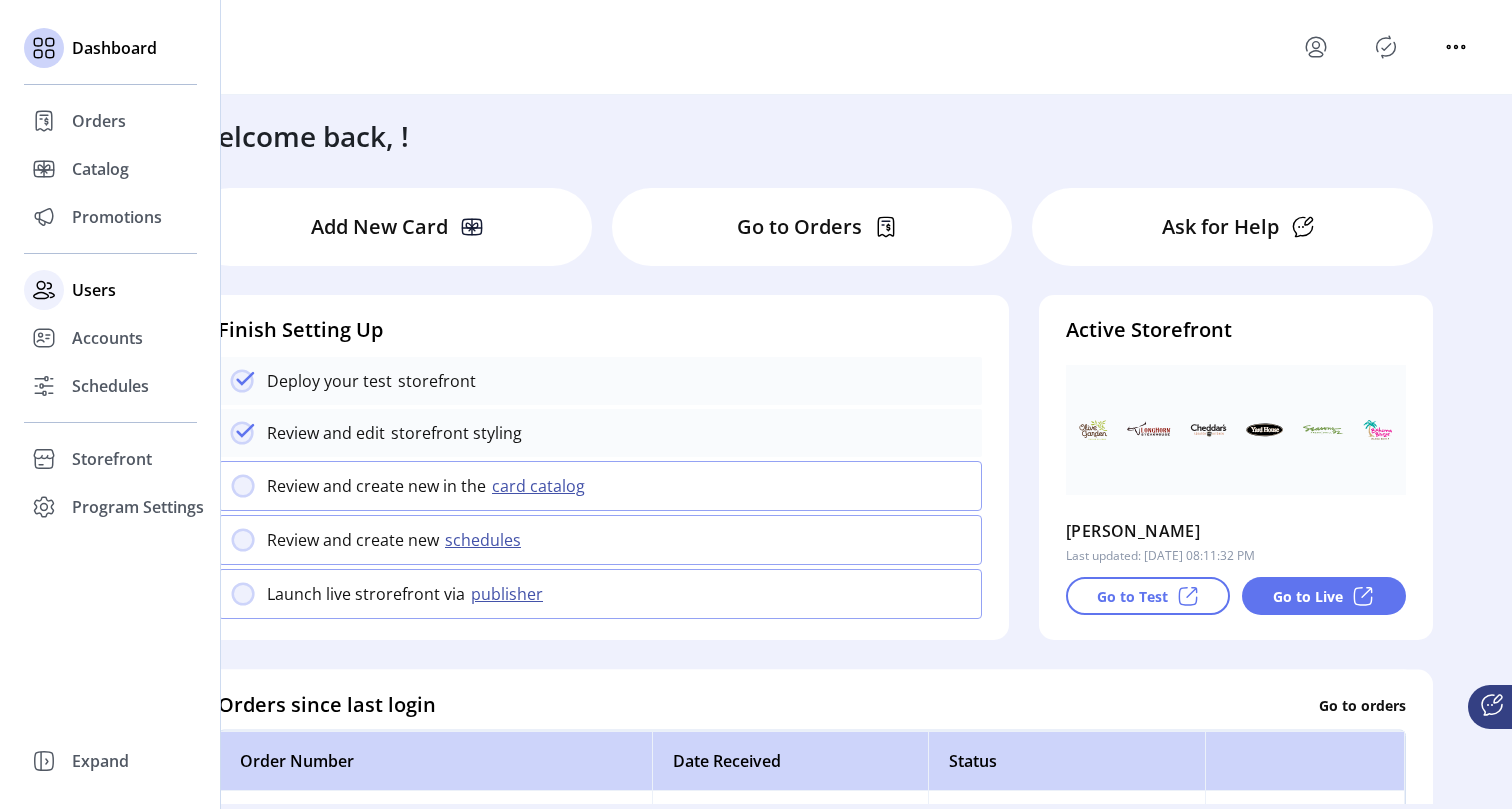 drag, startPoint x: 79, startPoint y: 291, endPoint x: 94, endPoint y: 278, distance: 19.849434 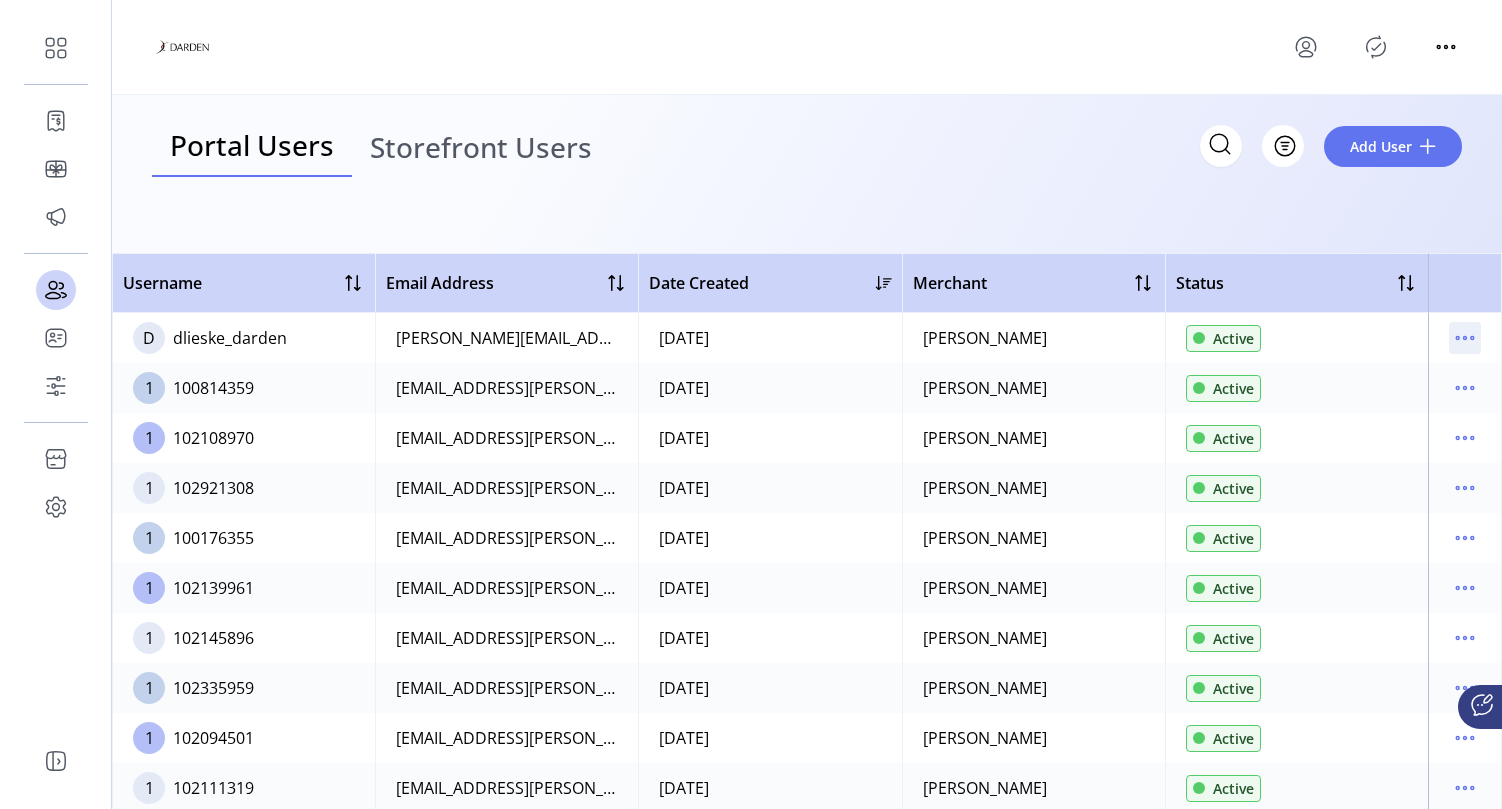 click 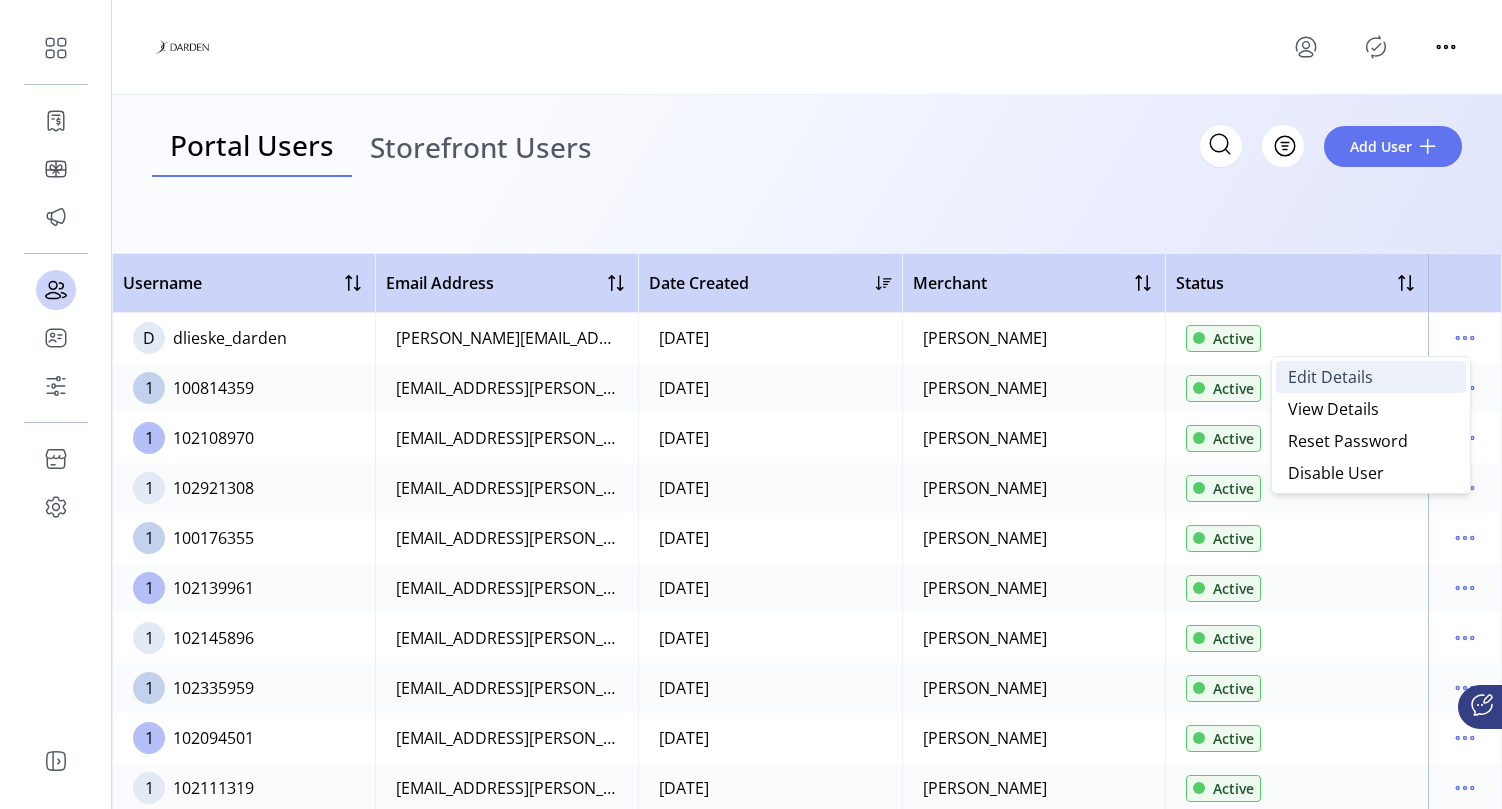 click on "Edit Details" at bounding box center [1330, 377] 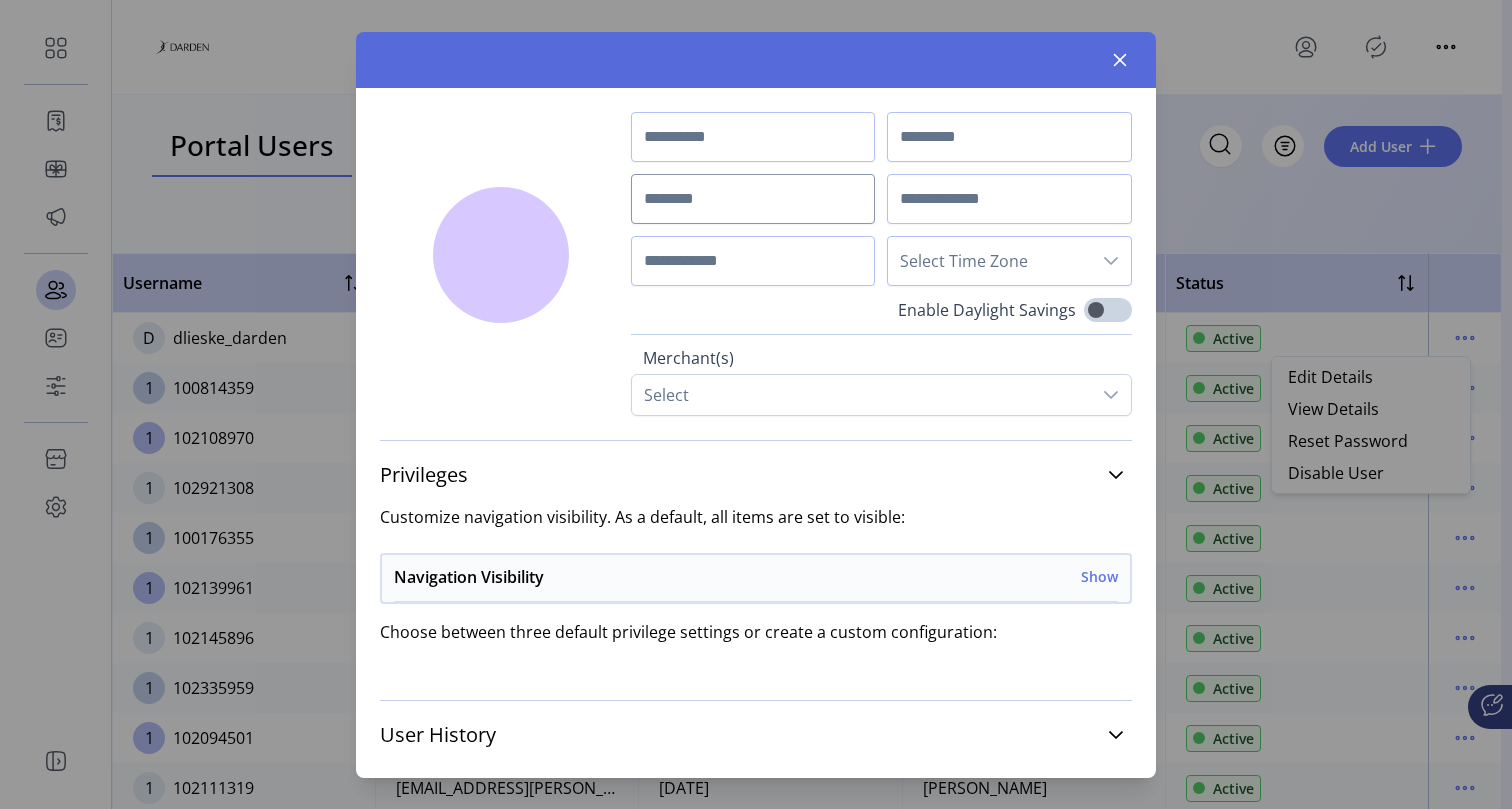type on "*****" 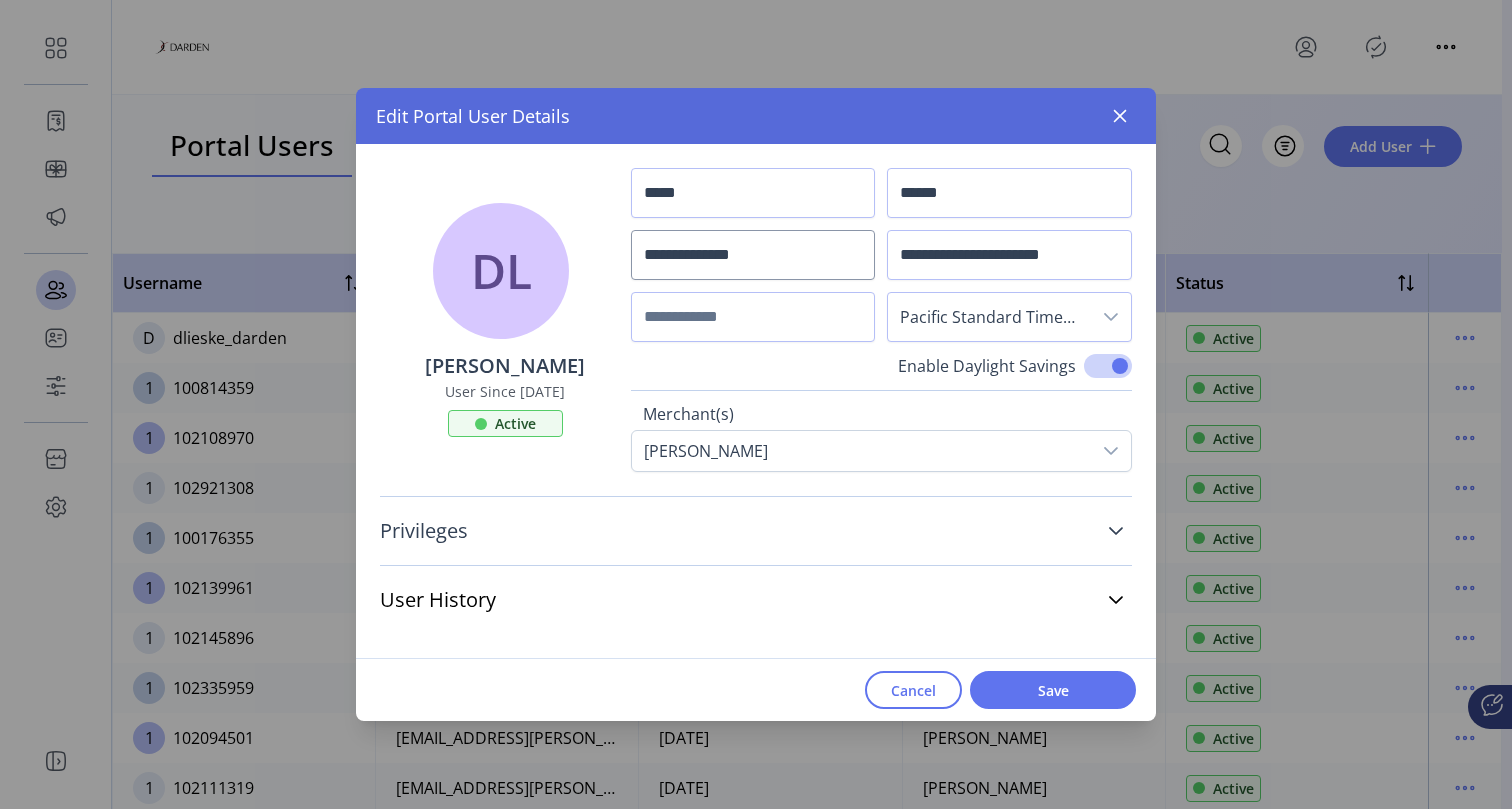 click on "Privileges" at bounding box center [756, 531] 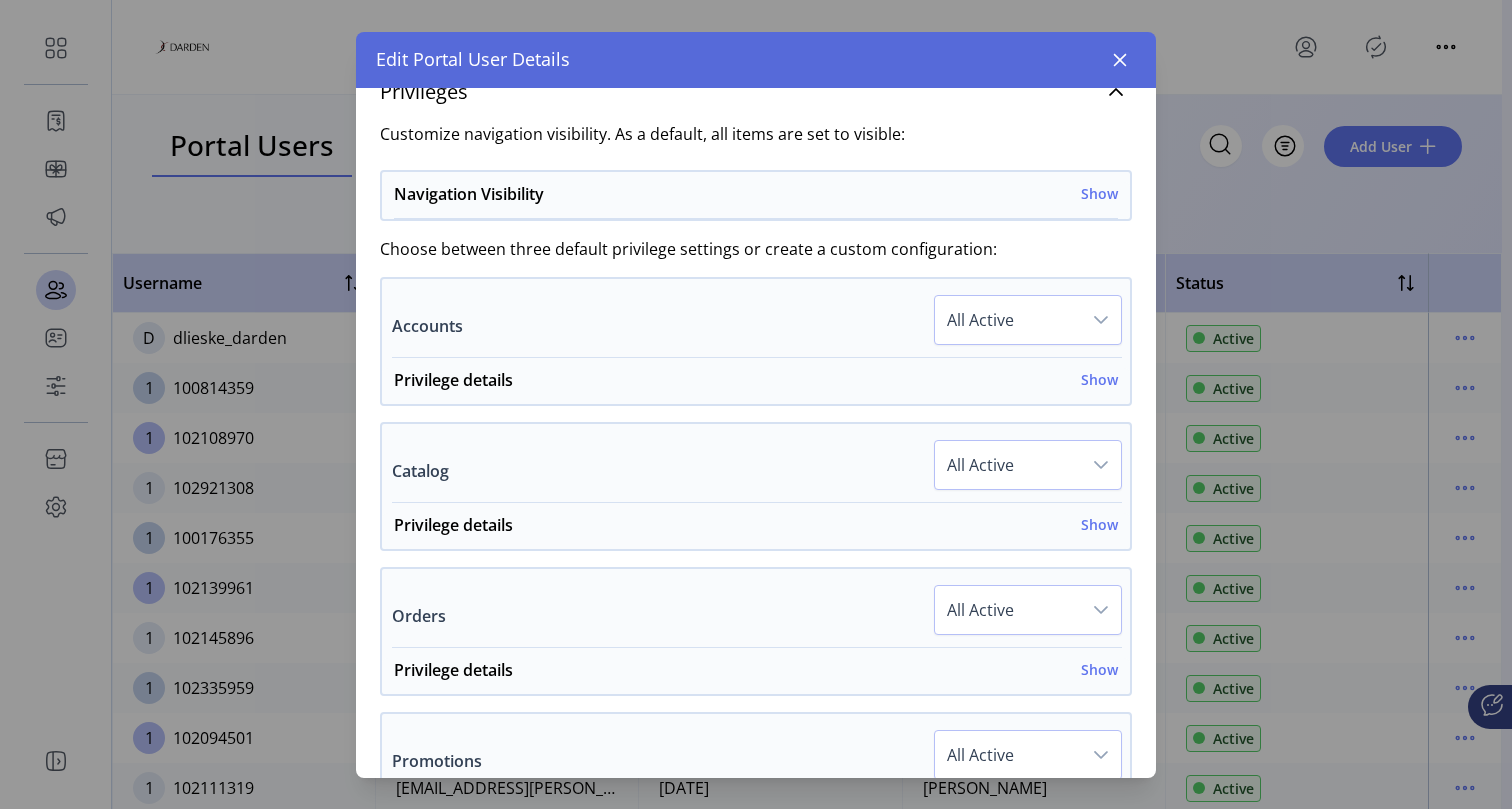 scroll, scrollTop: 327, scrollLeft: 0, axis: vertical 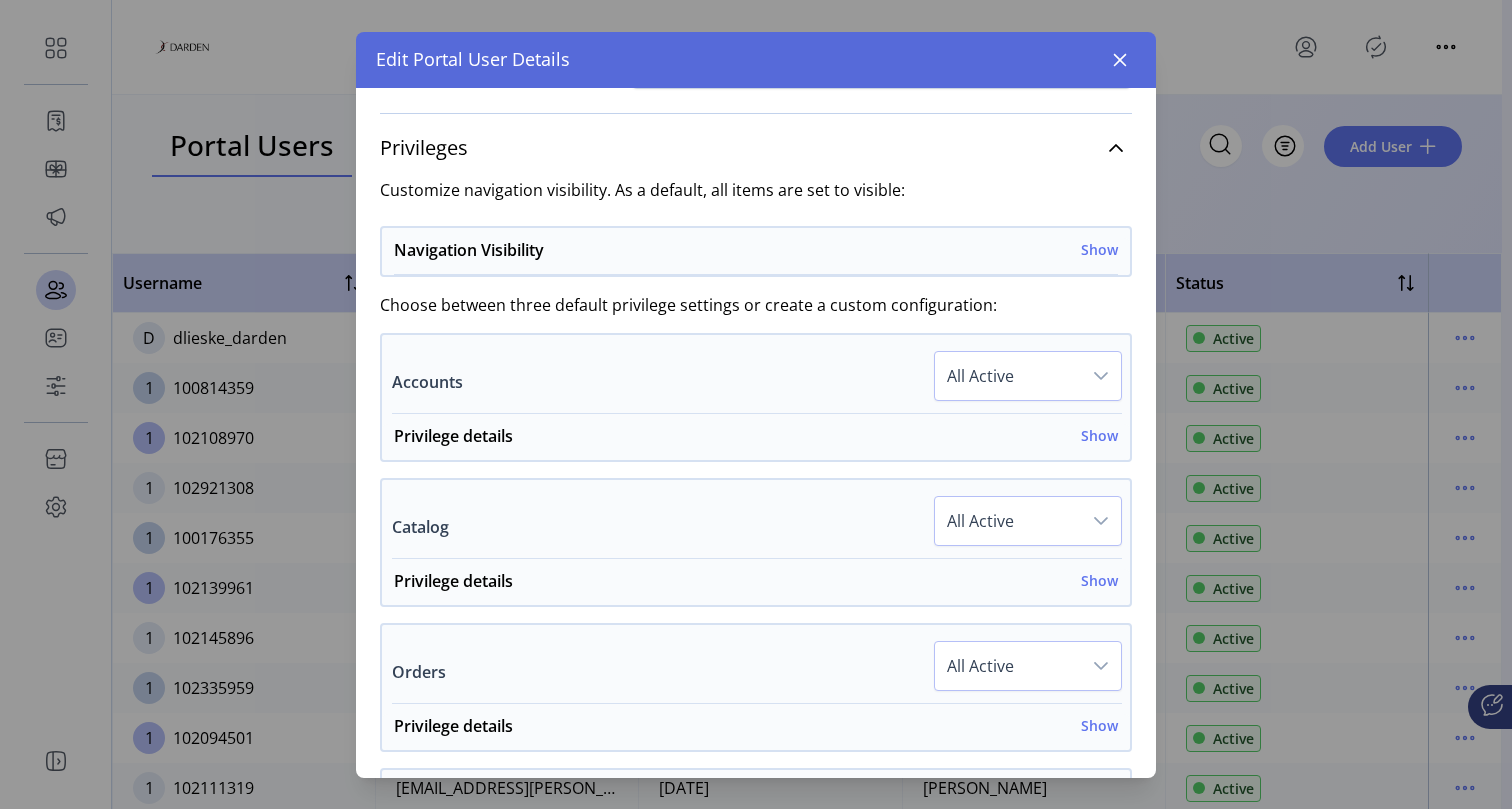click on "Accounts All Active    Privilege details  Show  Deactivate Account  Active   Read Only   Hidden  Add New Account  Active   Read Only   Hidden  Decision Account  Active   Read Only   Hidden  View & Edit Account Details  Active   Read Only   Hidden  View As User  Read Only   Hidden  View Cards  Active   Read Only   Hidden  View Users  Active   Read Only   Hidden" at bounding box center [756, 397] 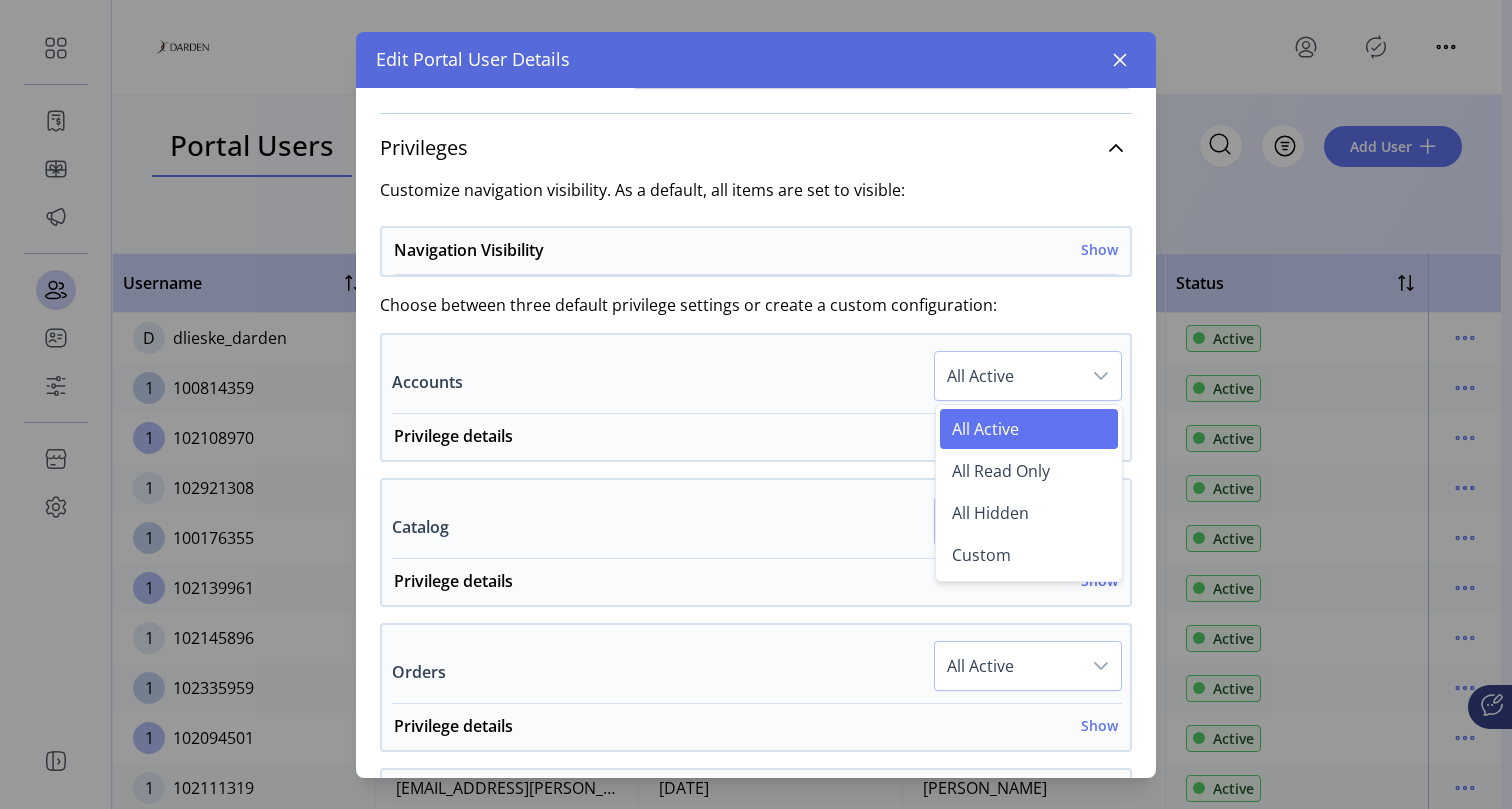 click on "Customize navigation visibility. As a default, all items are set to visible:     Navigation Visibility   Show  Accounts Visible Catalog Visible [PERSON_NAME] Chatbot Visible Dashboard Visible Help Center Visible Orders Visible Promotions Visible Publisher Visible Schedules Visible Storefront Configuration Visible Template Management Visible Users Visible Choose between three default privilege settings or create a custom configuration: Accounts All Active All Active All Read Only All Hidden Custom    Privilege details  Show  Deactivate Account  Active   Read Only   Hidden  Add New Account  Active   Read Only   Hidden  Decision Account  Active   Read Only   Hidden  View & Edit Account Details  Active   Read Only   Hidden  View As User  Read Only   Hidden  View Cards  Active   Read Only   Hidden  View Users  Active   Read Only   Hidden  Catalog All Active    Privilege details  Show  Add New Card  Active   Read Only   Hidden  Additional Information  Active   Read Only   Hidden  Advanced Settings  Read Only   Hidden" at bounding box center [756, 906] 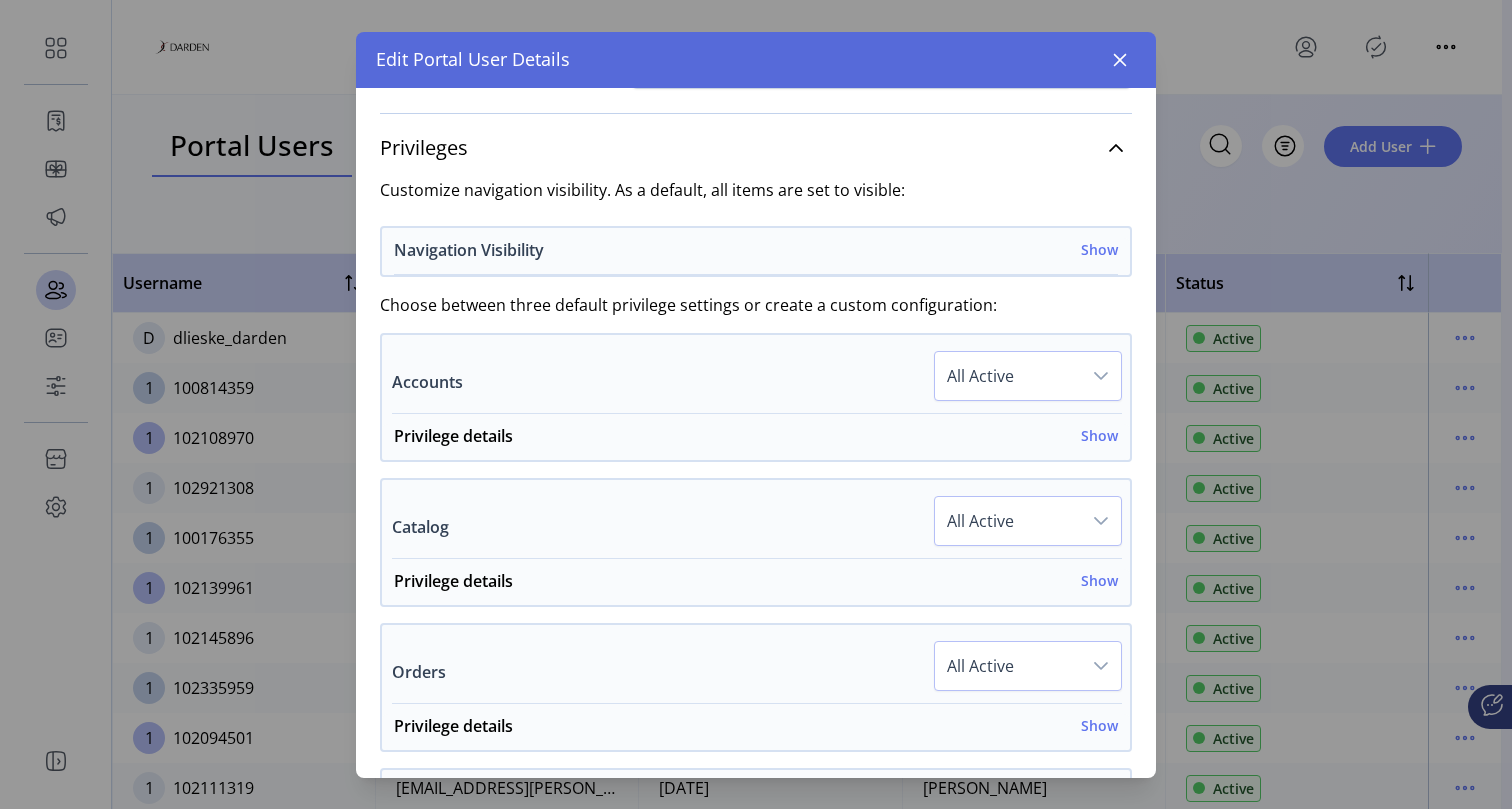 click on "Show" at bounding box center [1099, 249] 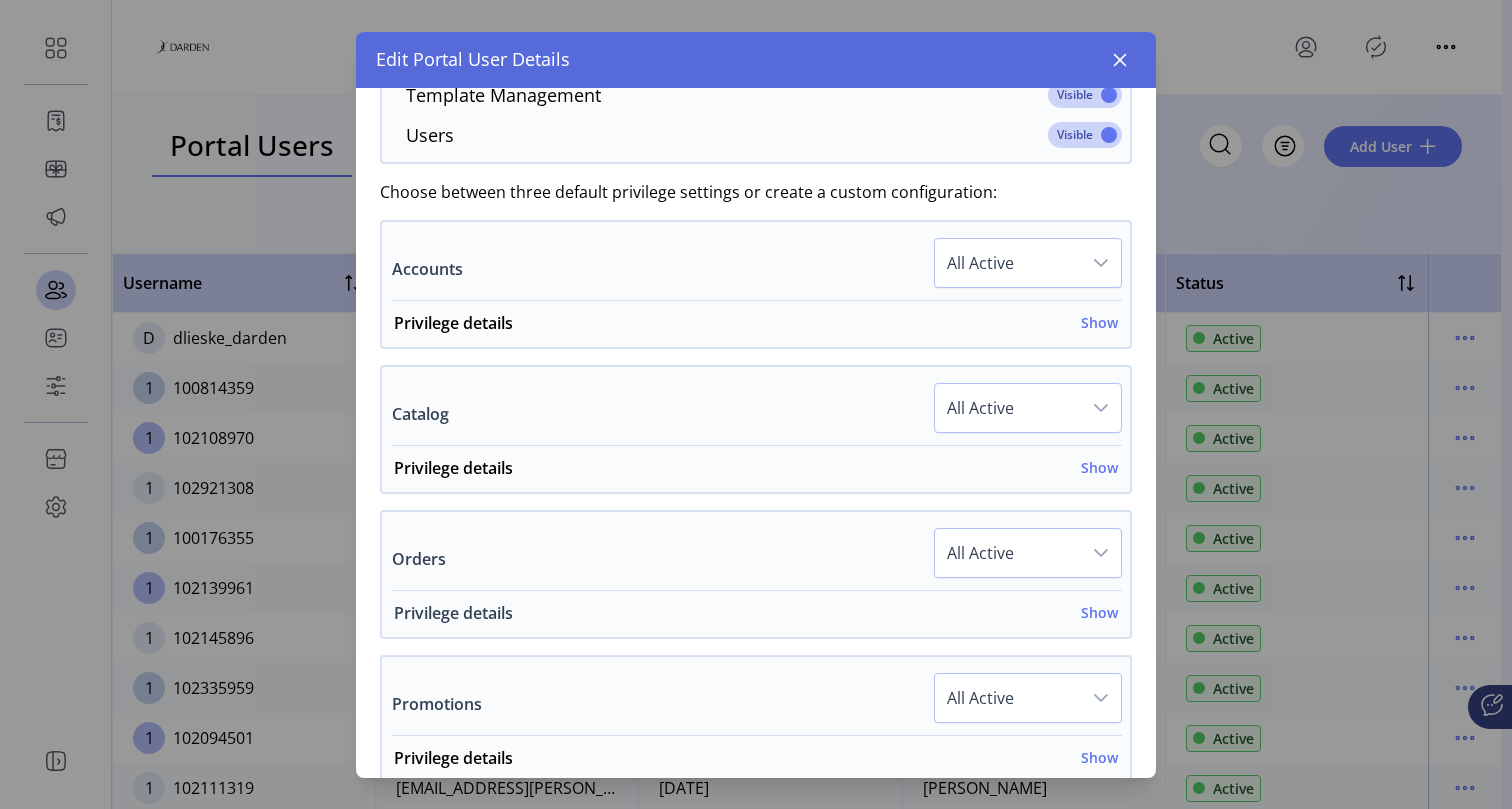 scroll, scrollTop: 932, scrollLeft: 0, axis: vertical 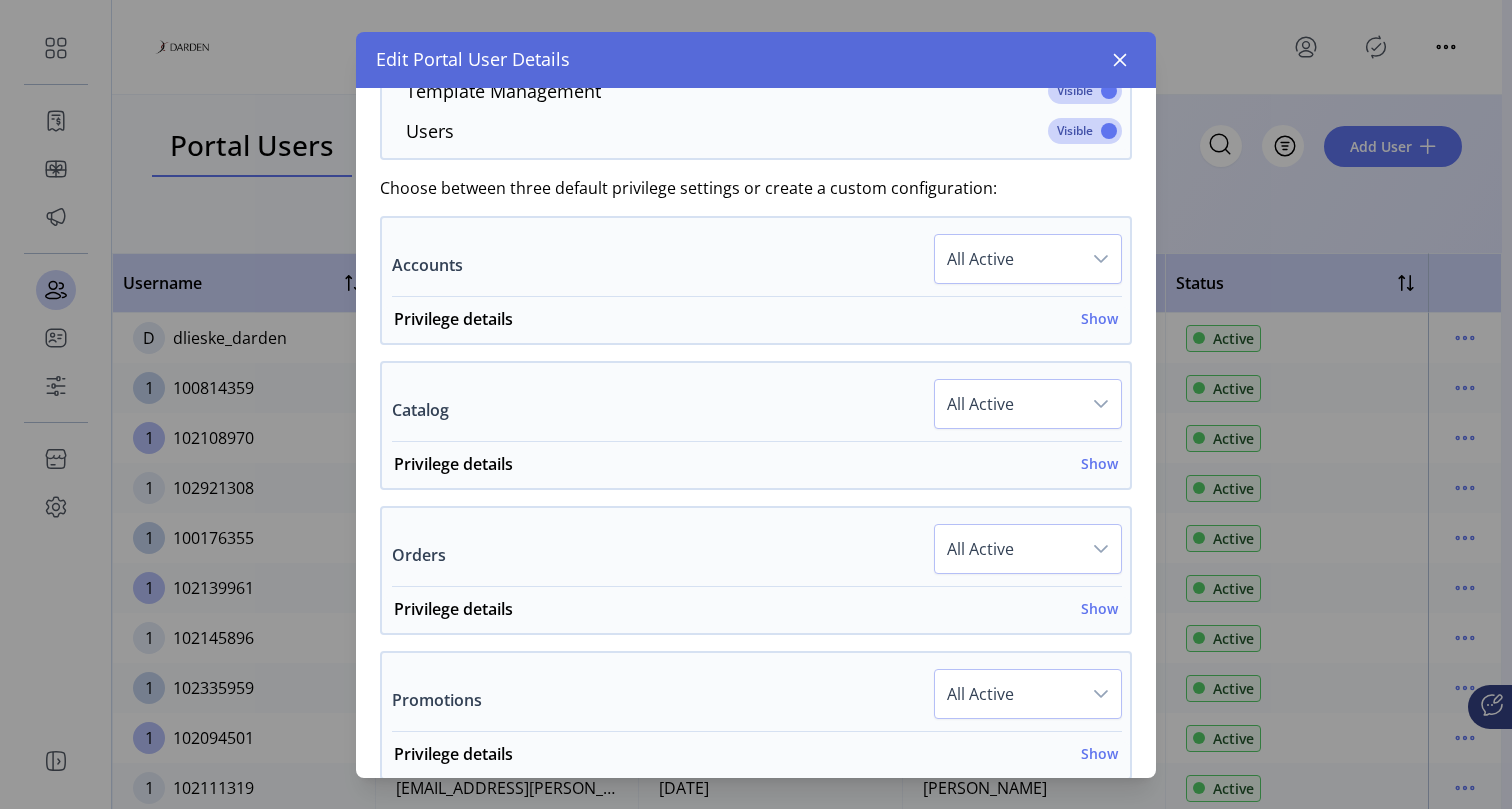 click at bounding box center [0, 0] 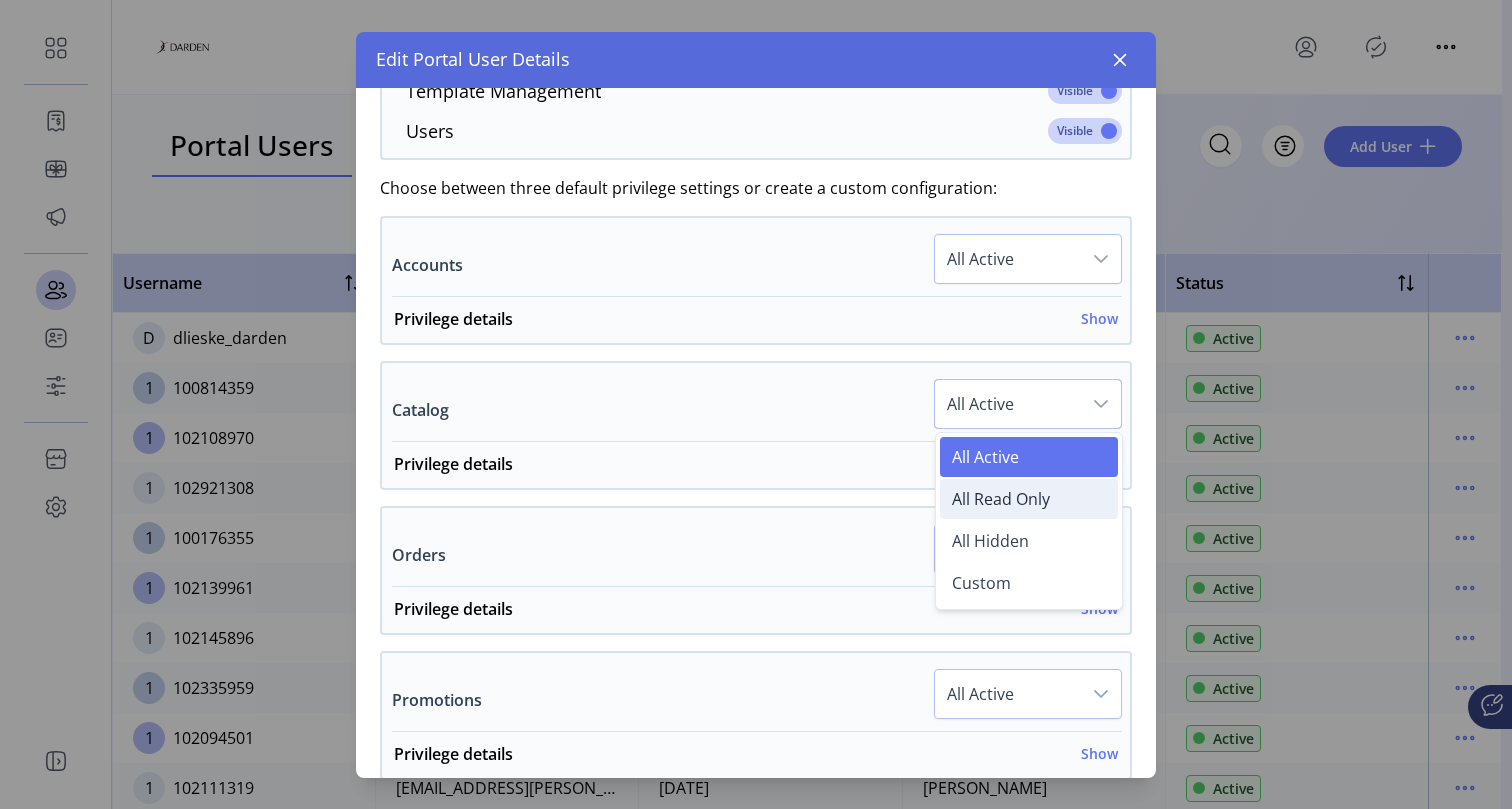 click on "All Read Only" at bounding box center (1001, 499) 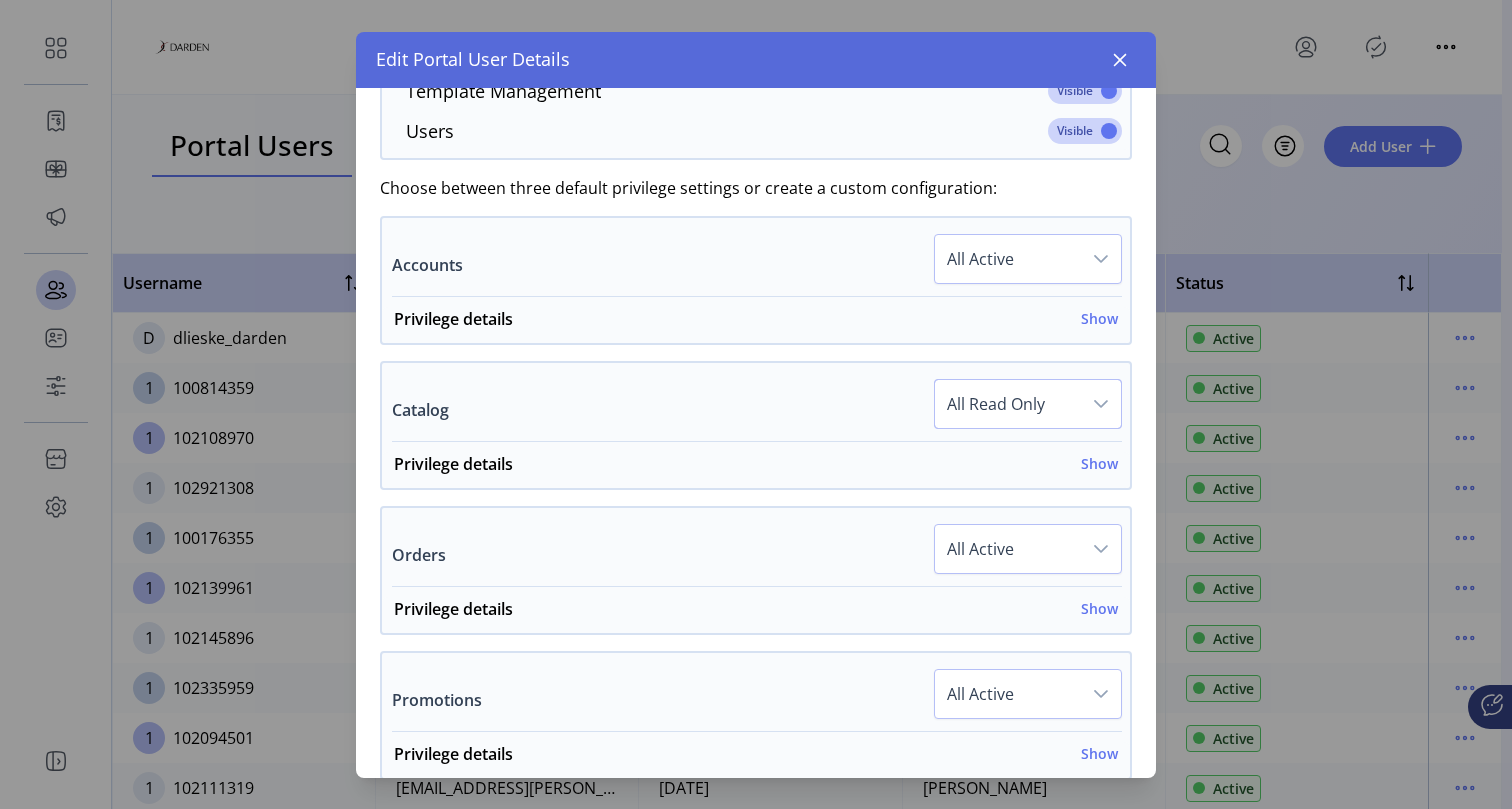 click on "All Active" at bounding box center (1008, 549) 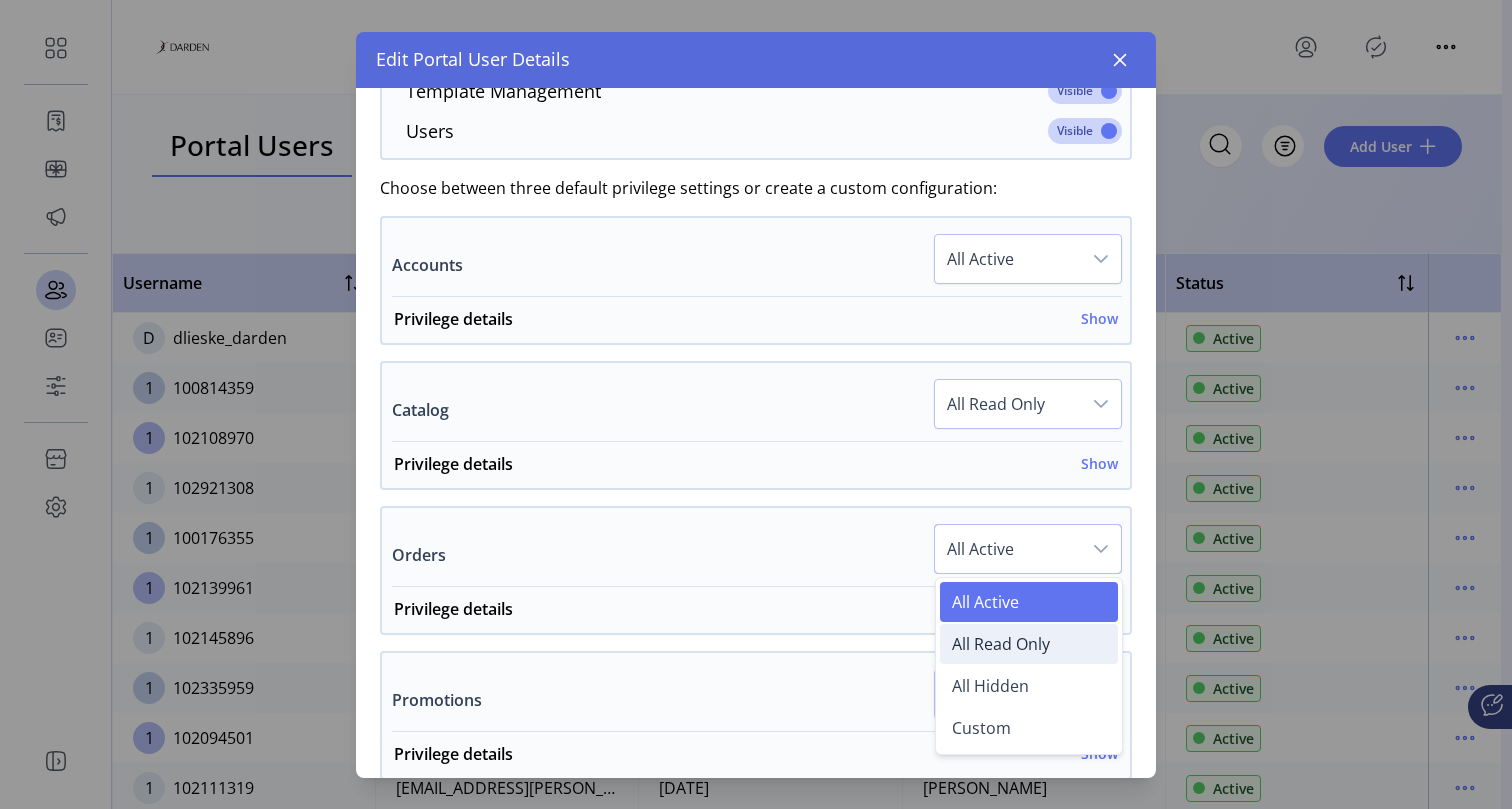 click on "All Read Only" at bounding box center [1001, 644] 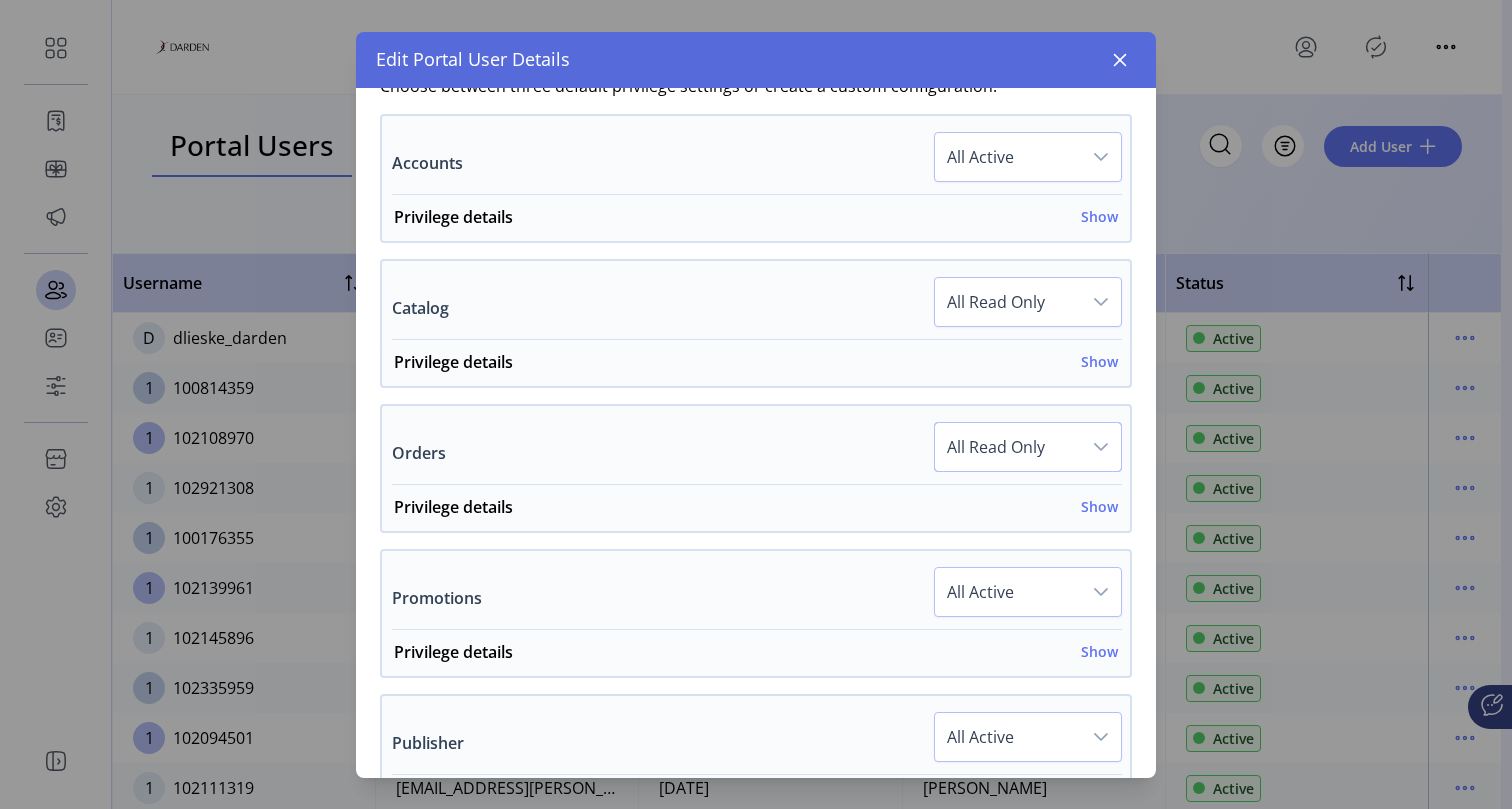 scroll, scrollTop: 1041, scrollLeft: 0, axis: vertical 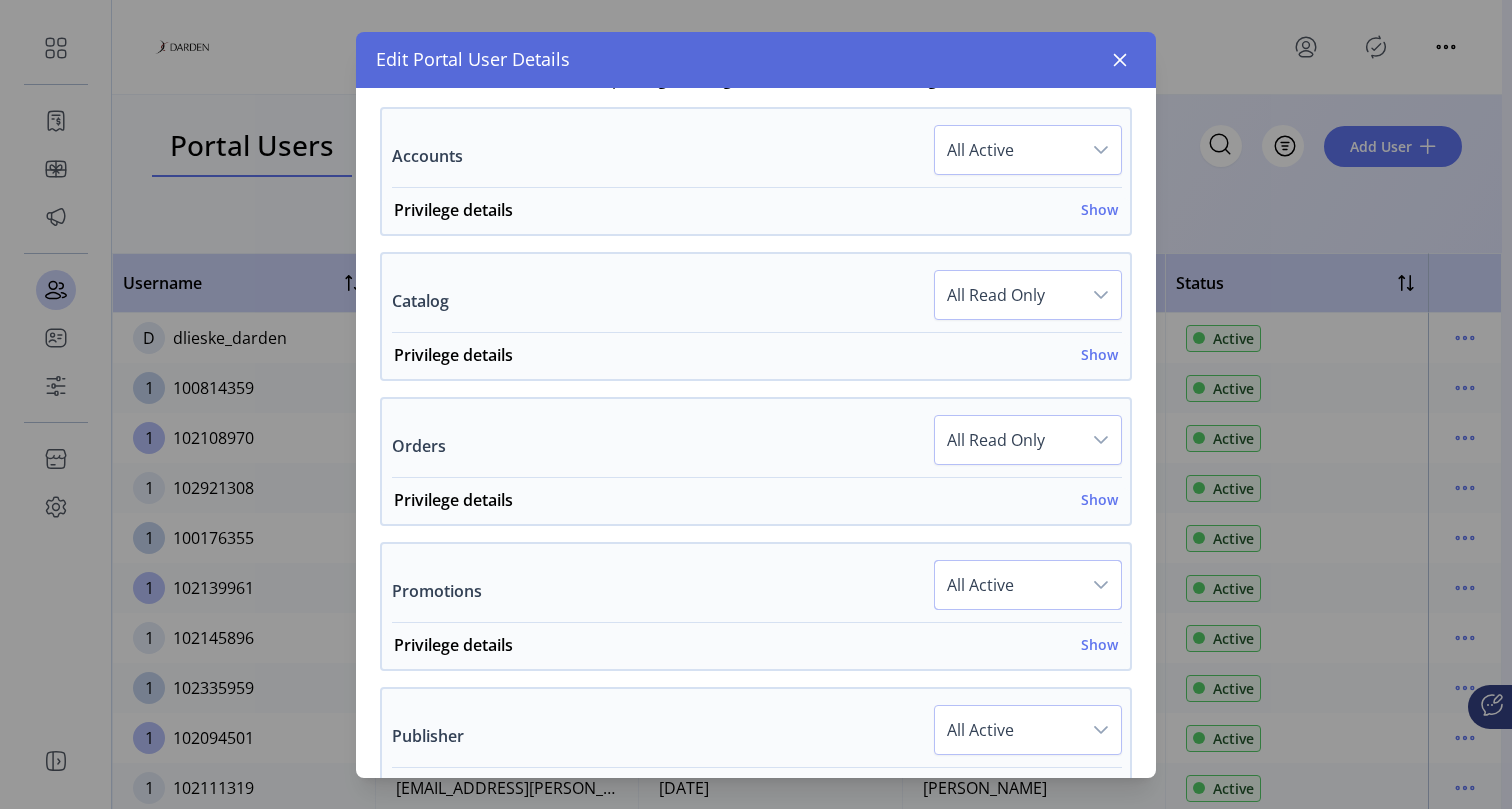 click on "All Active" at bounding box center (1008, 585) 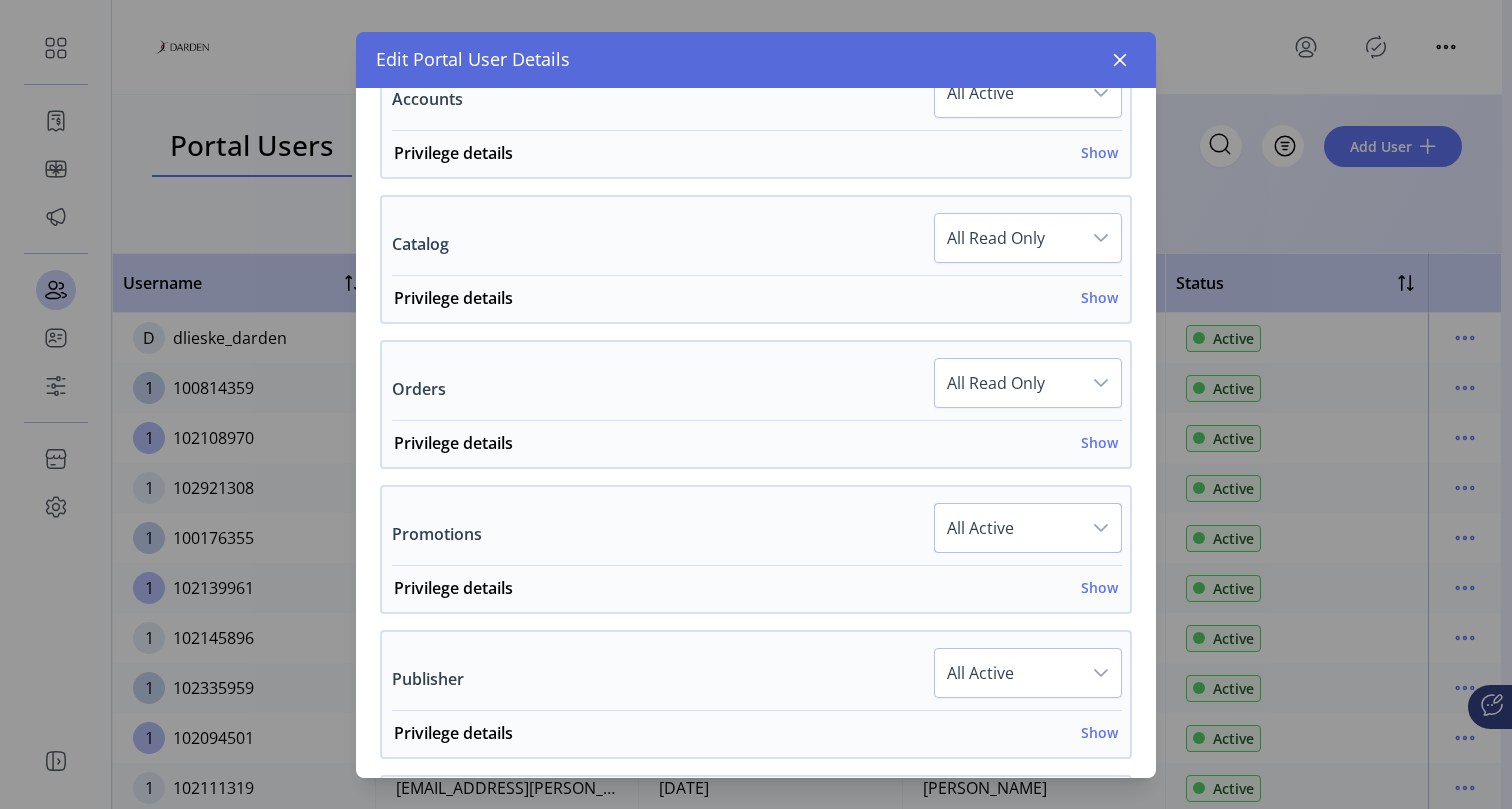 scroll, scrollTop: 1120, scrollLeft: 0, axis: vertical 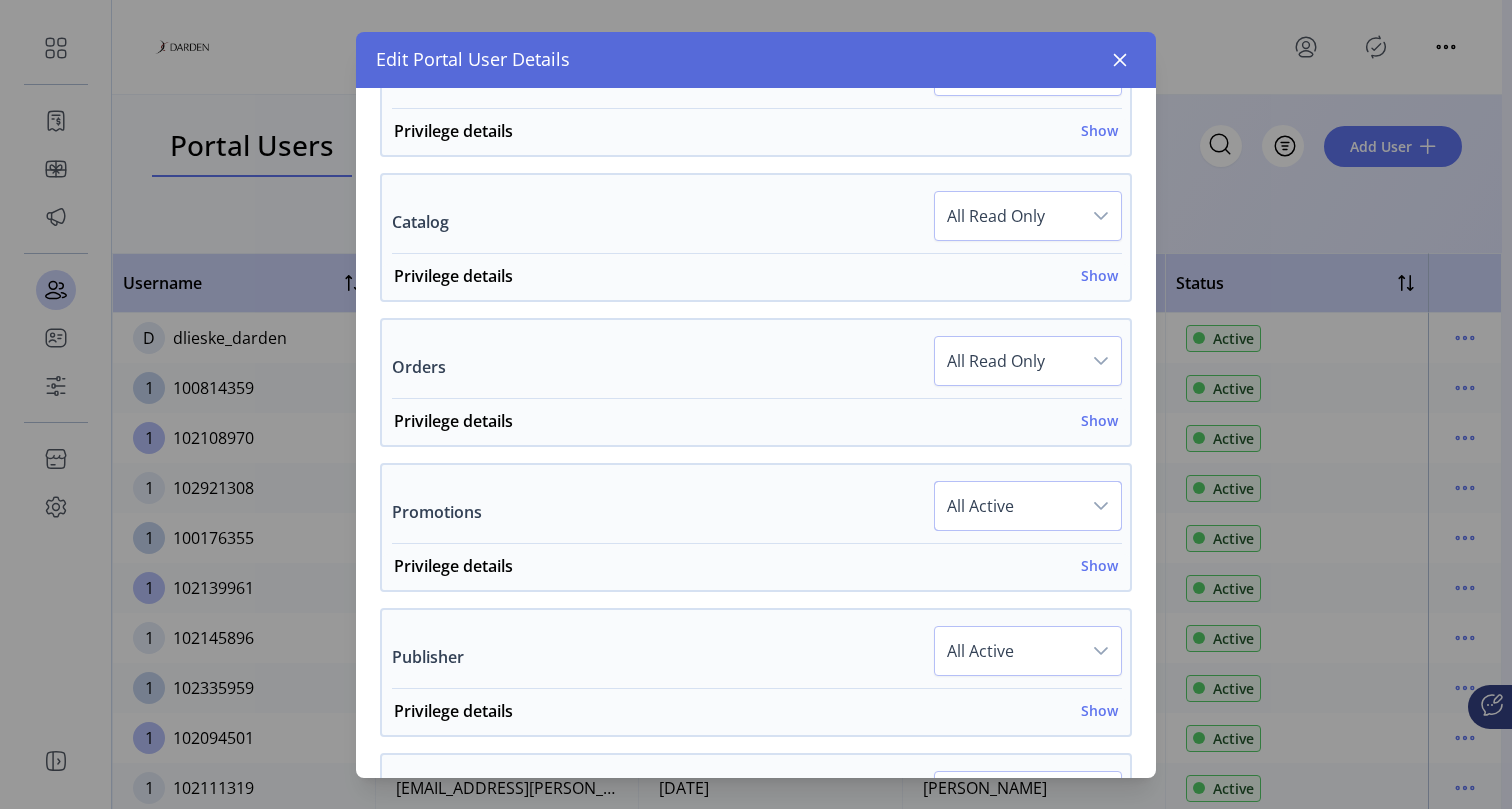 click on "All Active" at bounding box center (1008, 506) 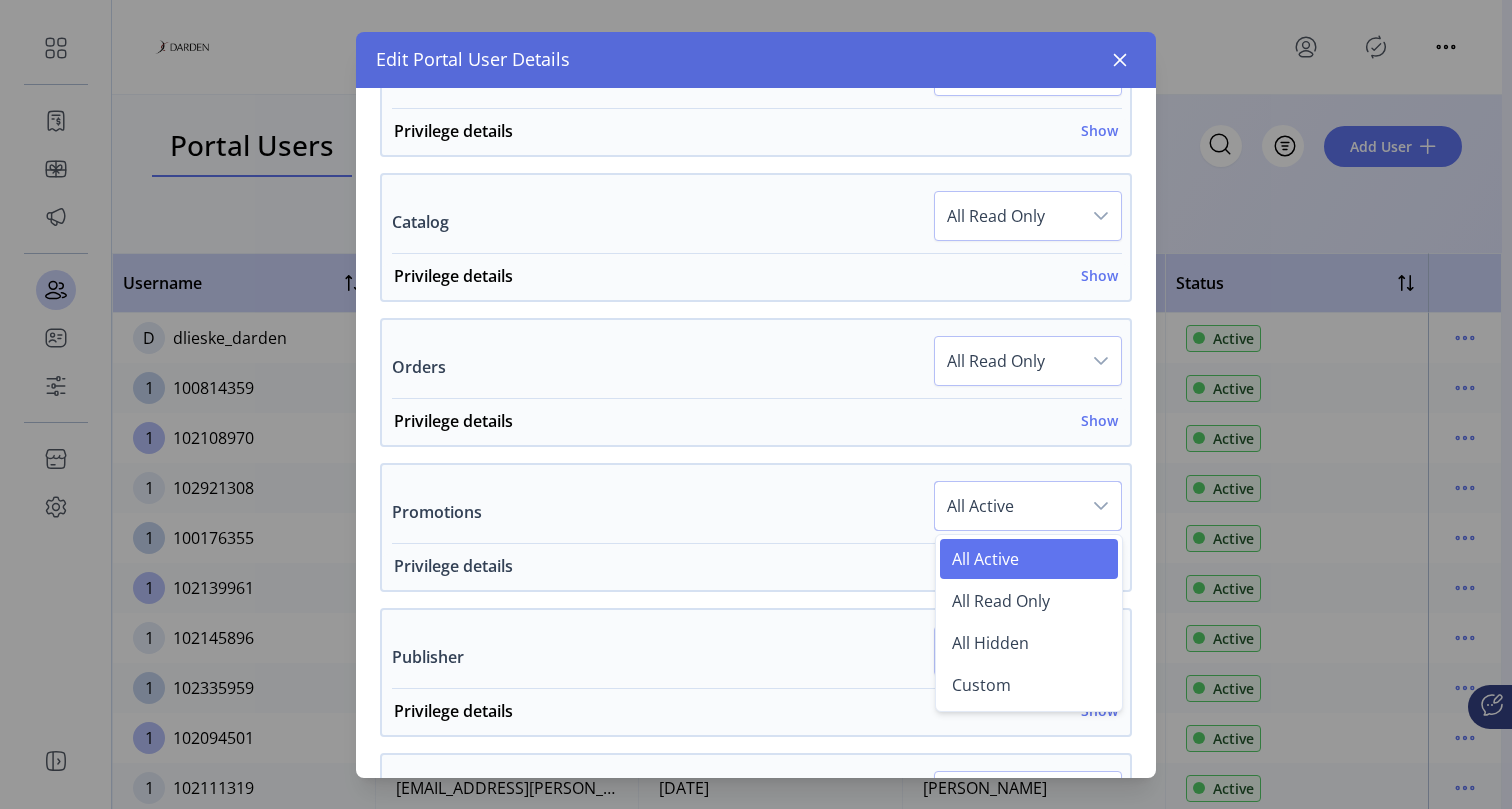 click on "Privilege details  Show" at bounding box center (756, 572) 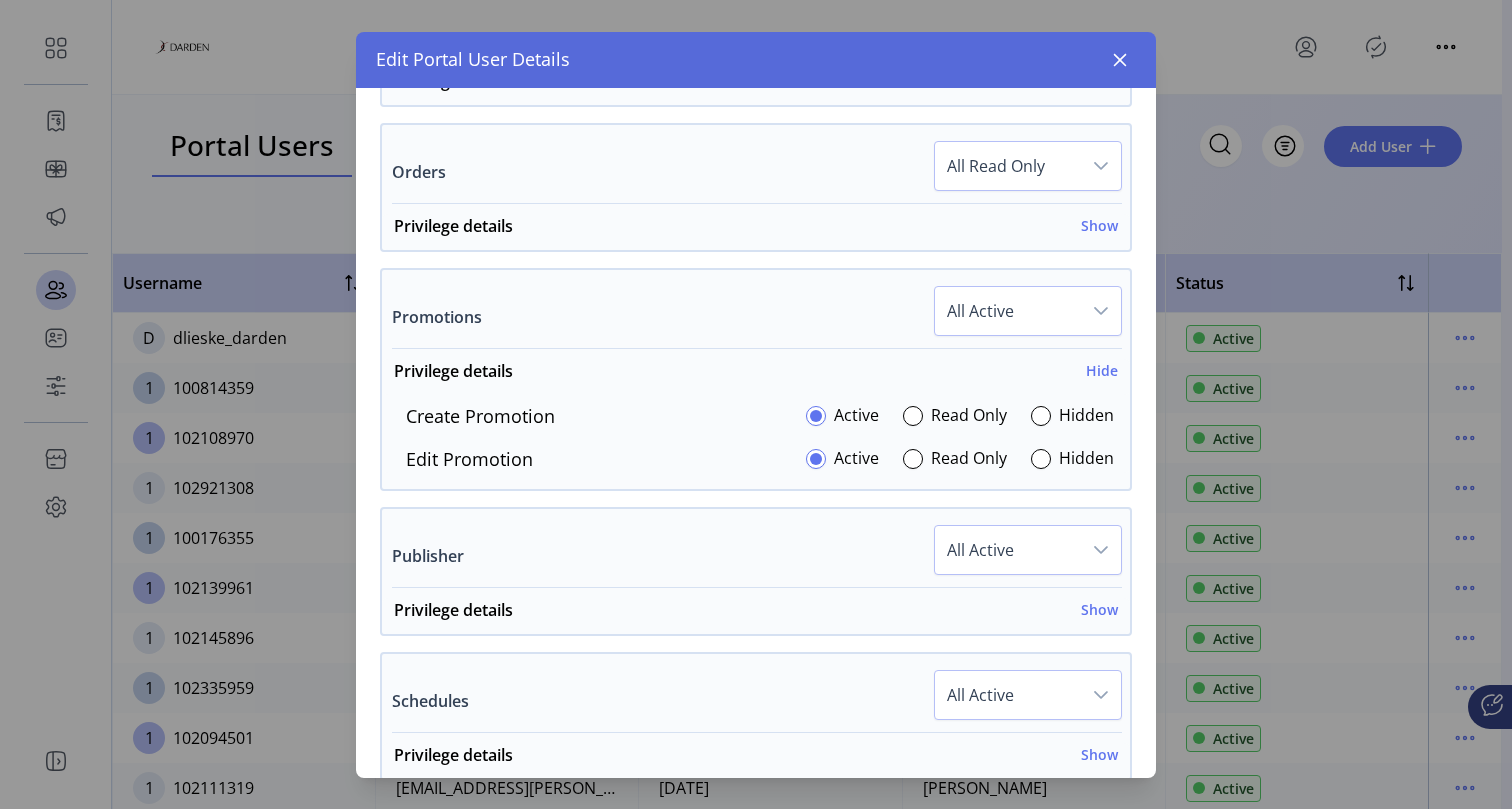 scroll, scrollTop: 1317, scrollLeft: 0, axis: vertical 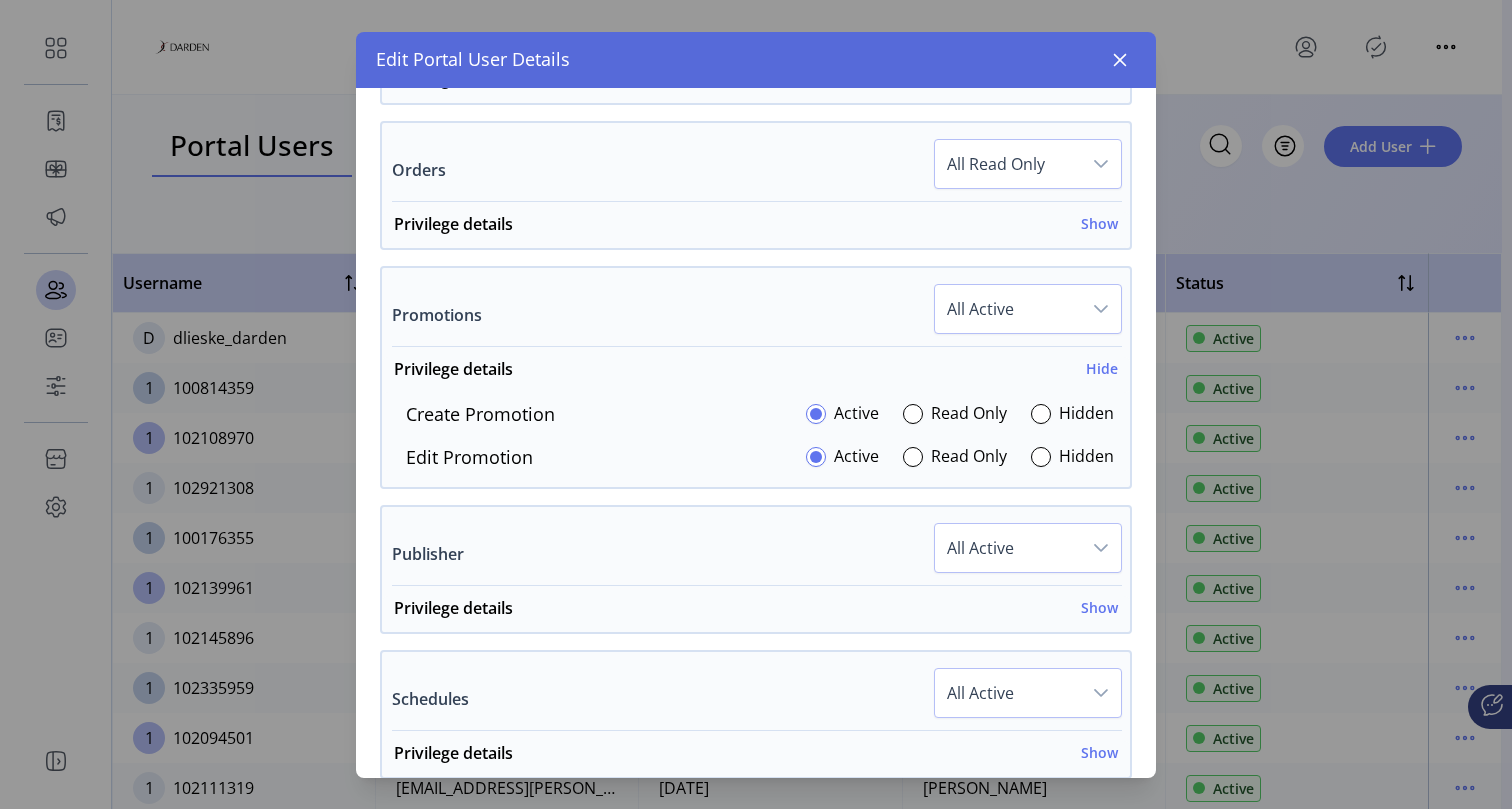 click on "Read Only" at bounding box center [969, 457] 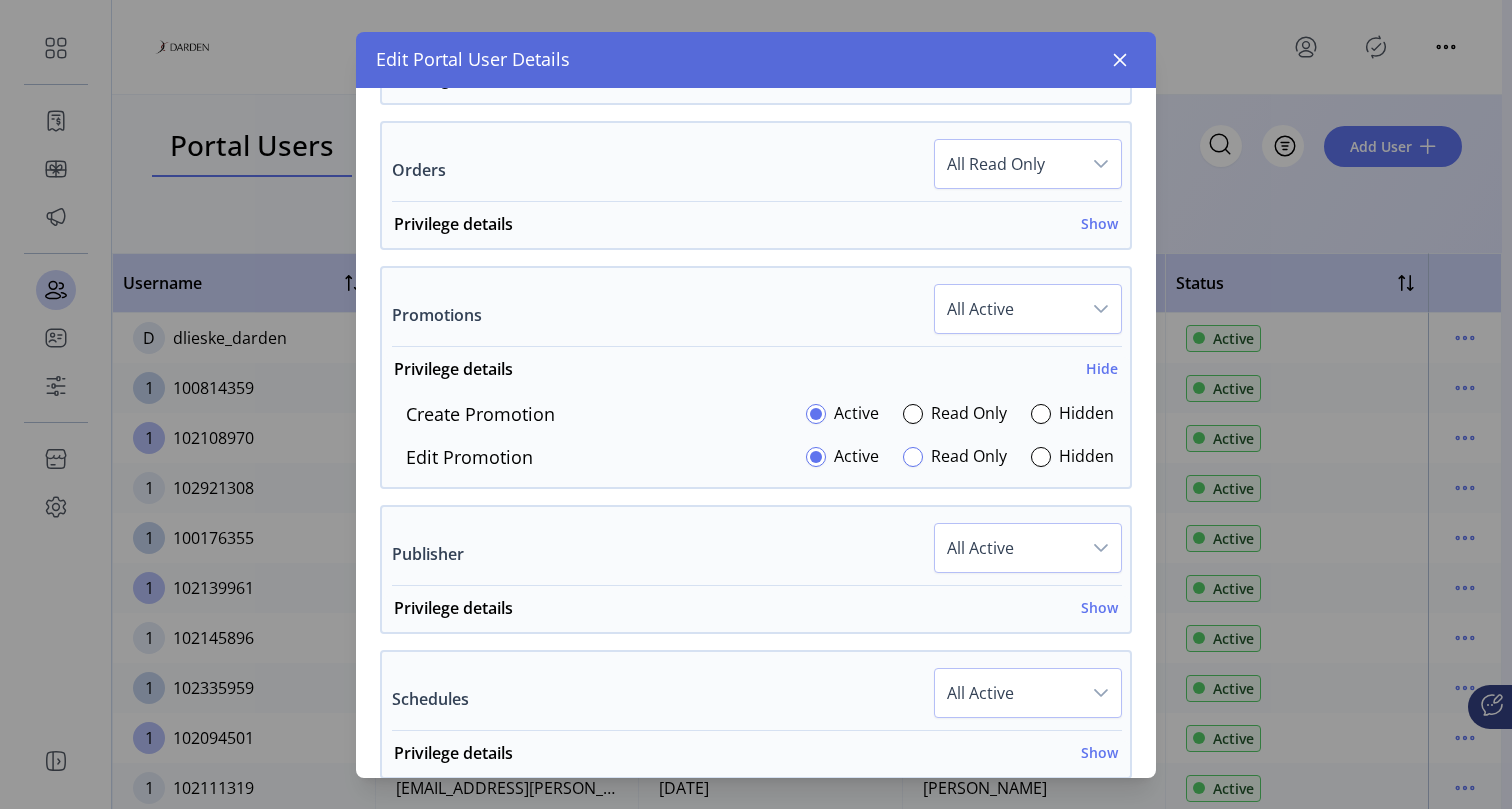 click at bounding box center (913, 457) 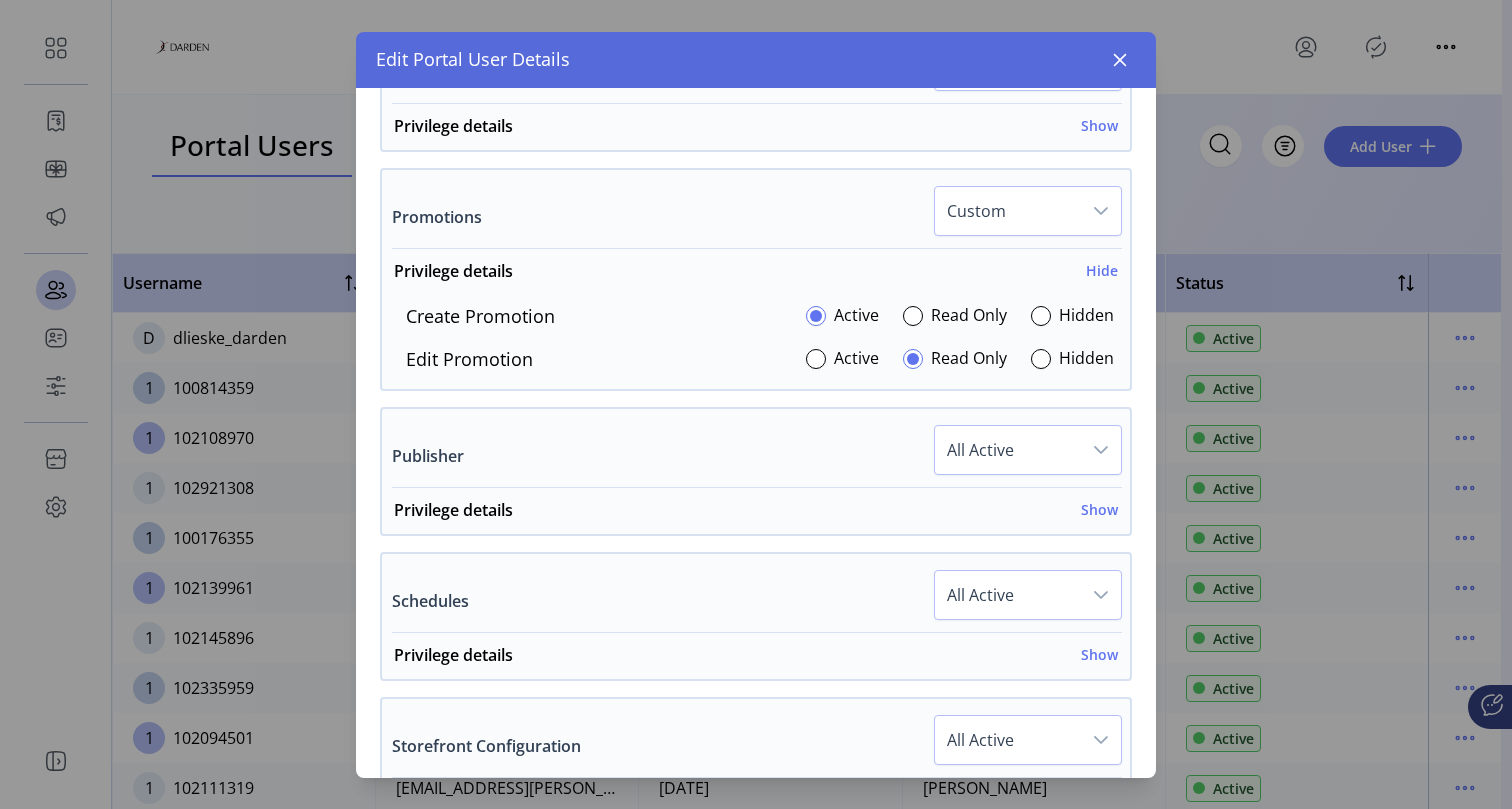 scroll, scrollTop: 1437, scrollLeft: 0, axis: vertical 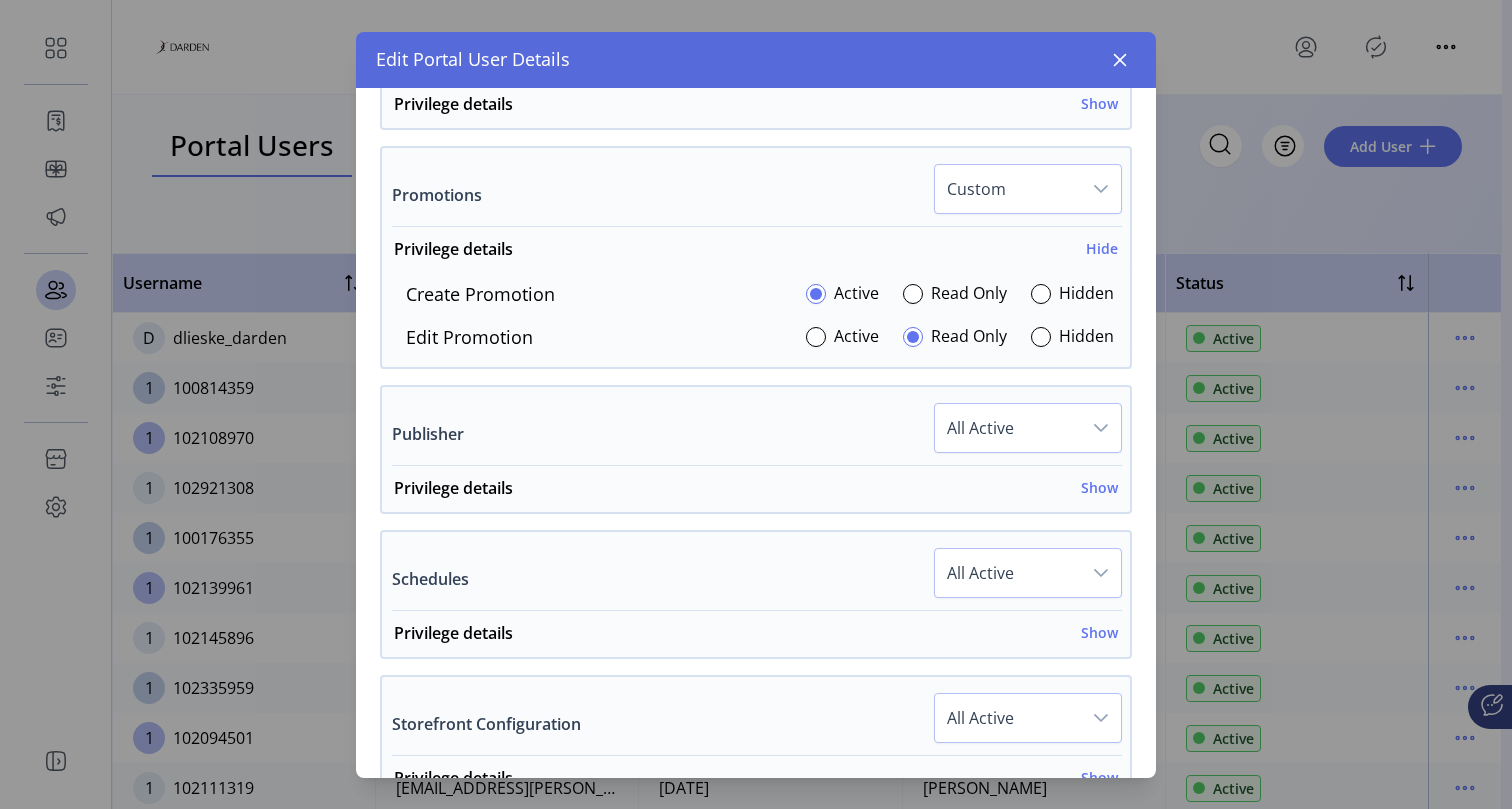click on "All Active" at bounding box center (1008, 428) 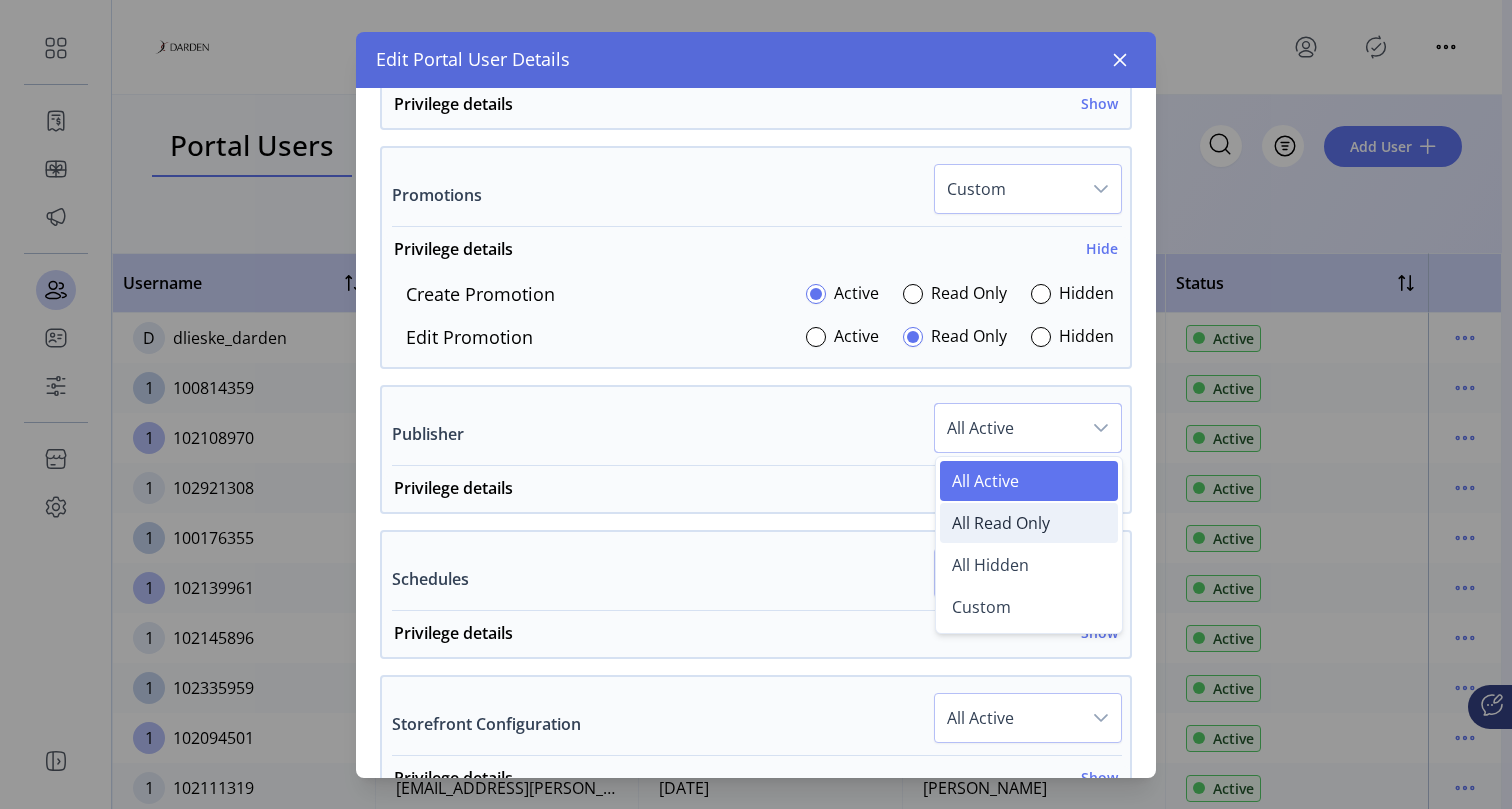 click on "All Read Only" at bounding box center (1029, 523) 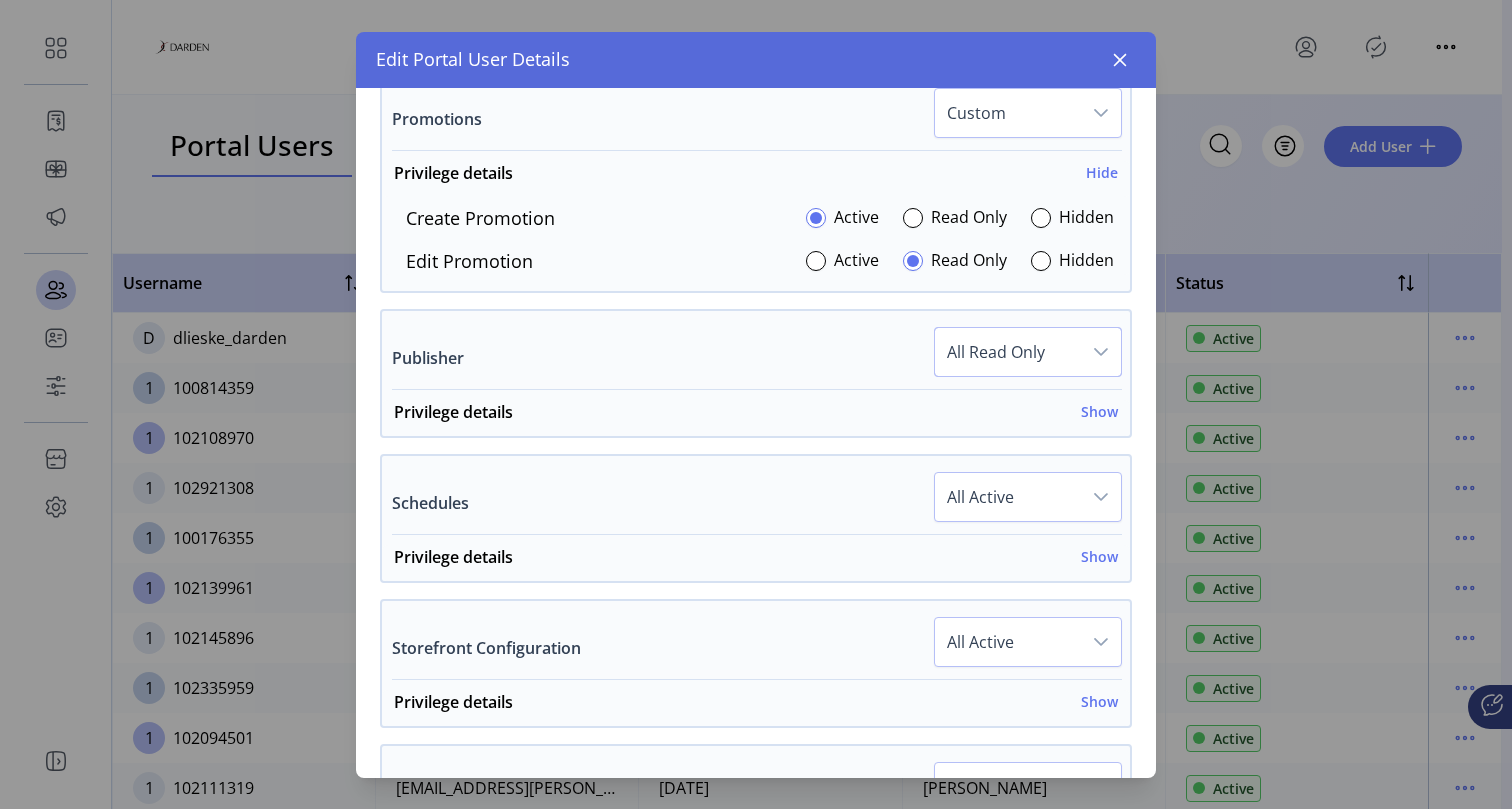 scroll, scrollTop: 1516, scrollLeft: 0, axis: vertical 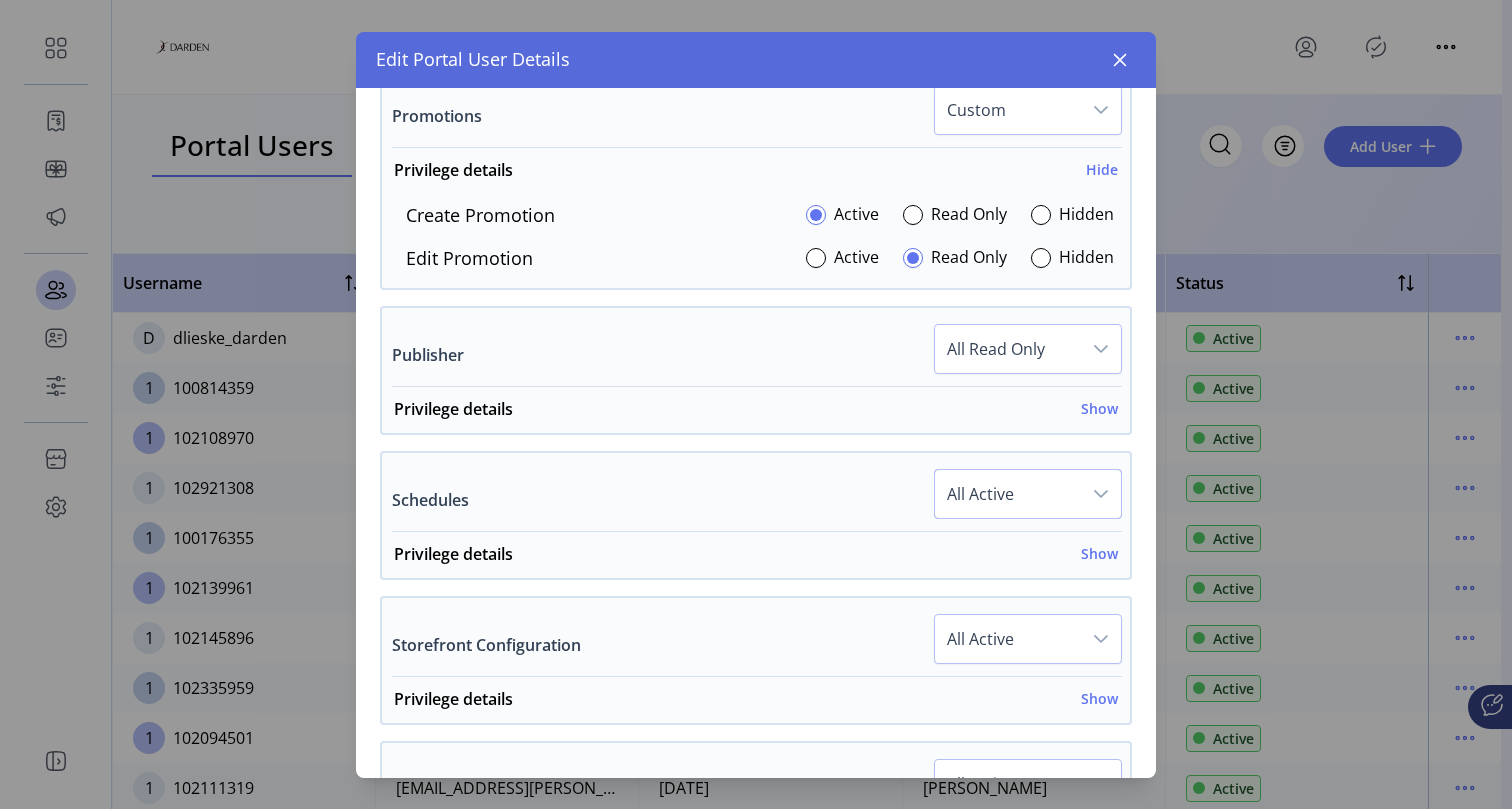 click on "All Active" at bounding box center (1008, 494) 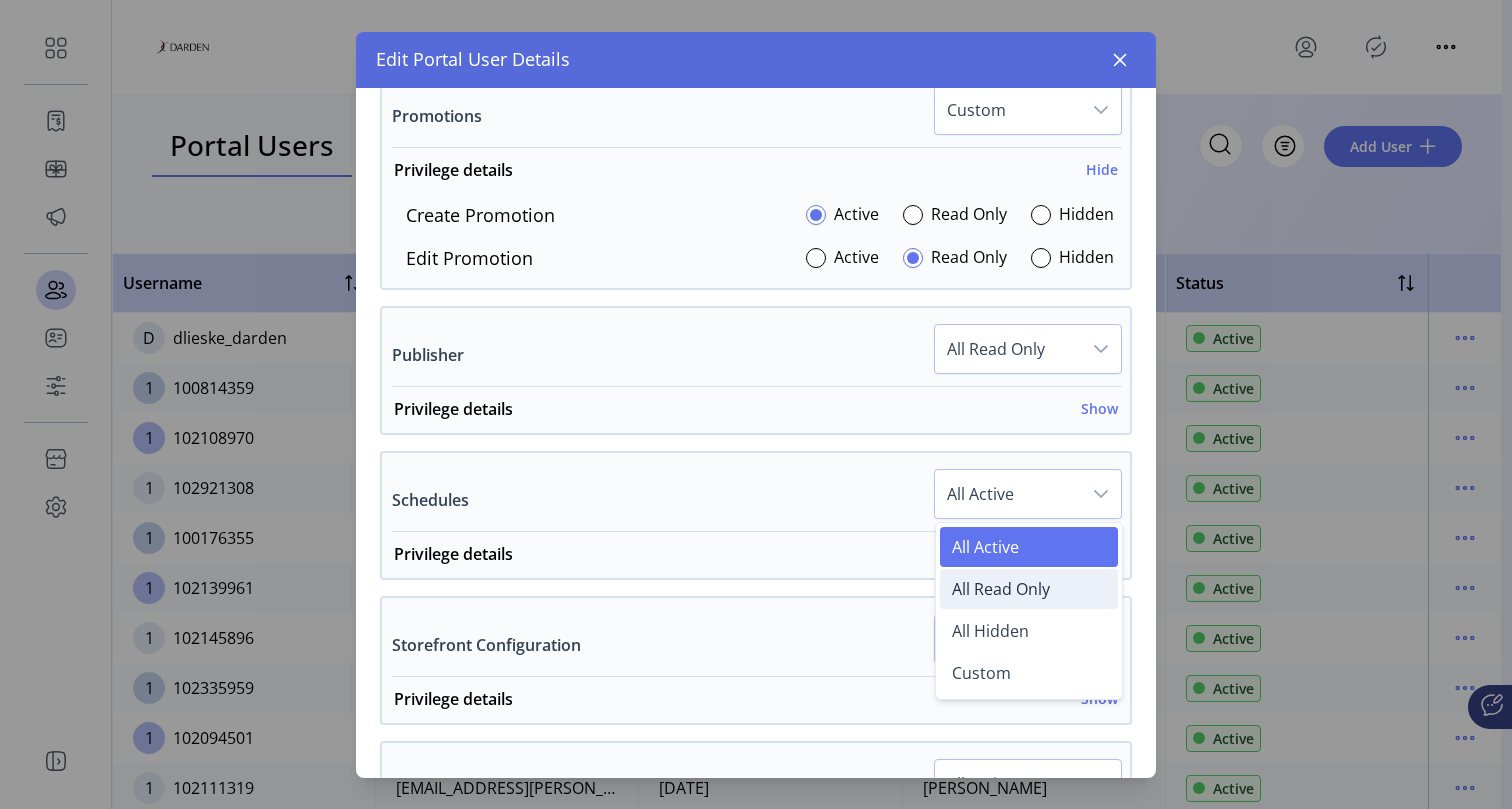 click on "All Read Only" at bounding box center [1001, 589] 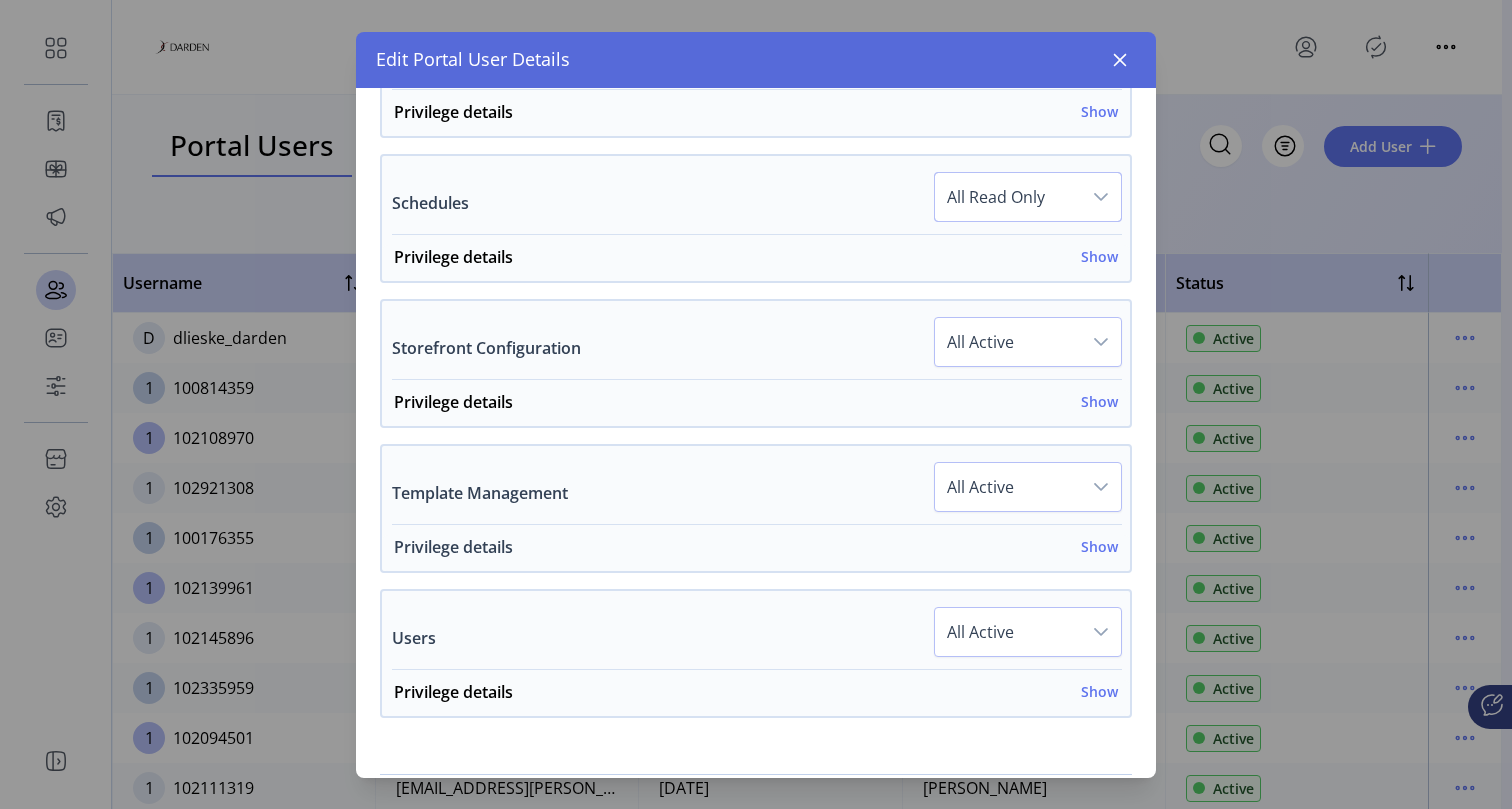 scroll, scrollTop: 1816, scrollLeft: 0, axis: vertical 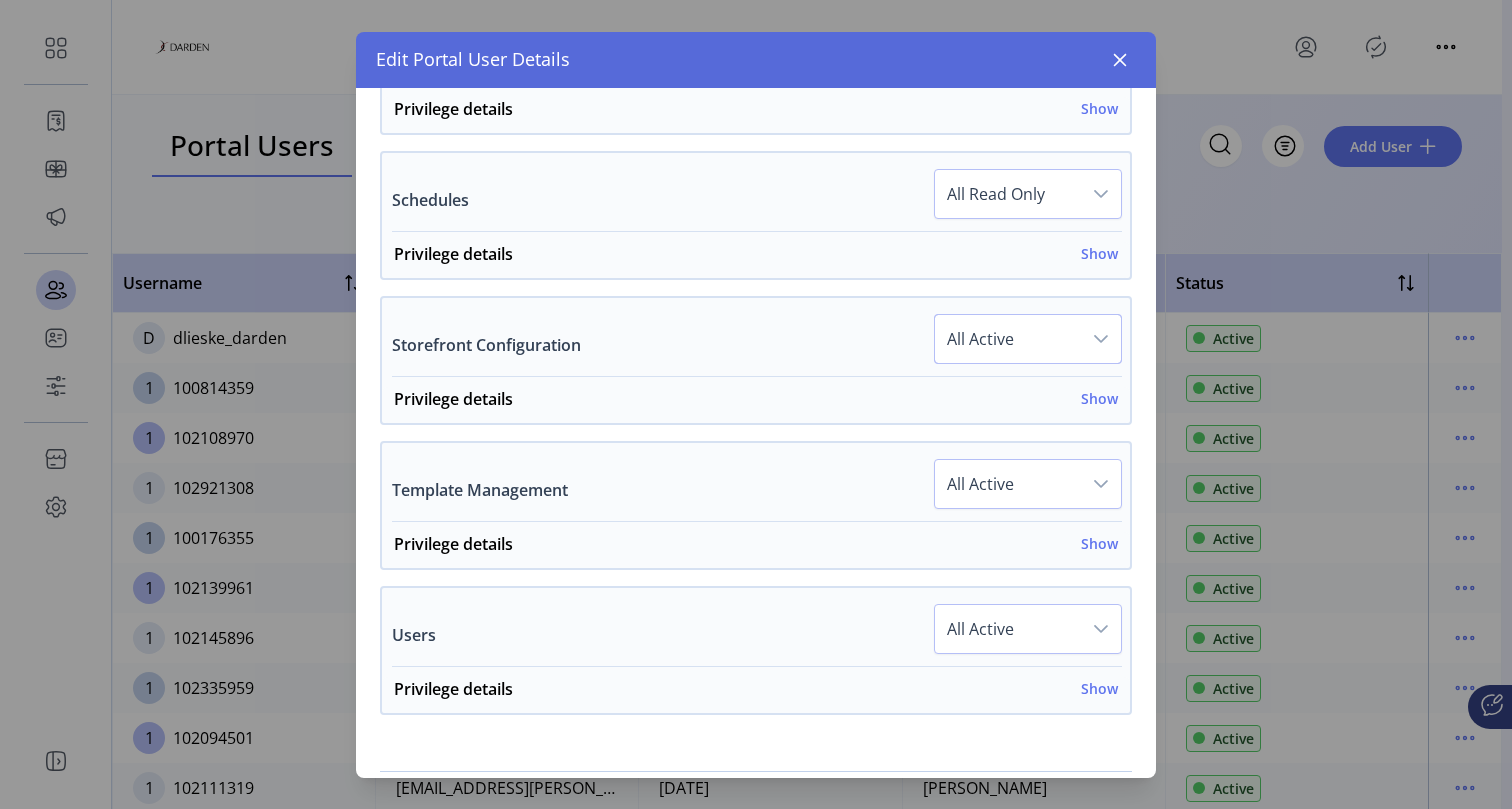 click on "All Active" at bounding box center (1008, 339) 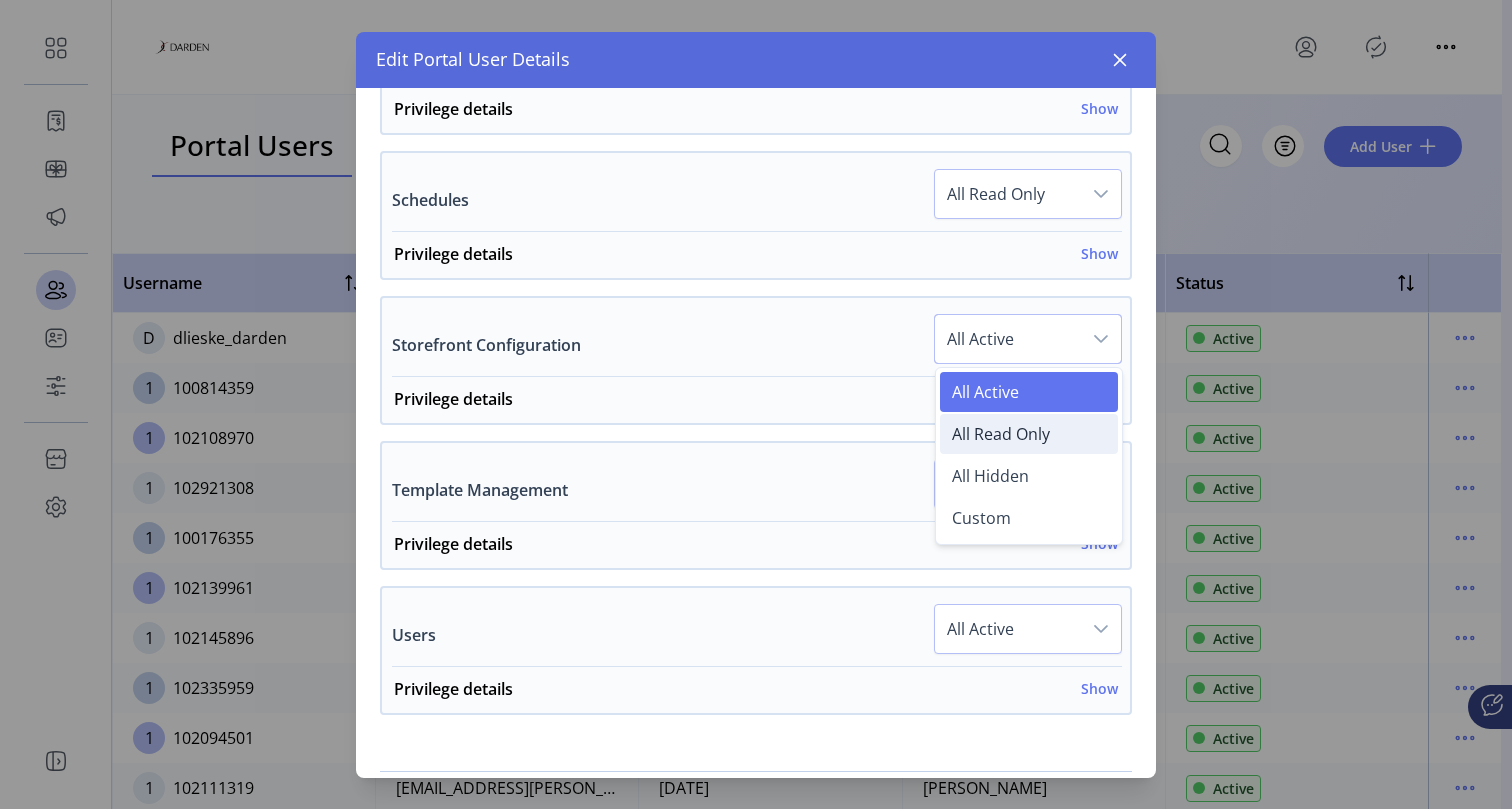 click on "All Read Only" at bounding box center (1001, 434) 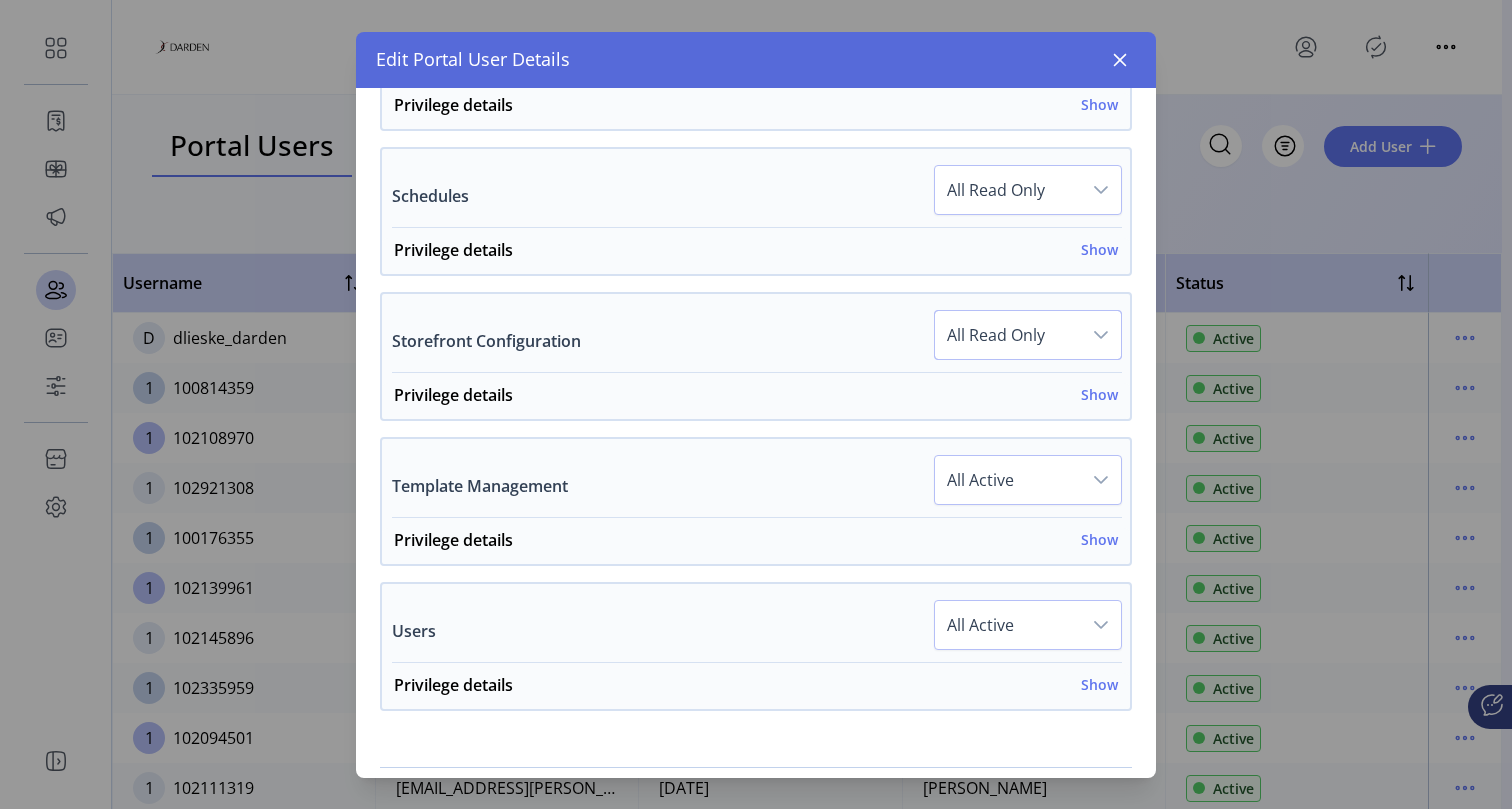 scroll, scrollTop: 1818, scrollLeft: 0, axis: vertical 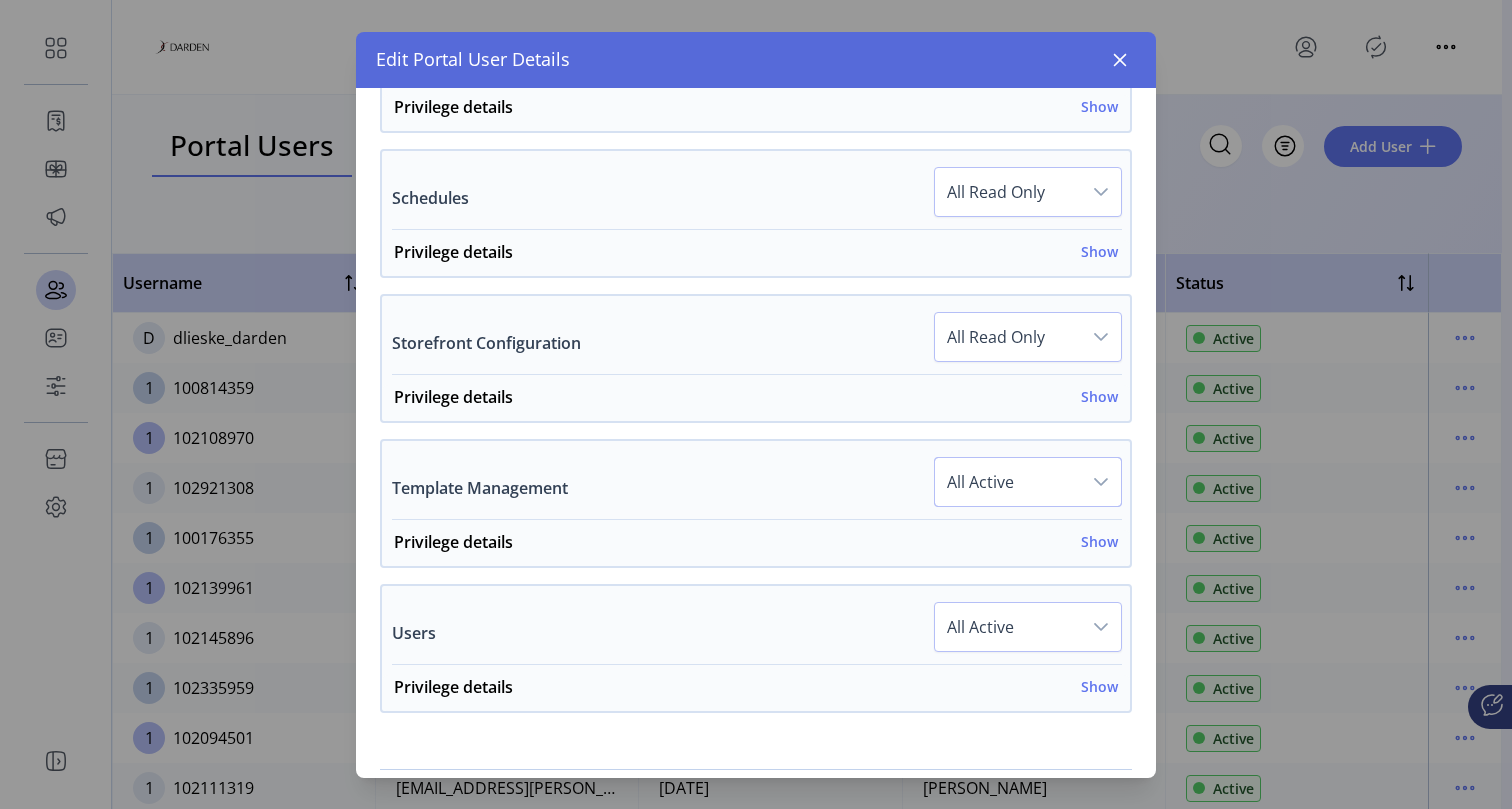 click on "All Active" at bounding box center (1008, 482) 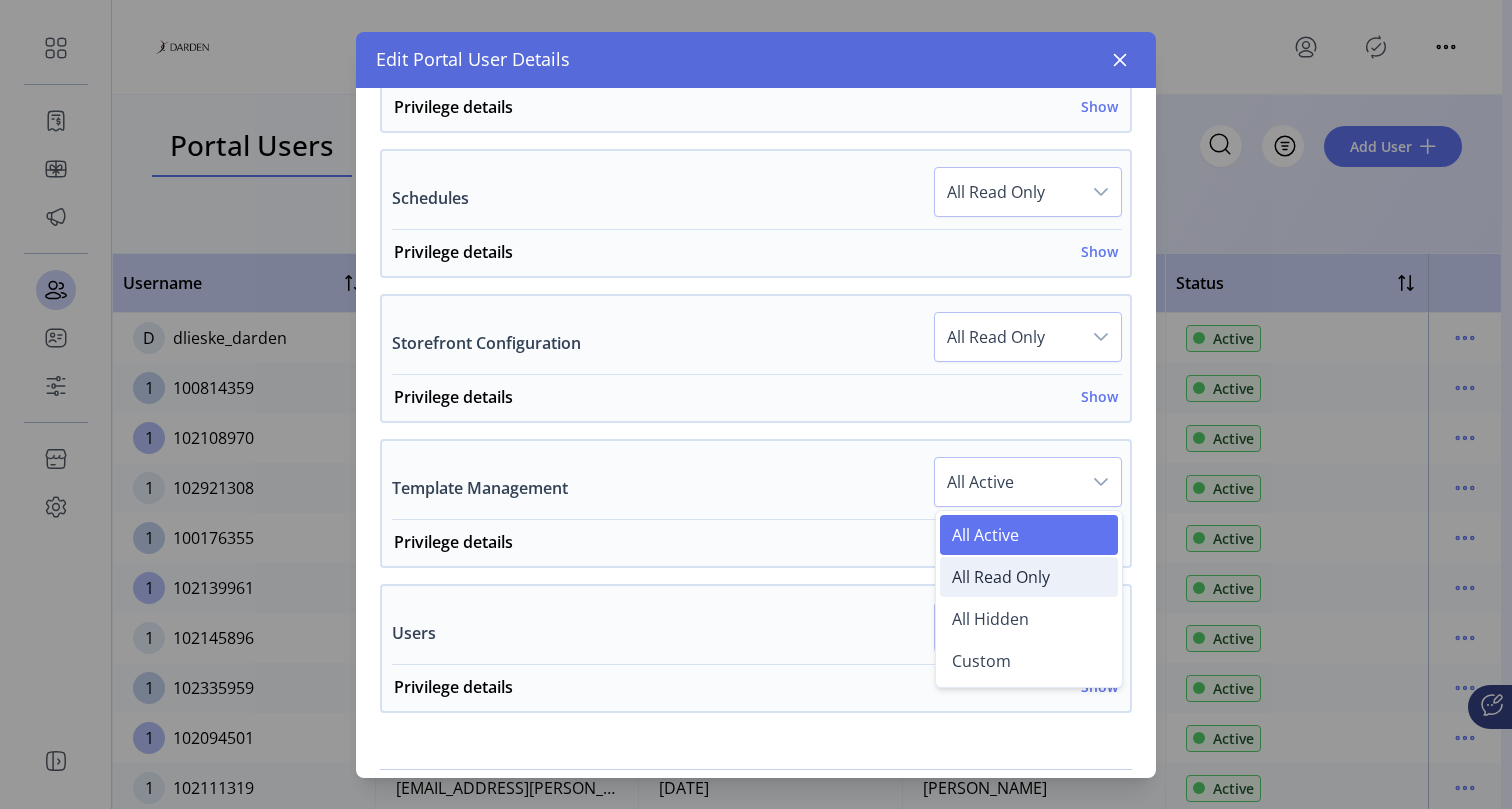 click on "All Read Only" at bounding box center (1001, 577) 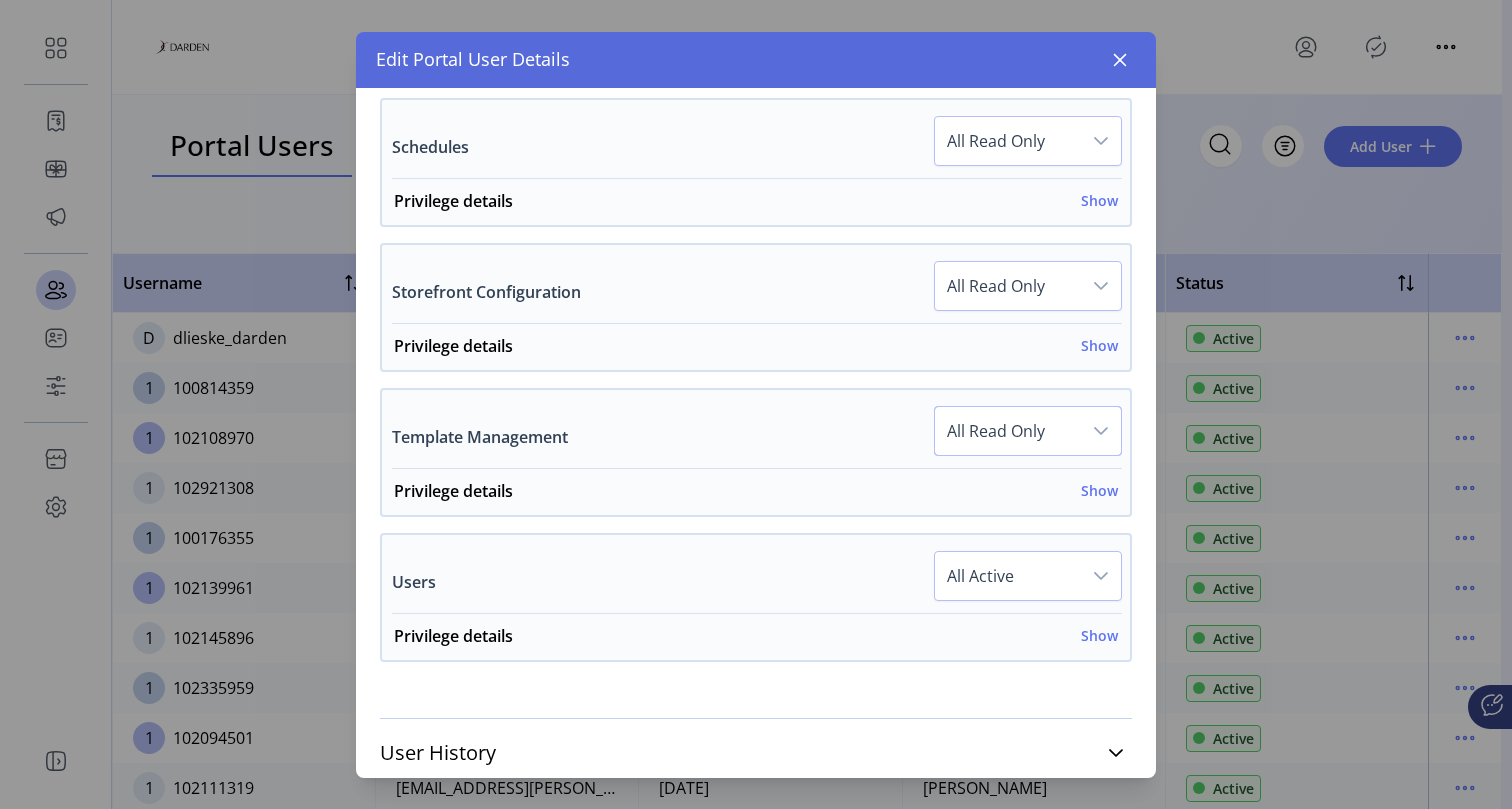 scroll, scrollTop: 1899, scrollLeft: 0, axis: vertical 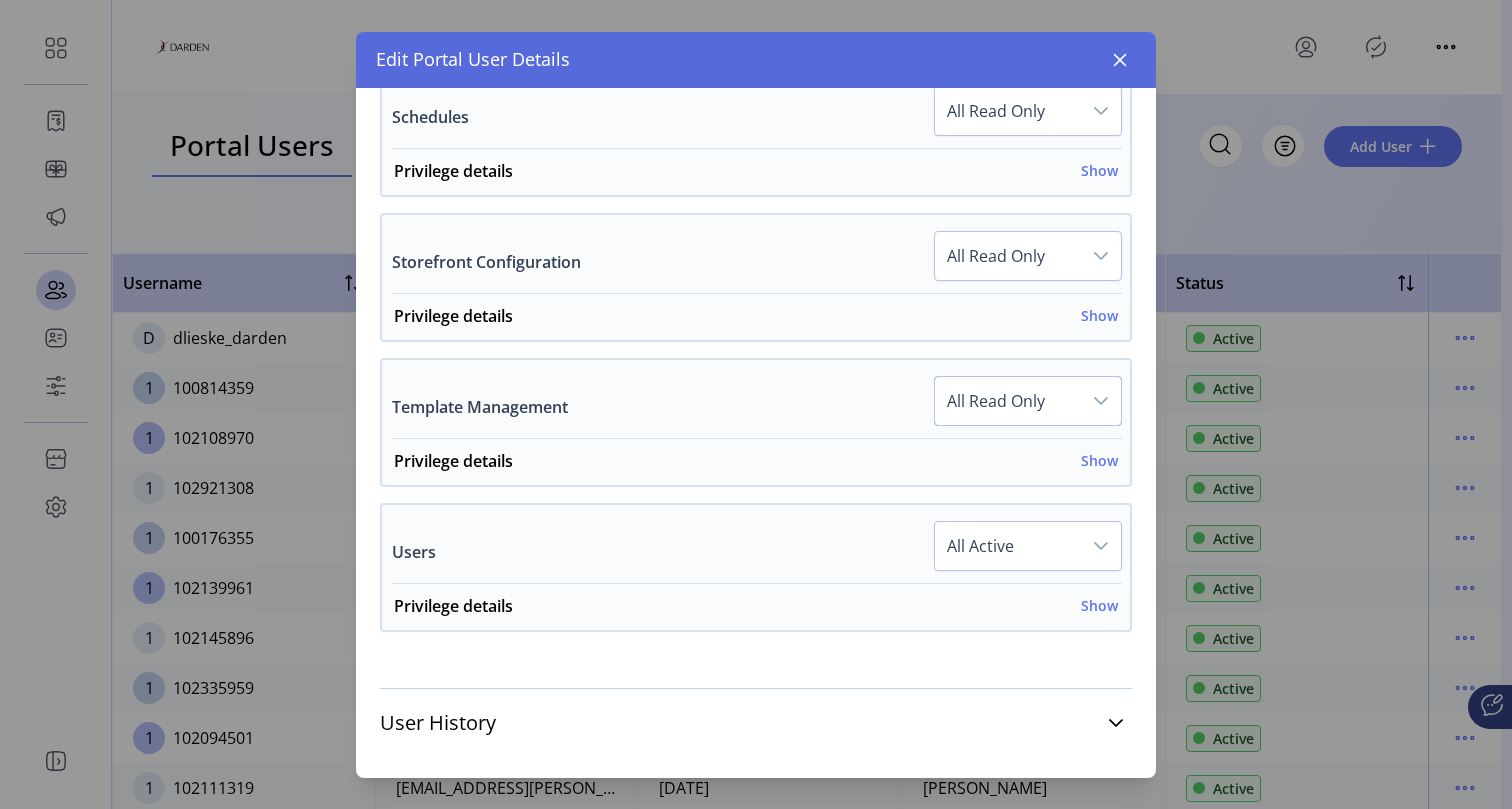 click on "All Active" at bounding box center [1008, 546] 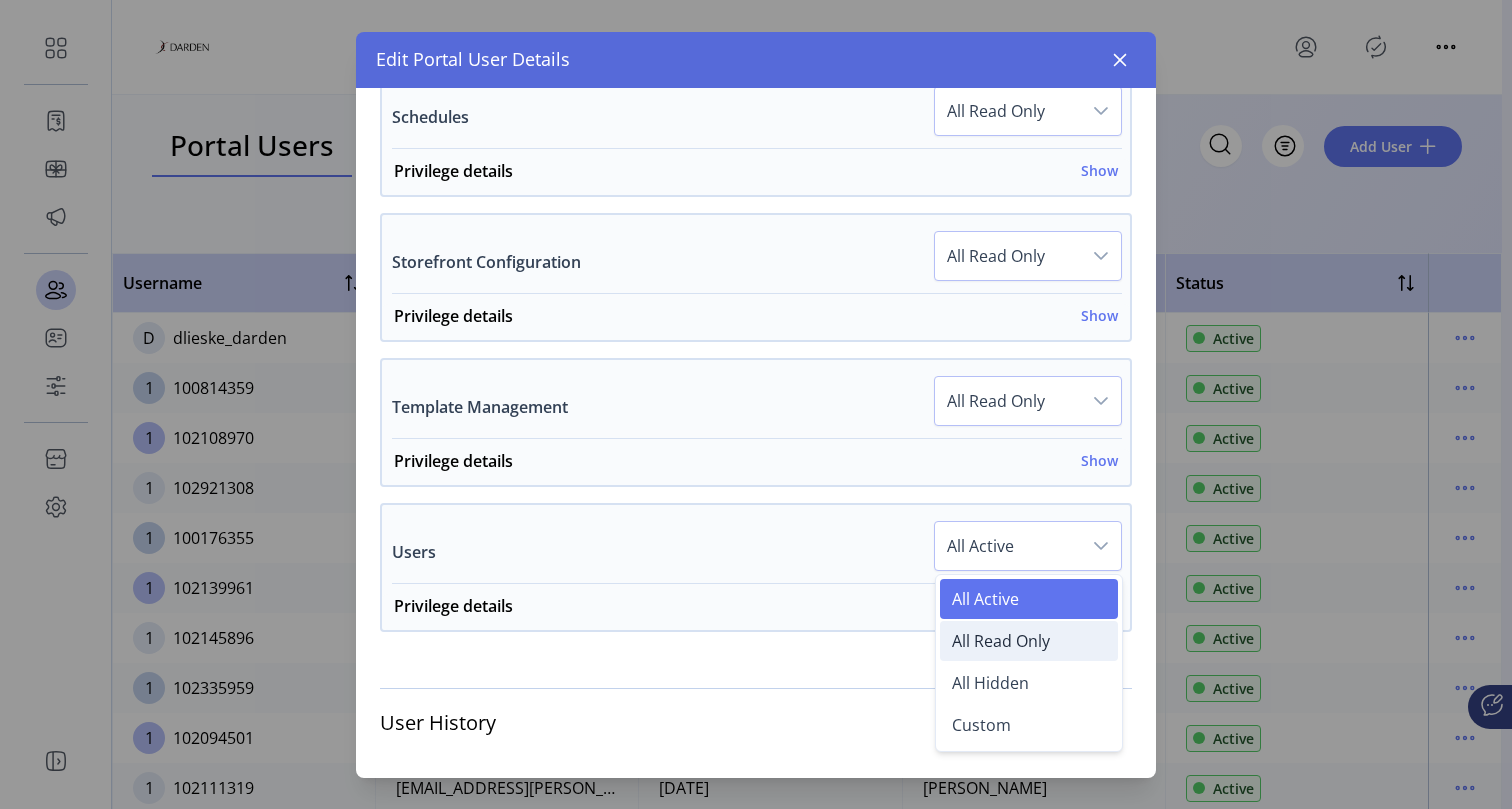 click on "All Read Only" at bounding box center (1001, 641) 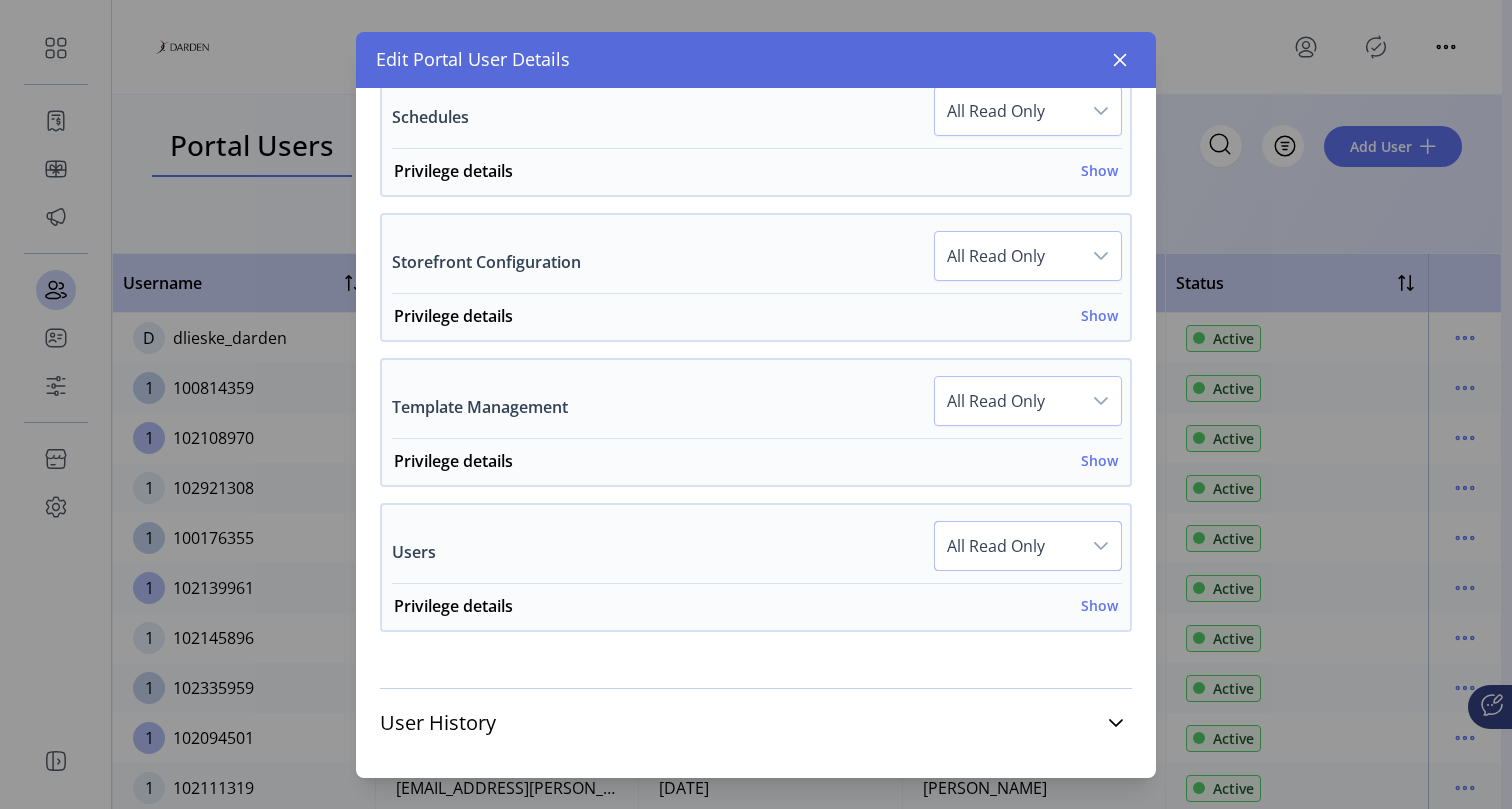 scroll, scrollTop: 1965, scrollLeft: 0, axis: vertical 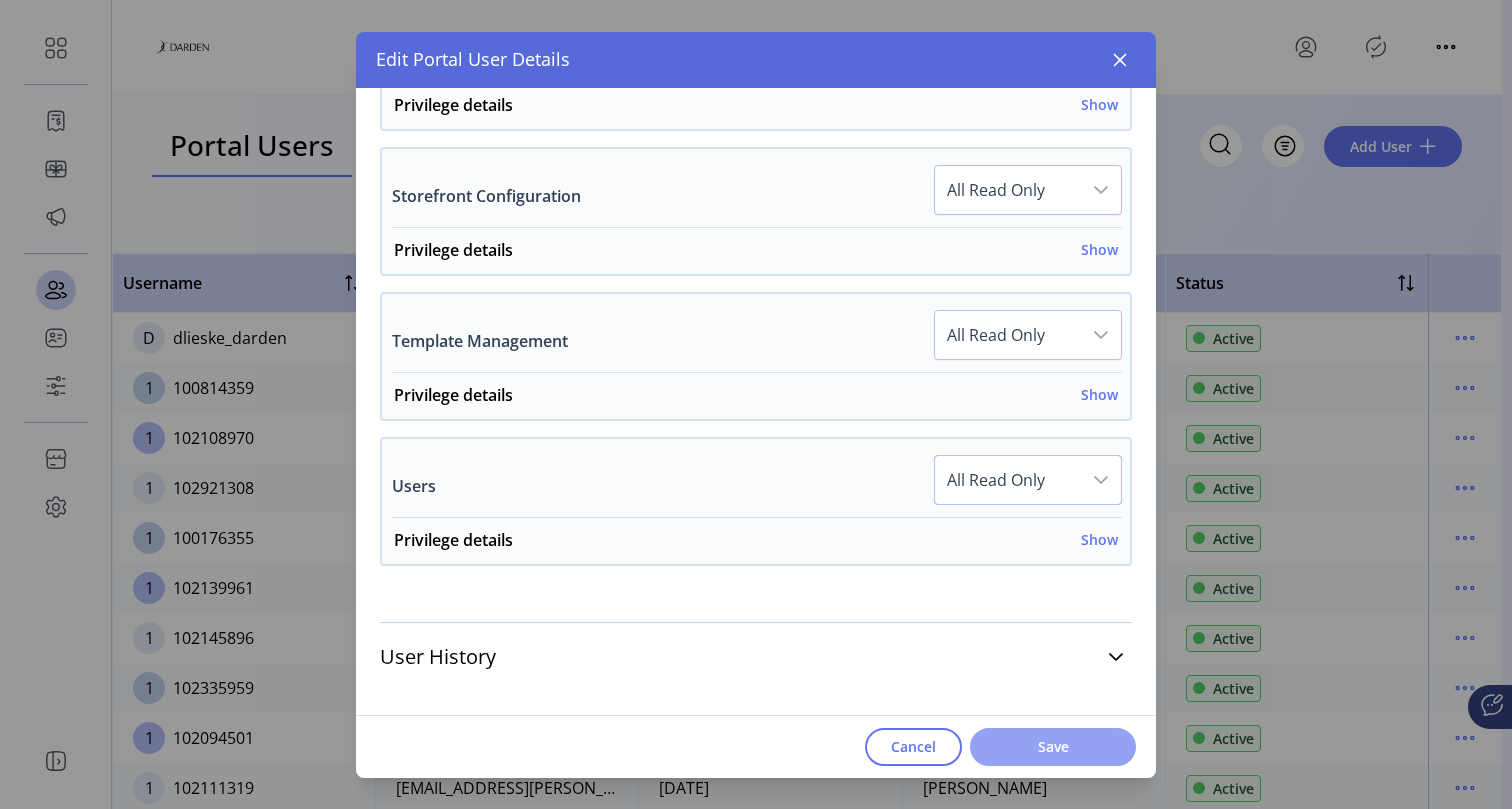 click on "Save" at bounding box center (1053, 746) 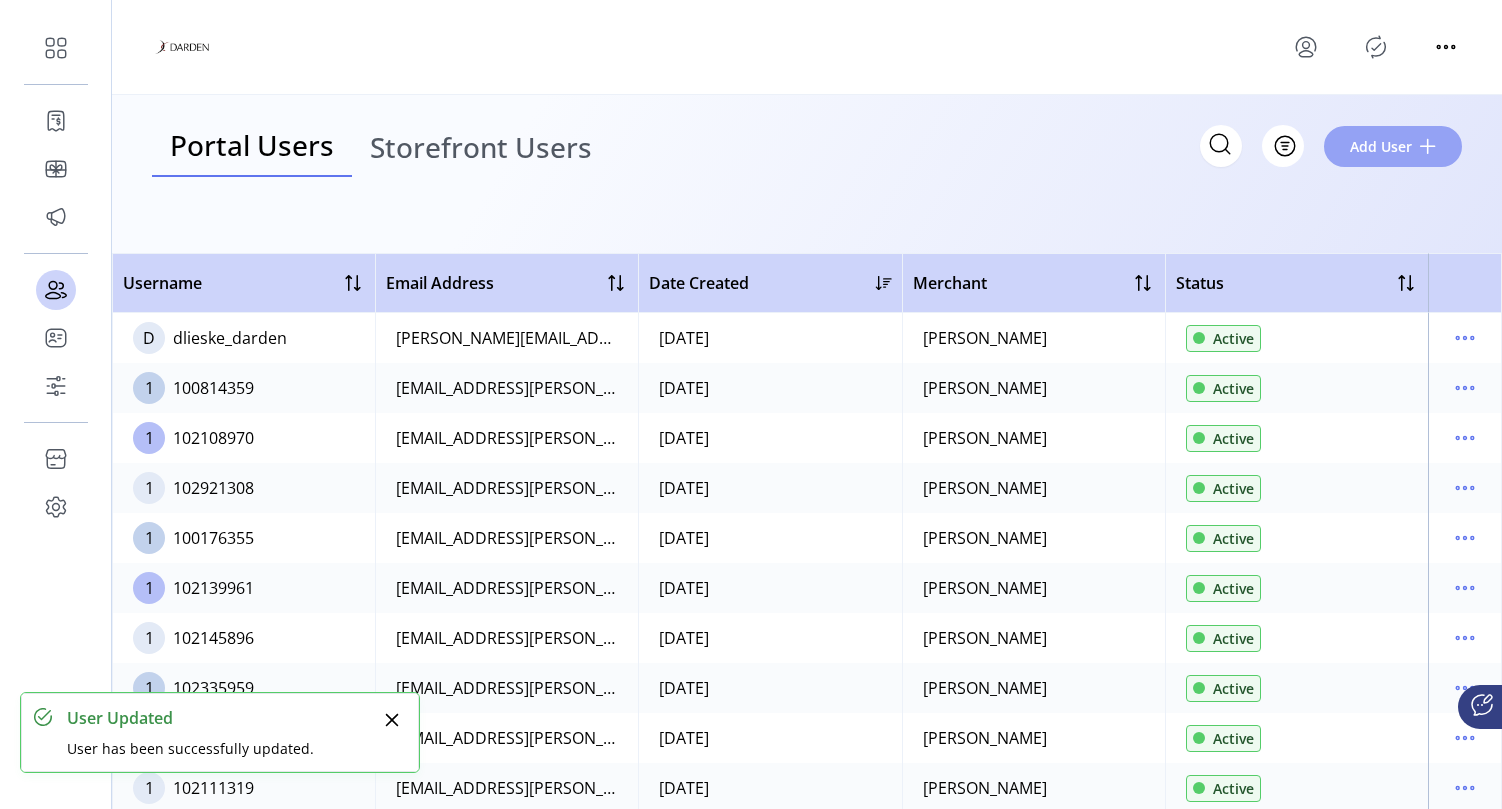 click on "Add User" 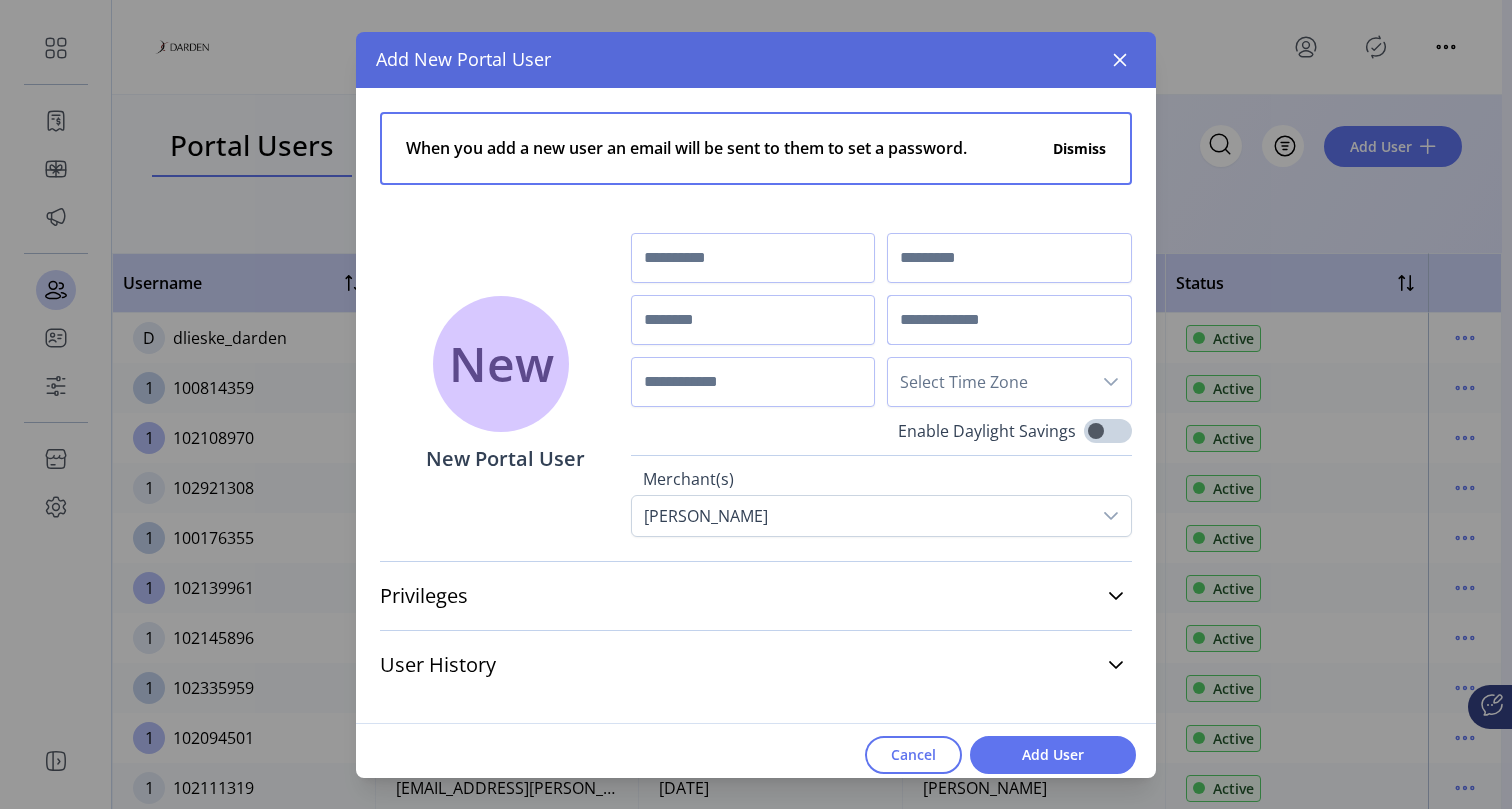 click at bounding box center (1009, 320) 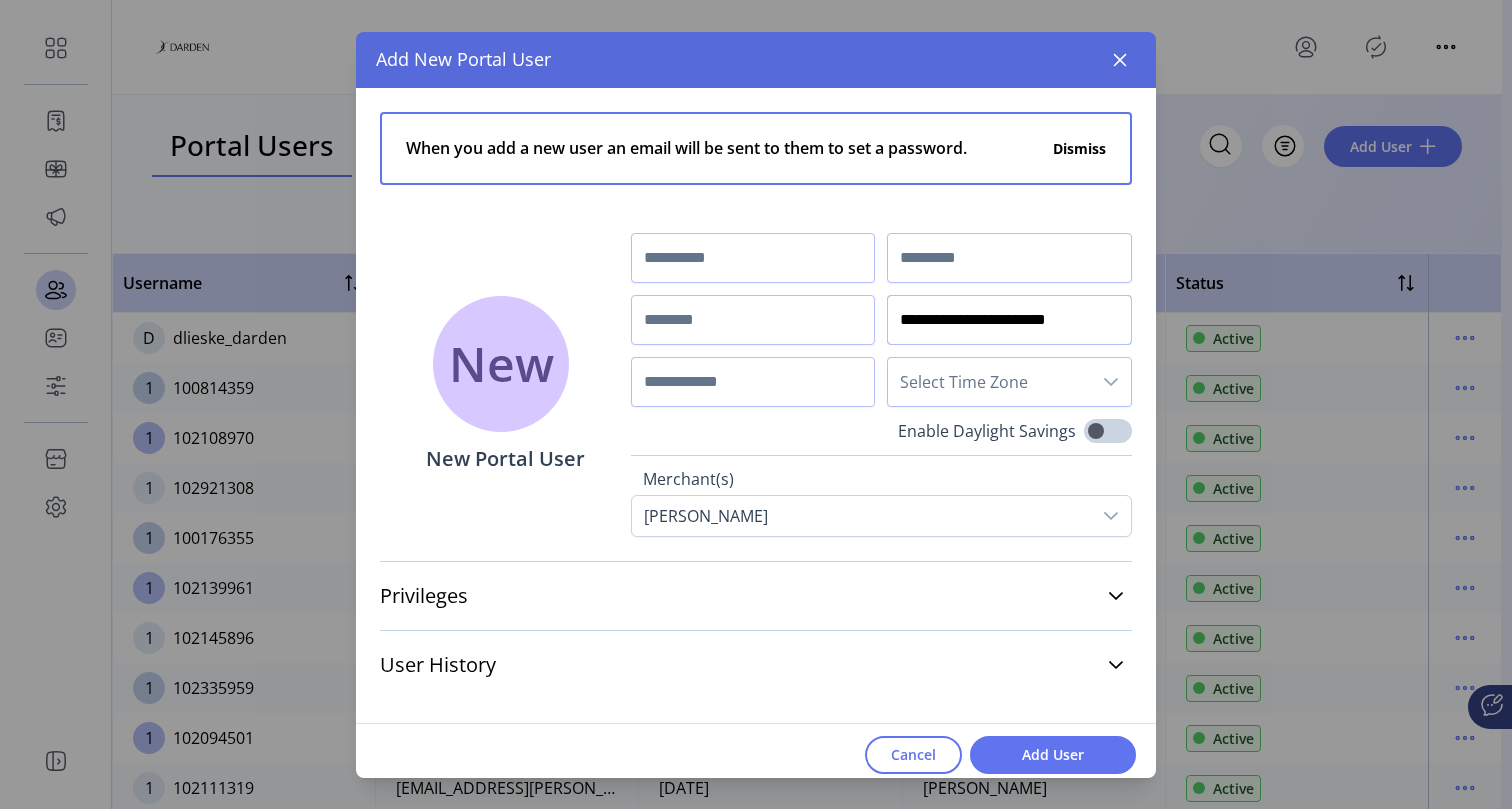 paste on "******" 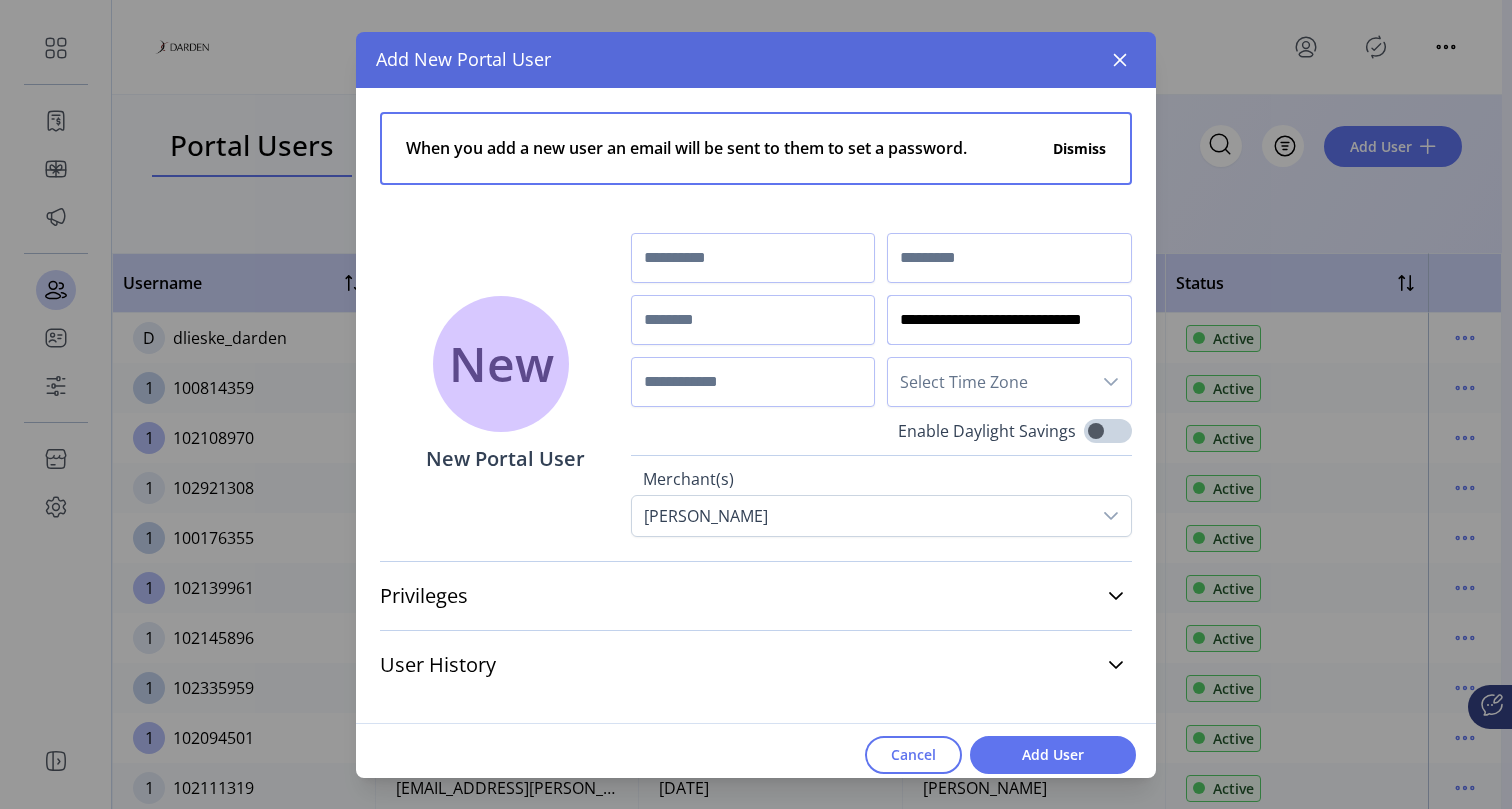 scroll, scrollTop: 0, scrollLeft: 8, axis: horizontal 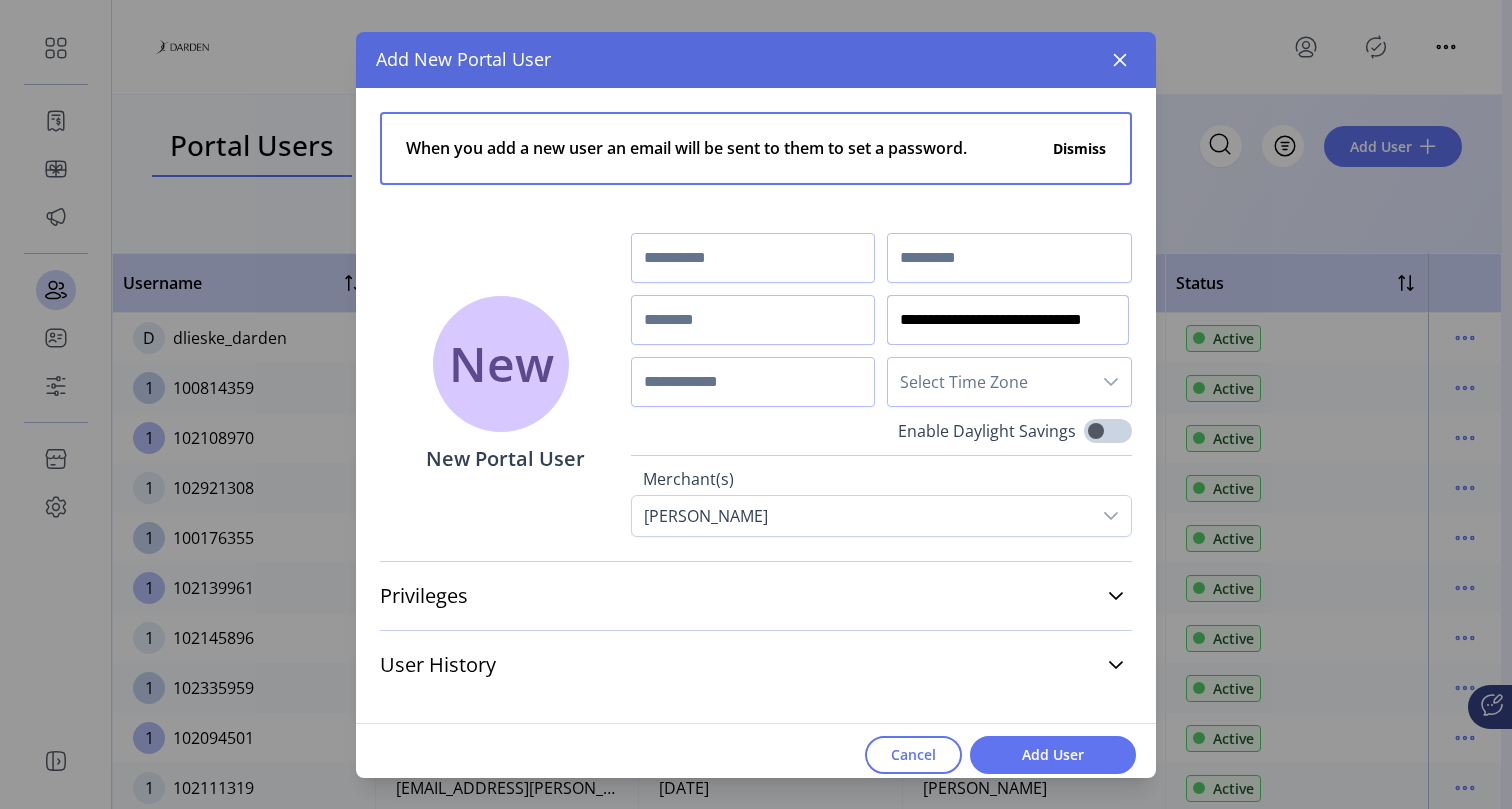 type on "**********" 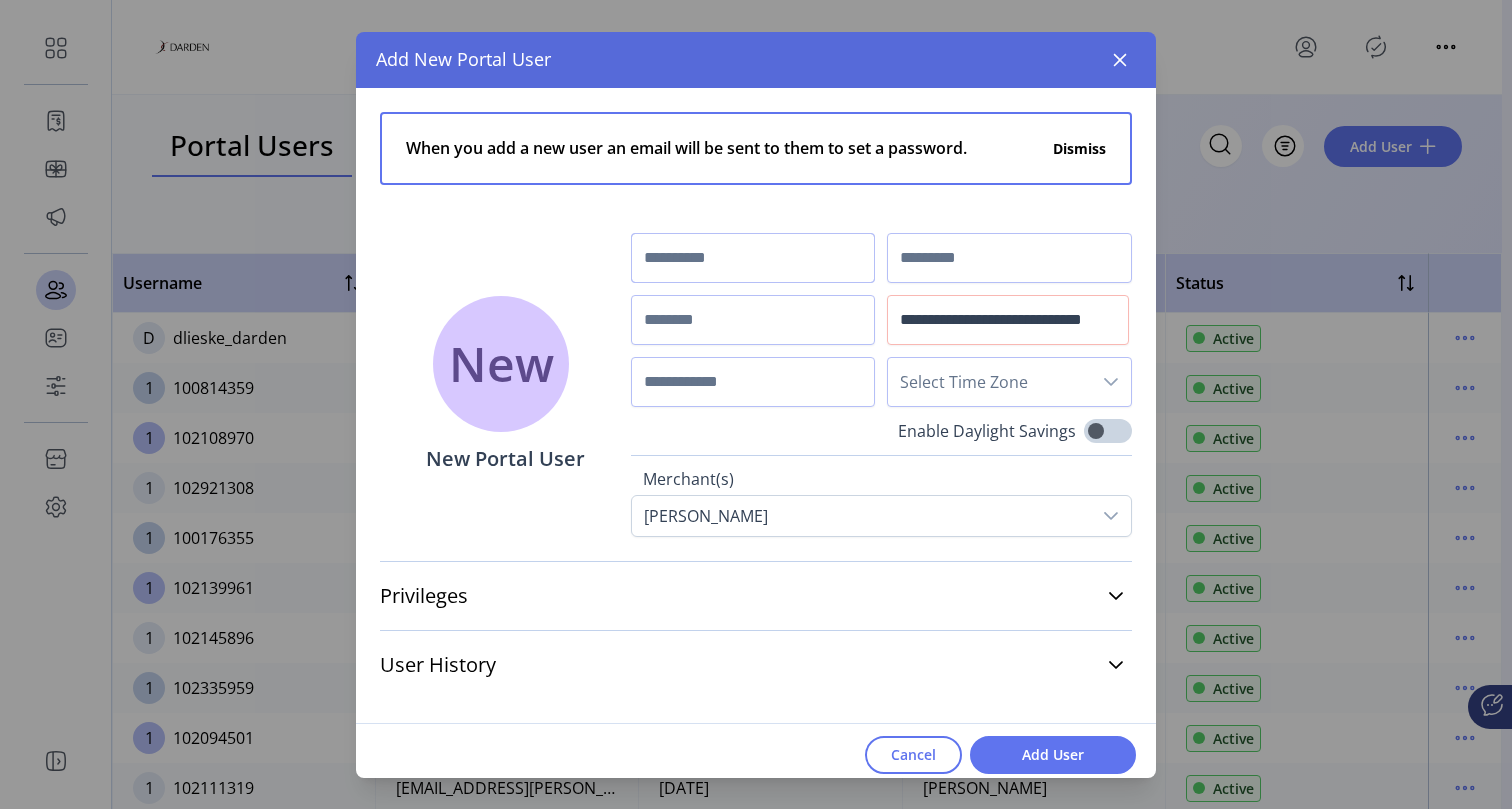 scroll, scrollTop: 0, scrollLeft: 0, axis: both 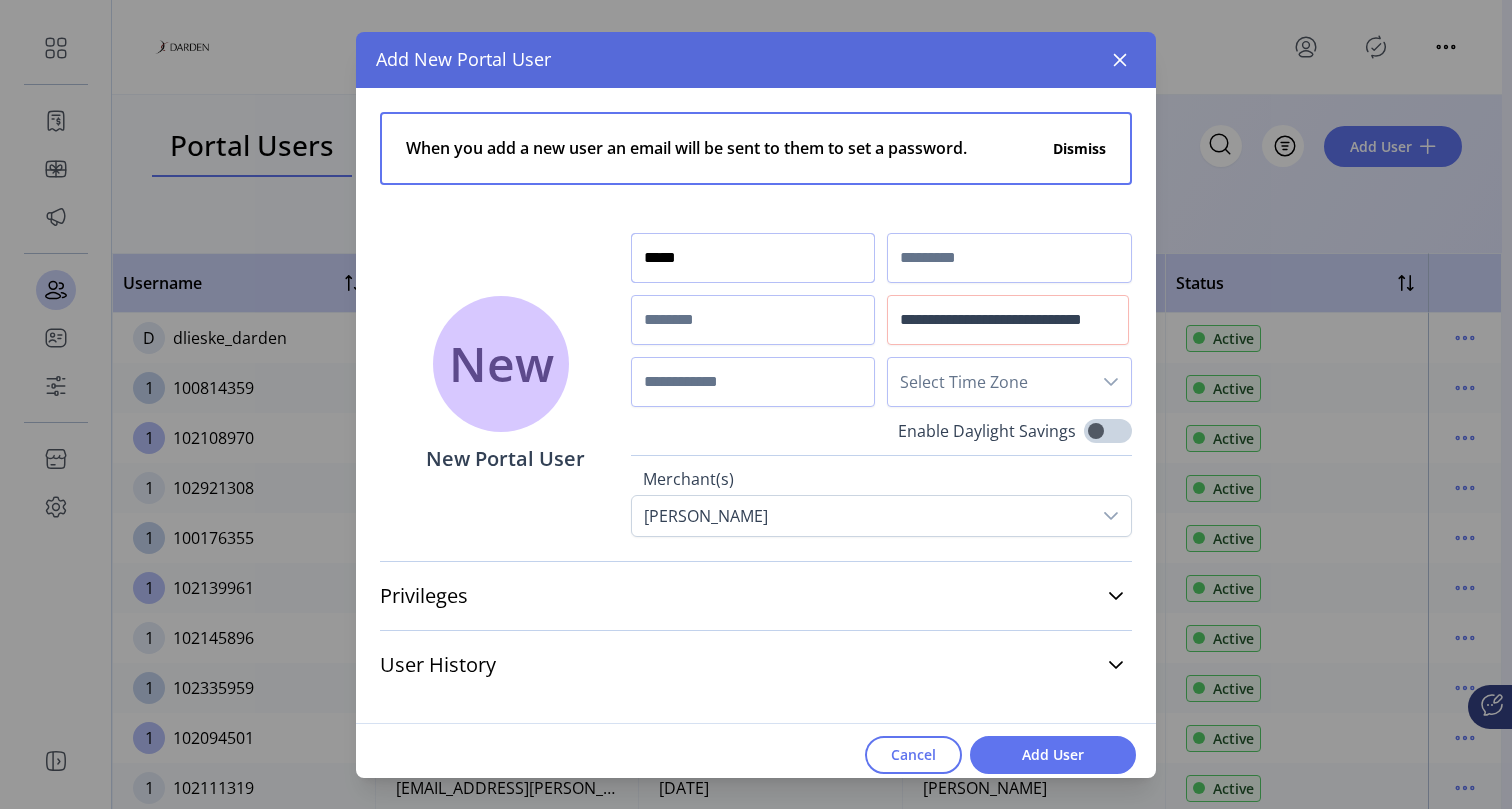 type on "*****" 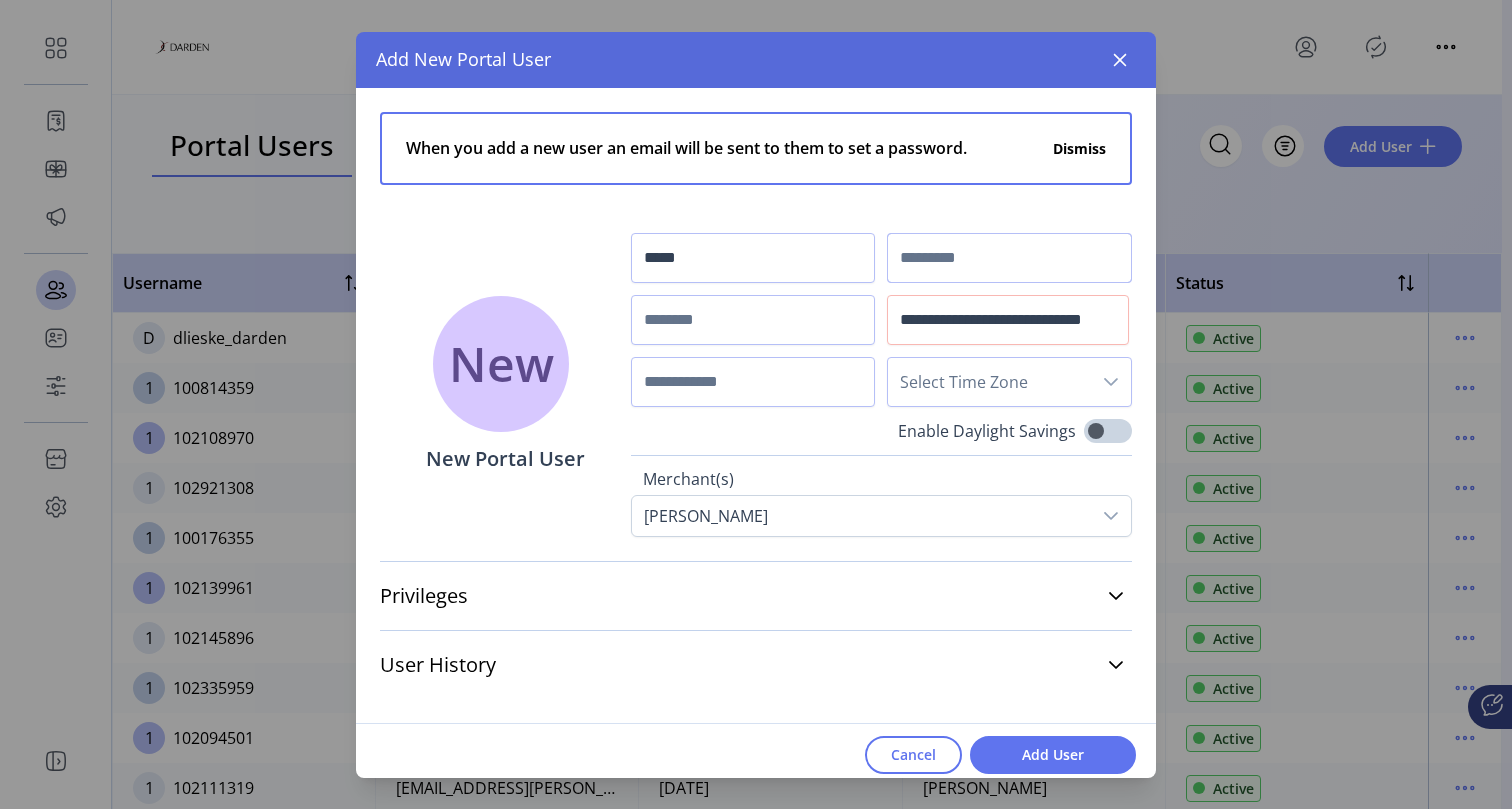 click at bounding box center (1009, 258) 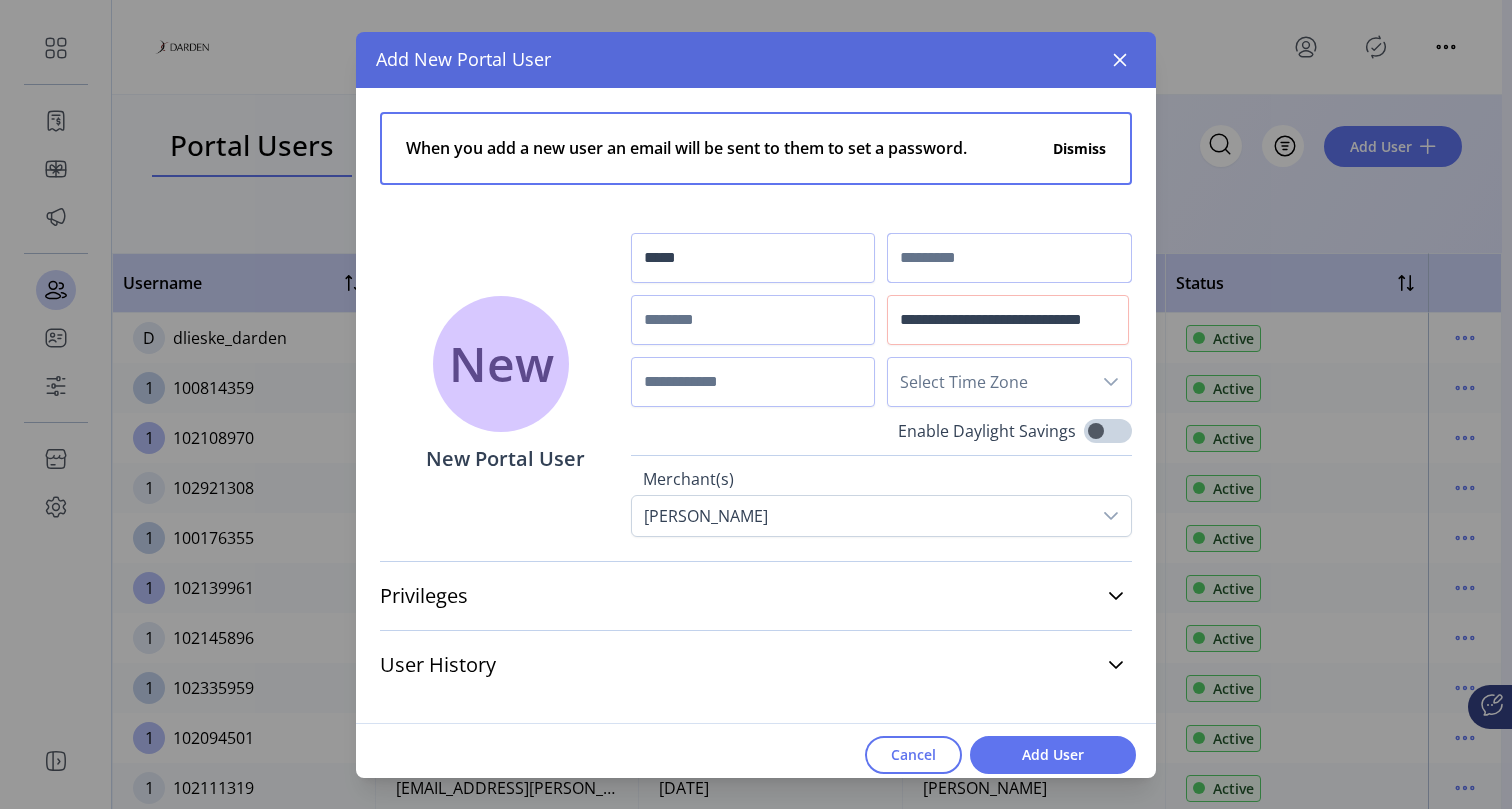 paste on "*******" 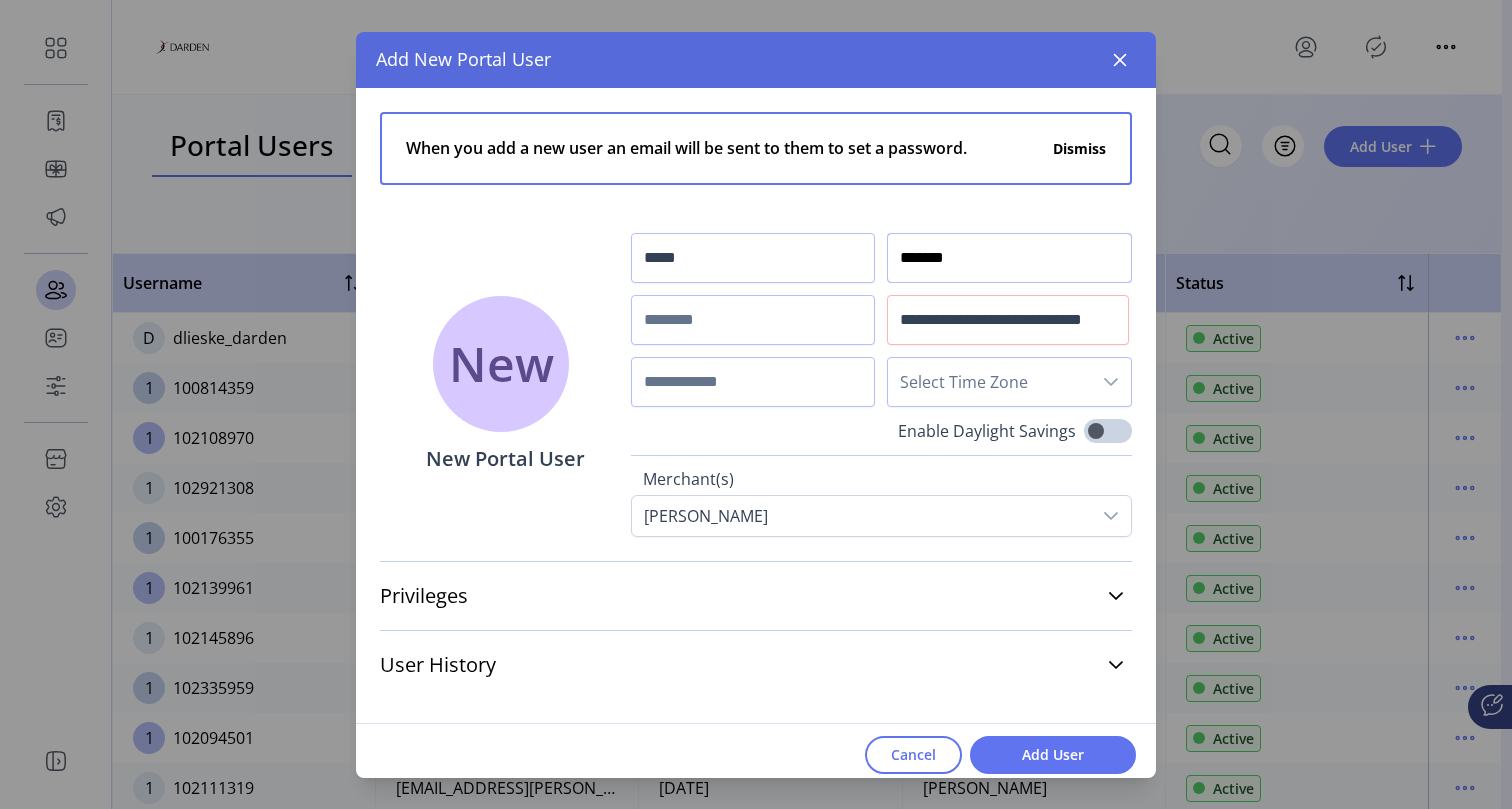 type on "*******" 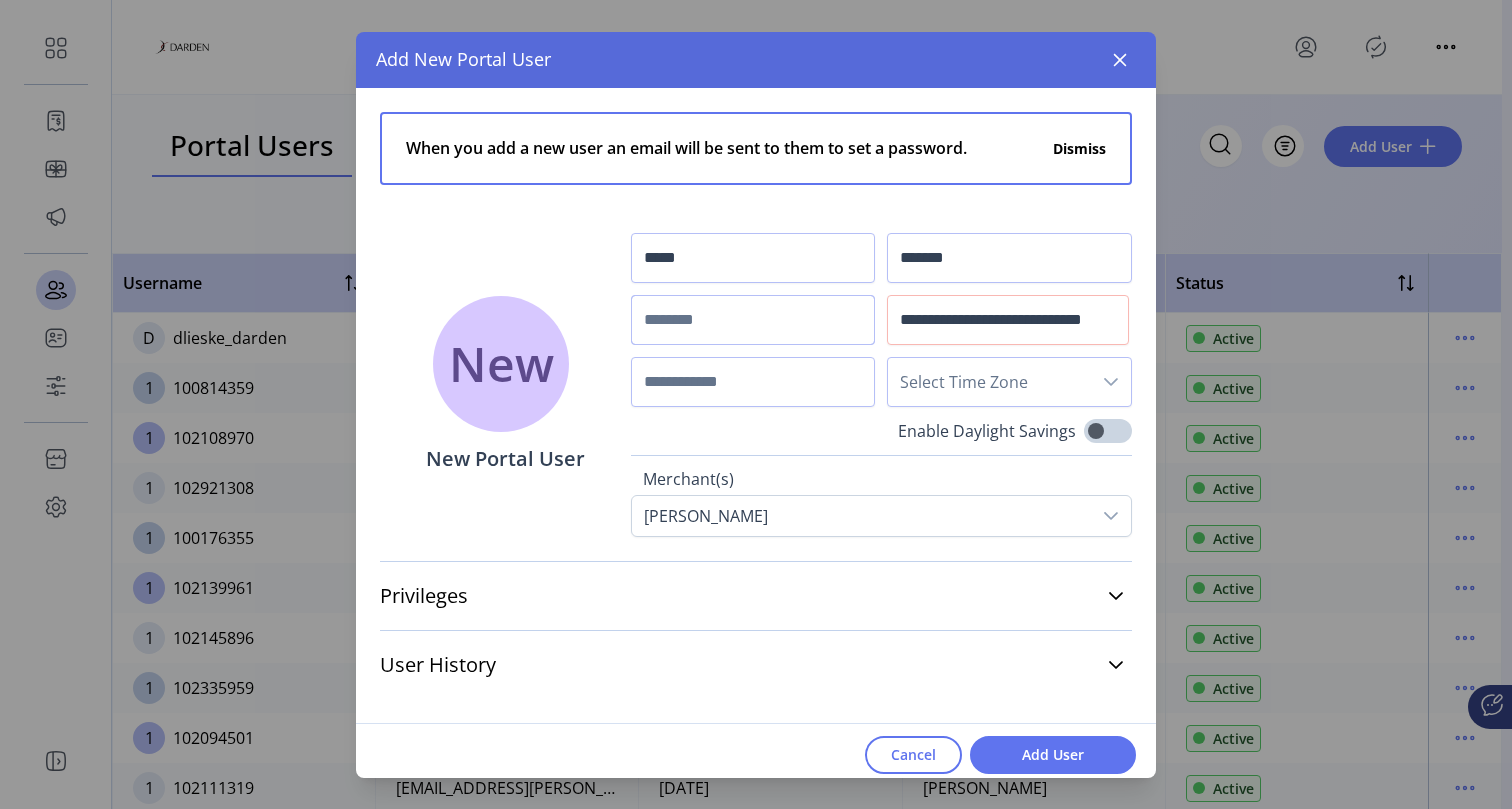 click at bounding box center [753, 320] 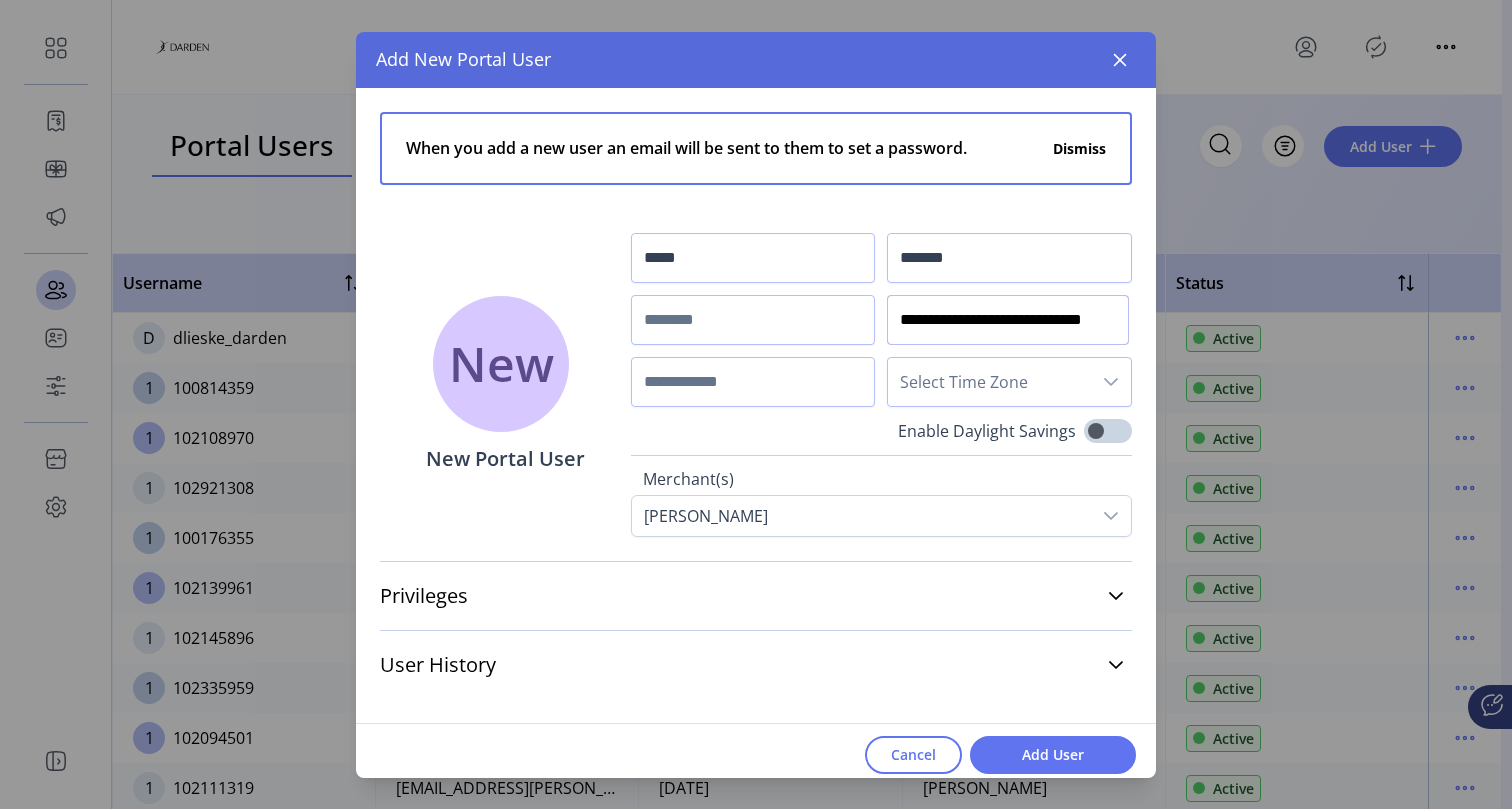 click on "**********" at bounding box center (1007, 320) 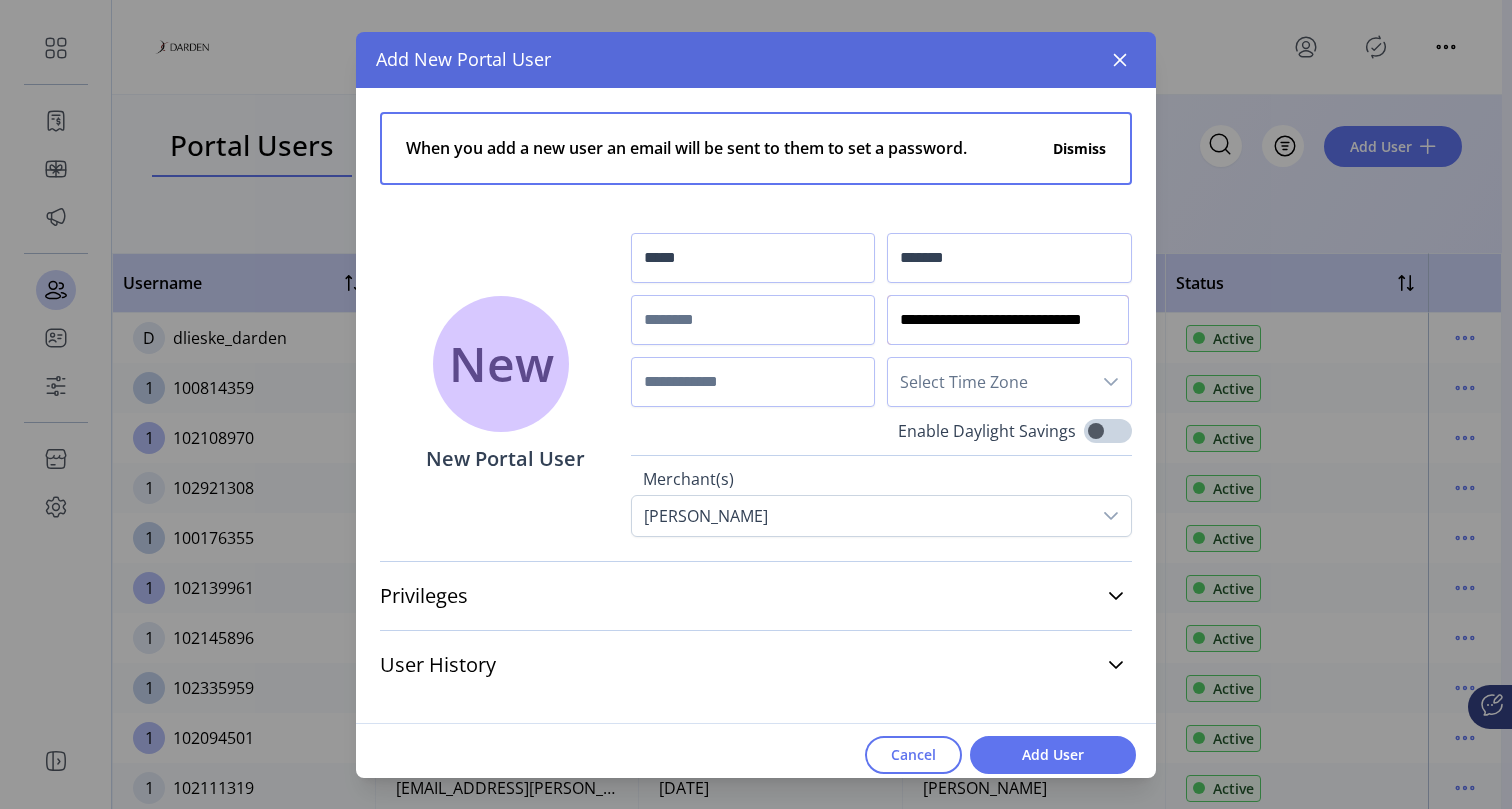 click on "**********" at bounding box center [1007, 320] 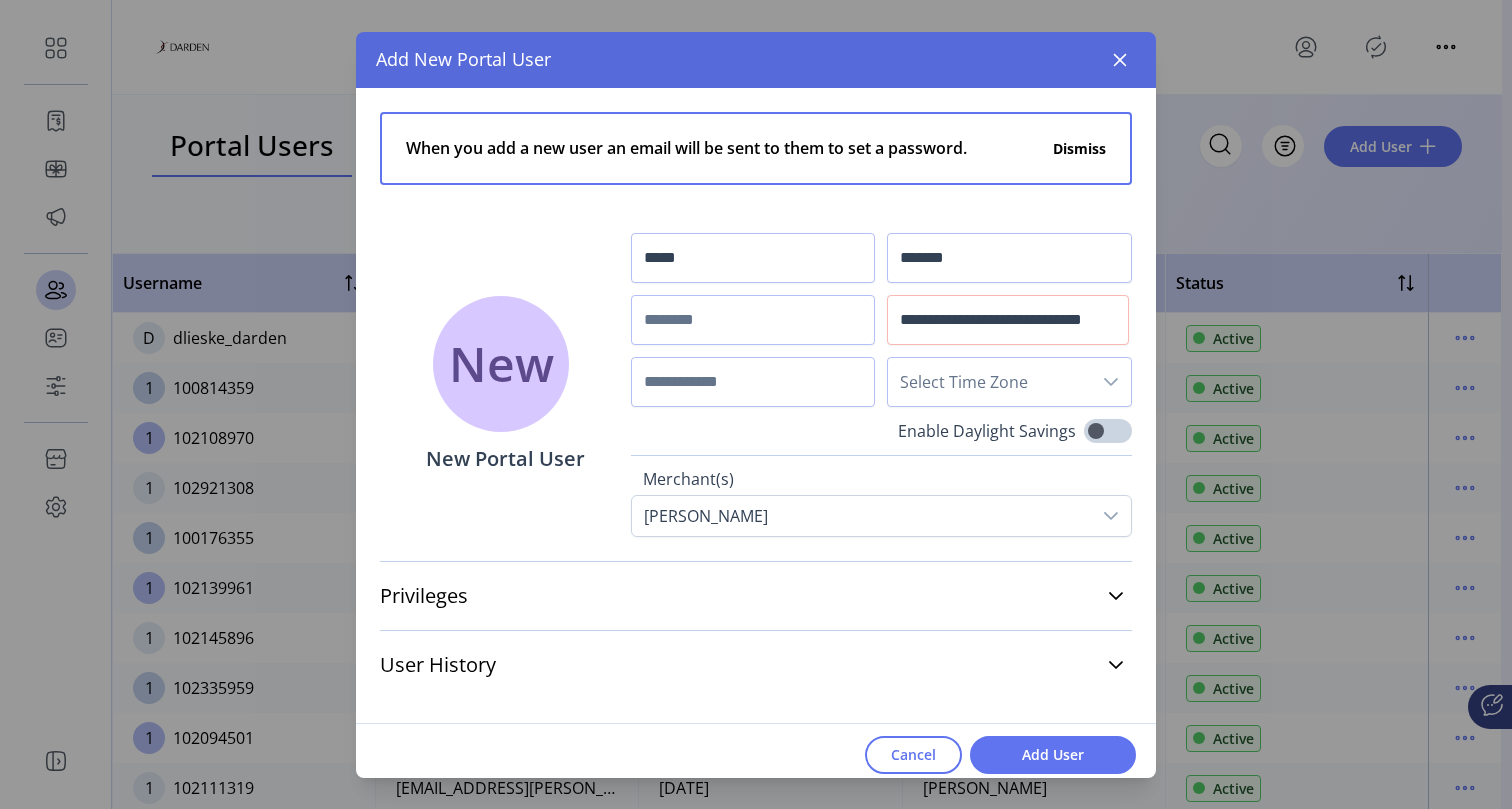 drag, startPoint x: 644, startPoint y: 348, endPoint x: 664, endPoint y: 321, distance: 33.600594 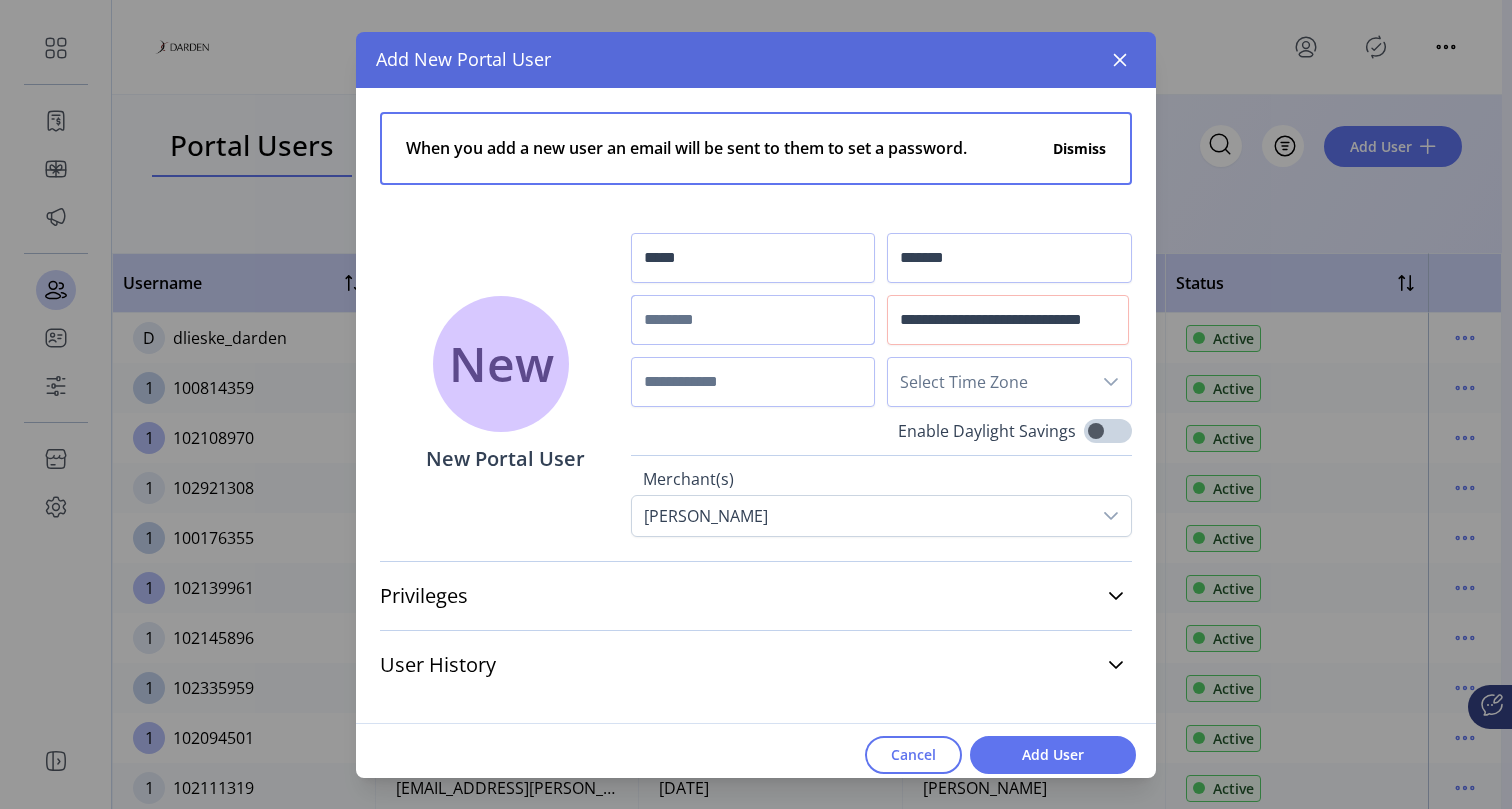 click at bounding box center (753, 320) 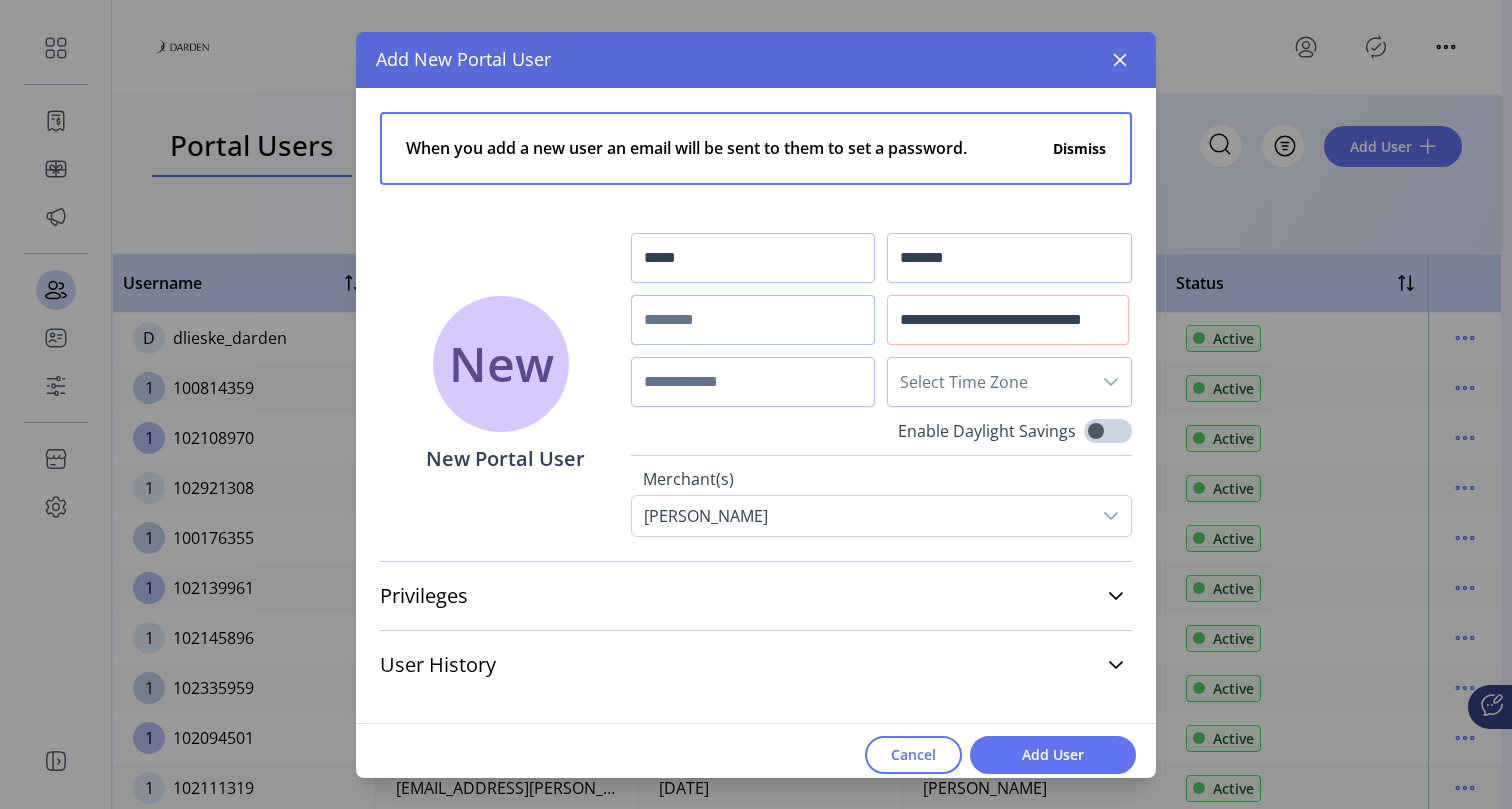 click at bounding box center [753, 320] 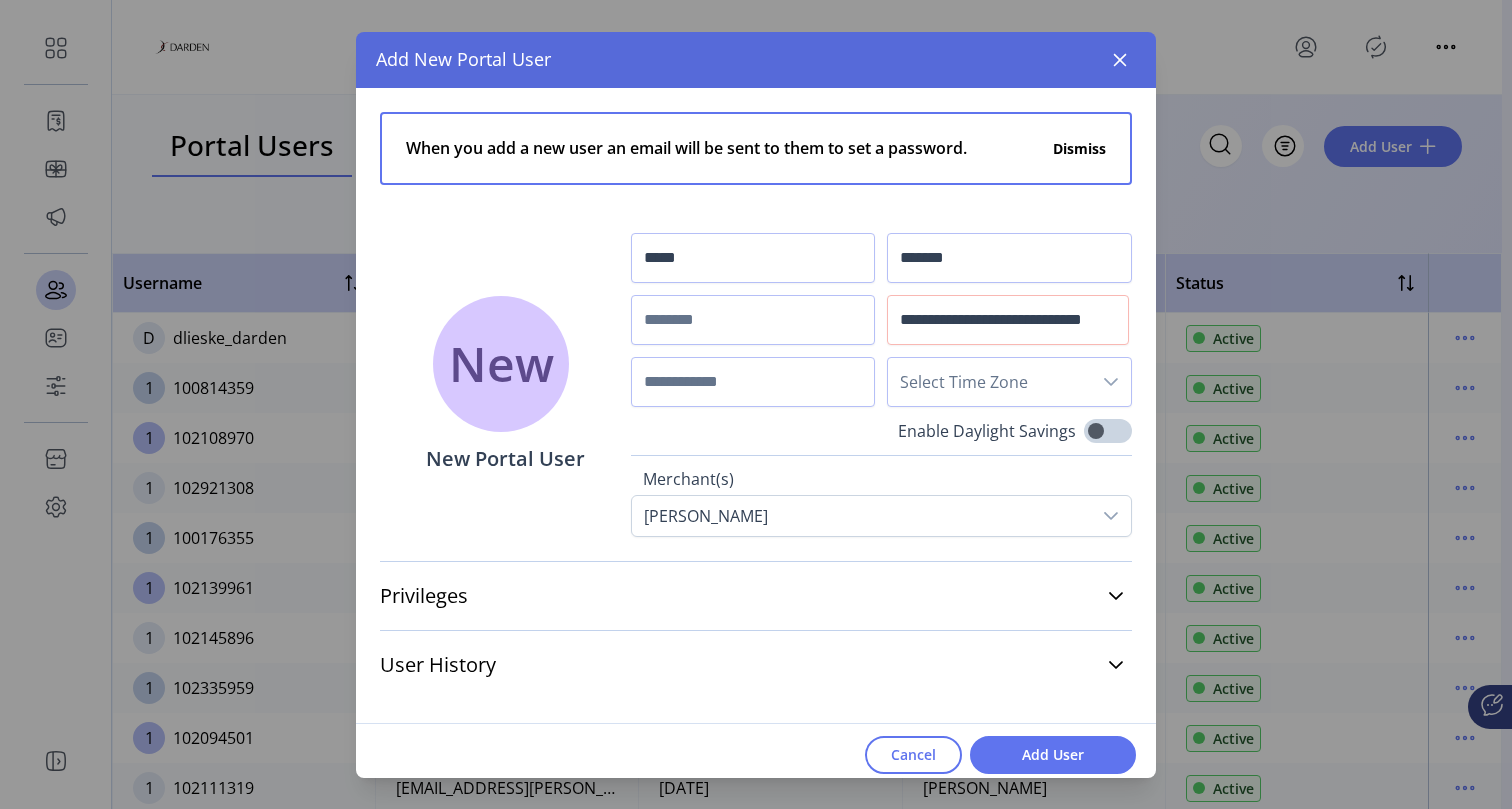 drag, startPoint x: 551, startPoint y: 268, endPoint x: 729, endPoint y: 49, distance: 282.21445 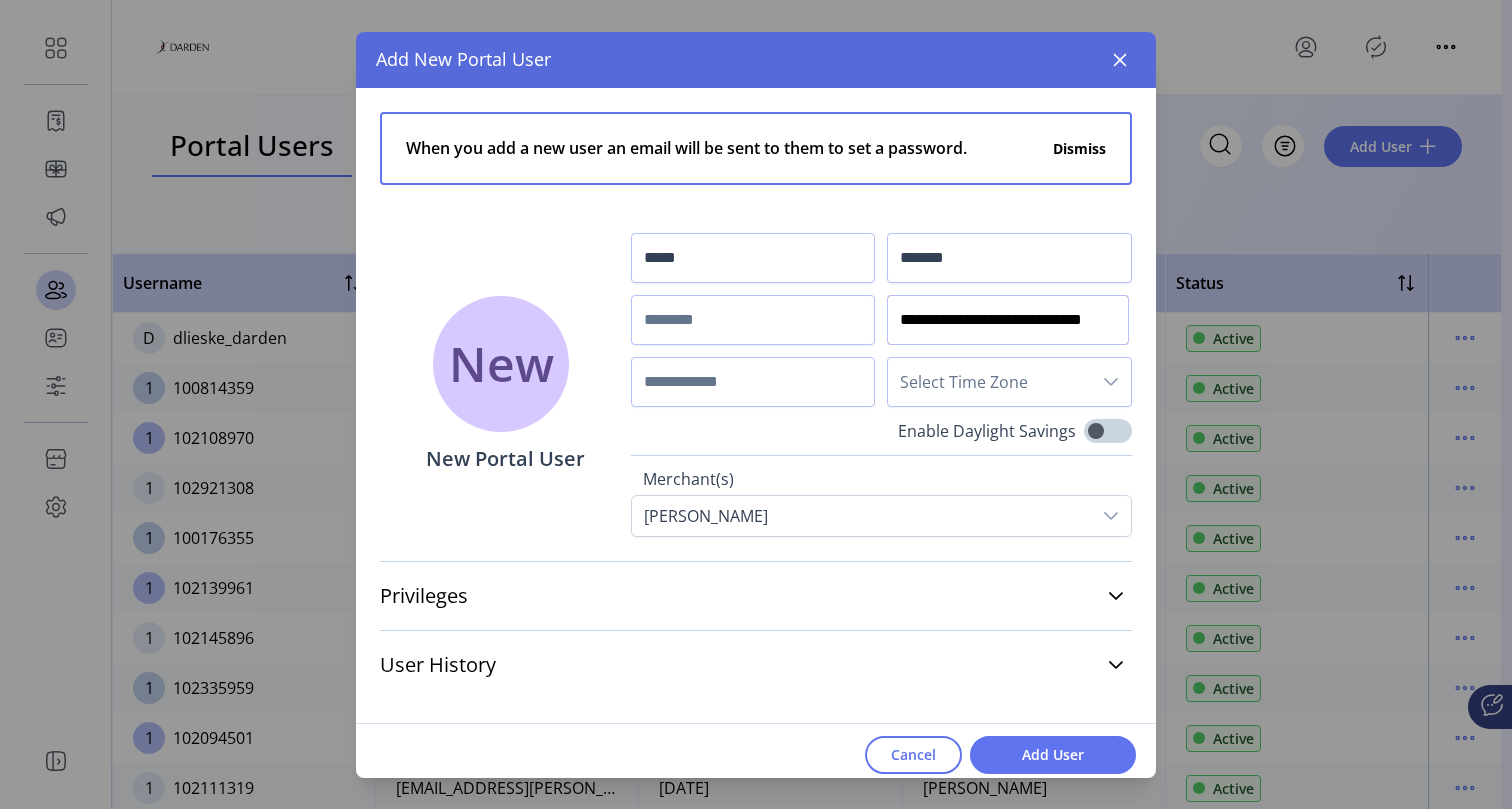 click on "**********" at bounding box center [1007, 320] 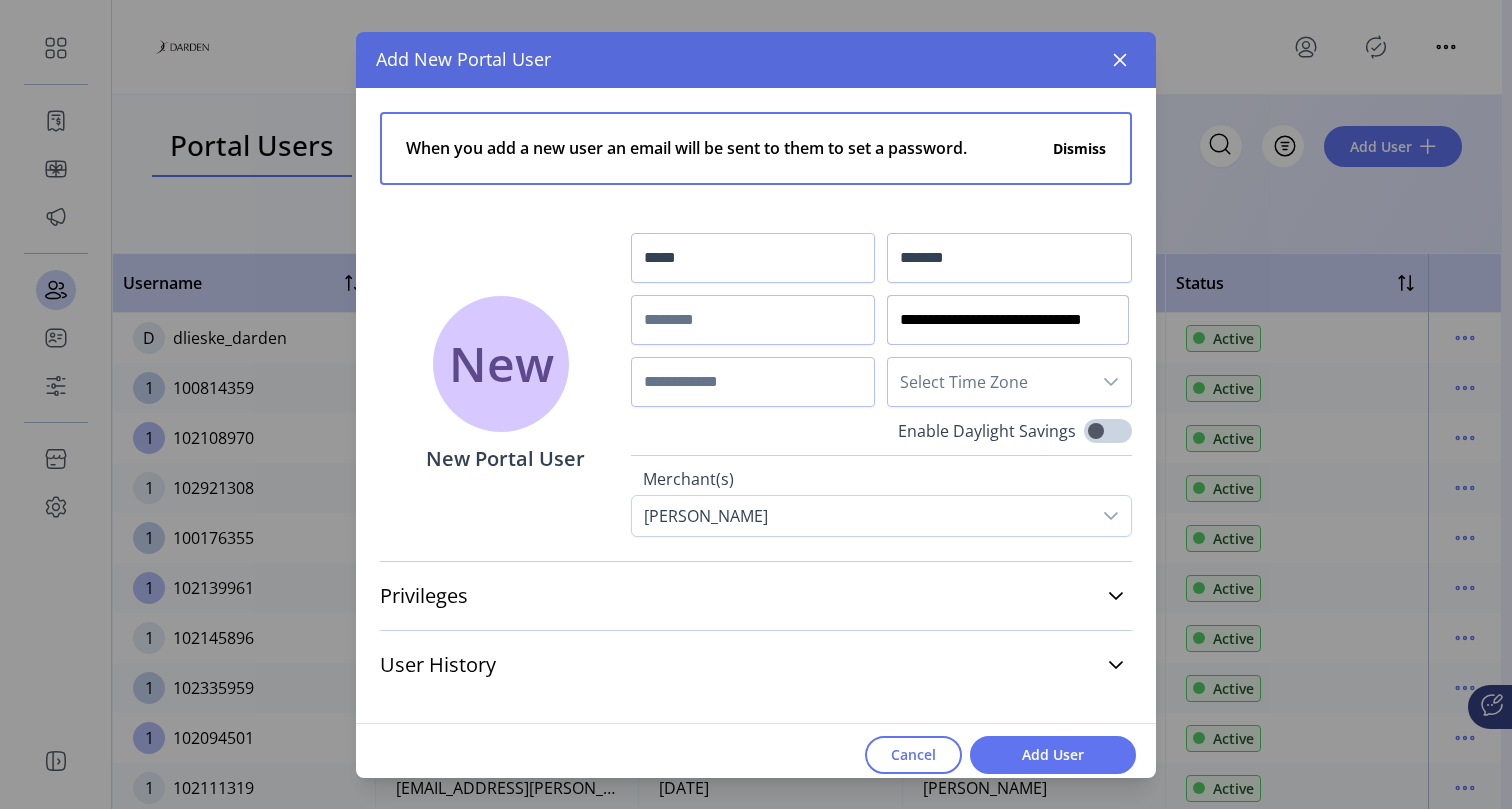 click on "**********" at bounding box center [1007, 320] 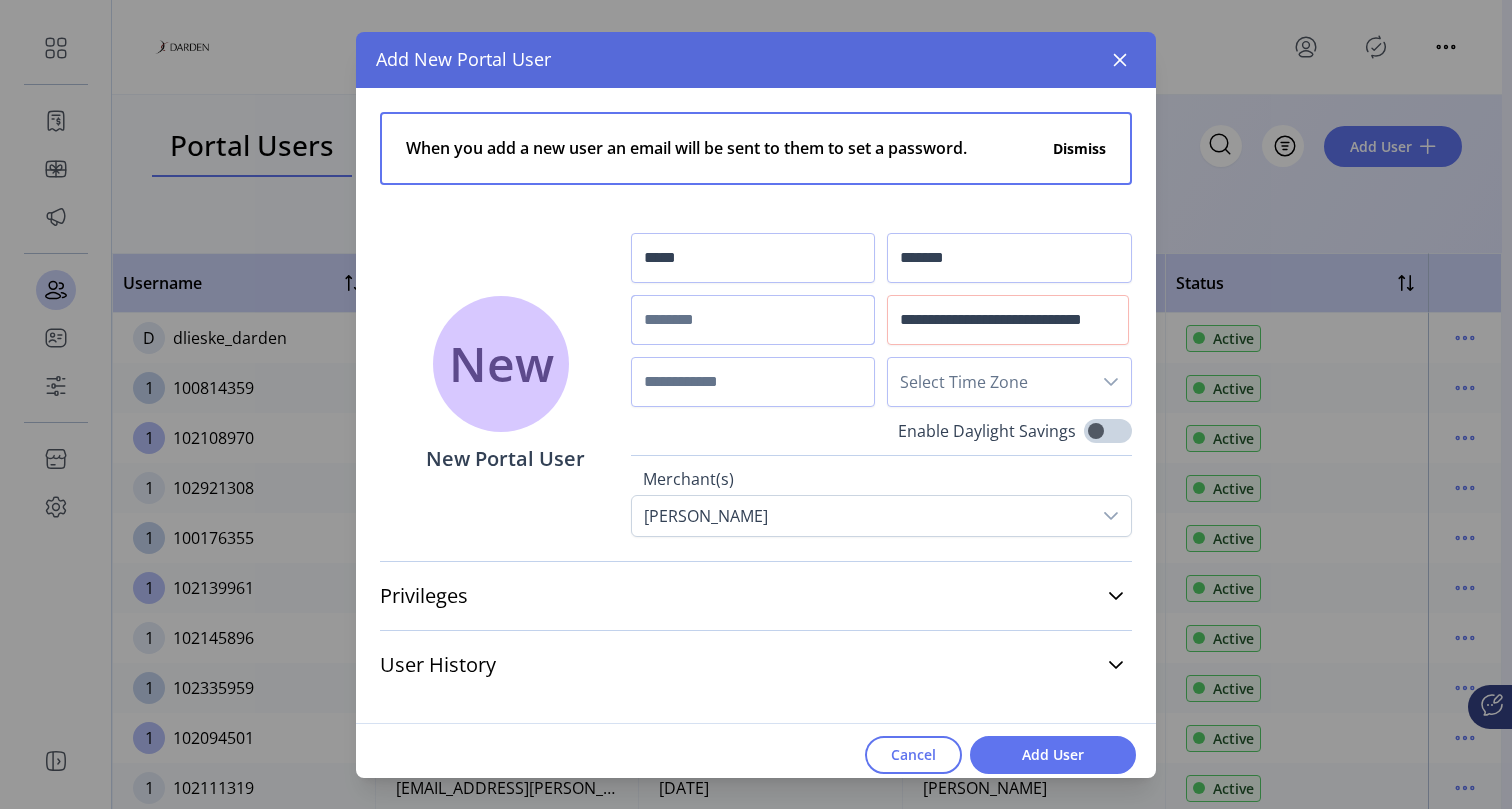 click at bounding box center [753, 320] 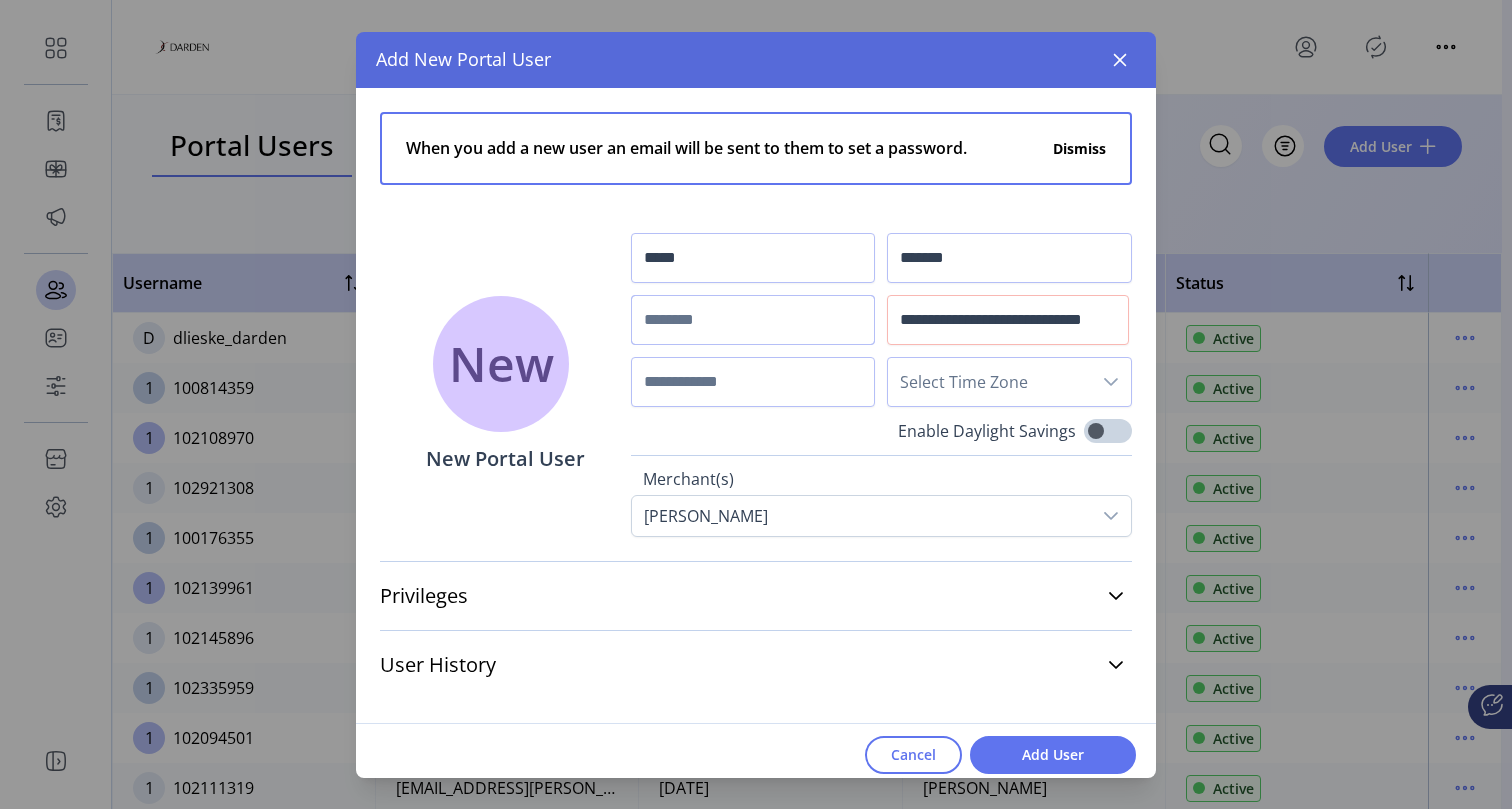 click at bounding box center [753, 320] 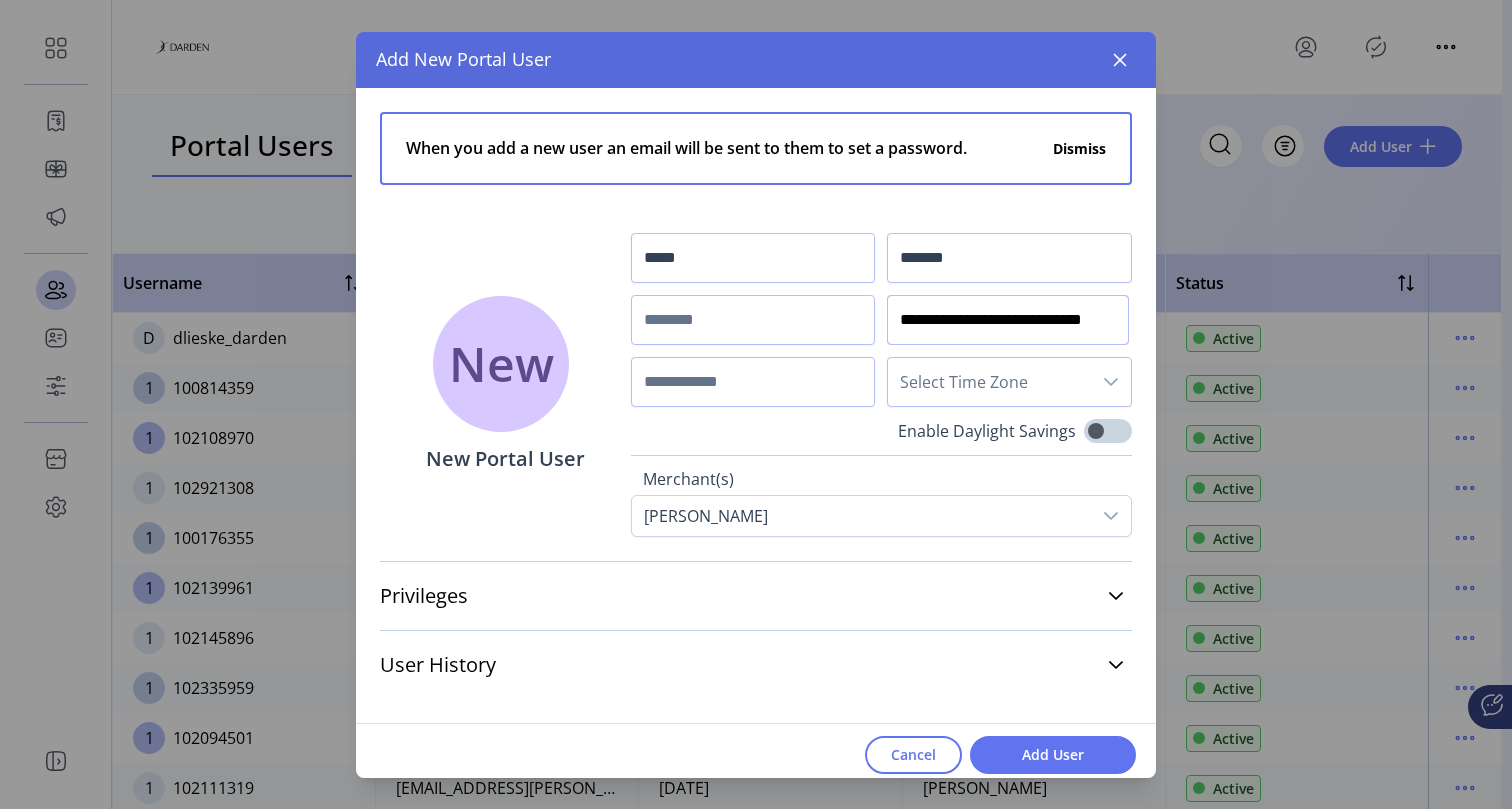 click on "**********" at bounding box center (1007, 320) 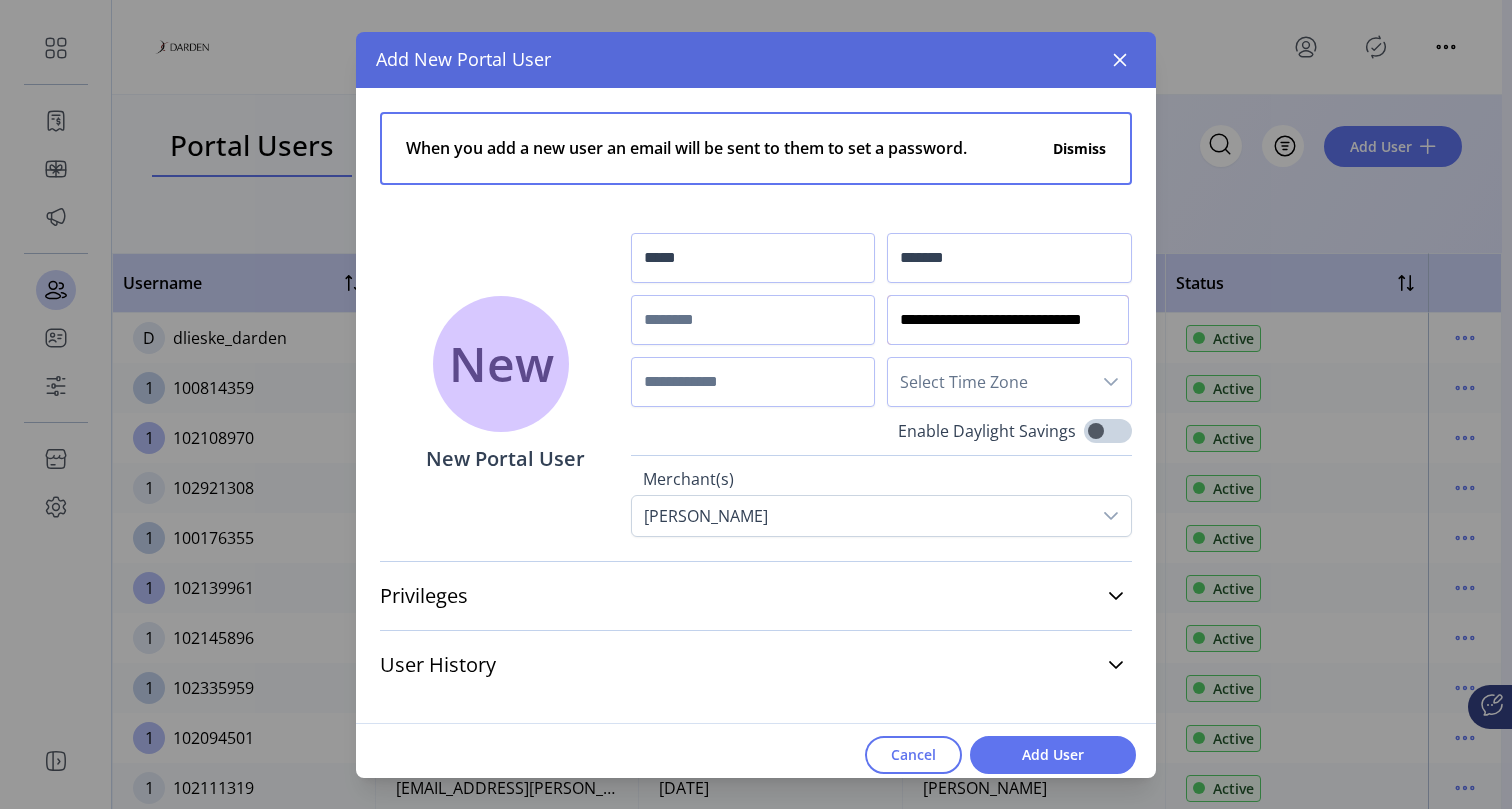 click on "**********" at bounding box center (1007, 320) 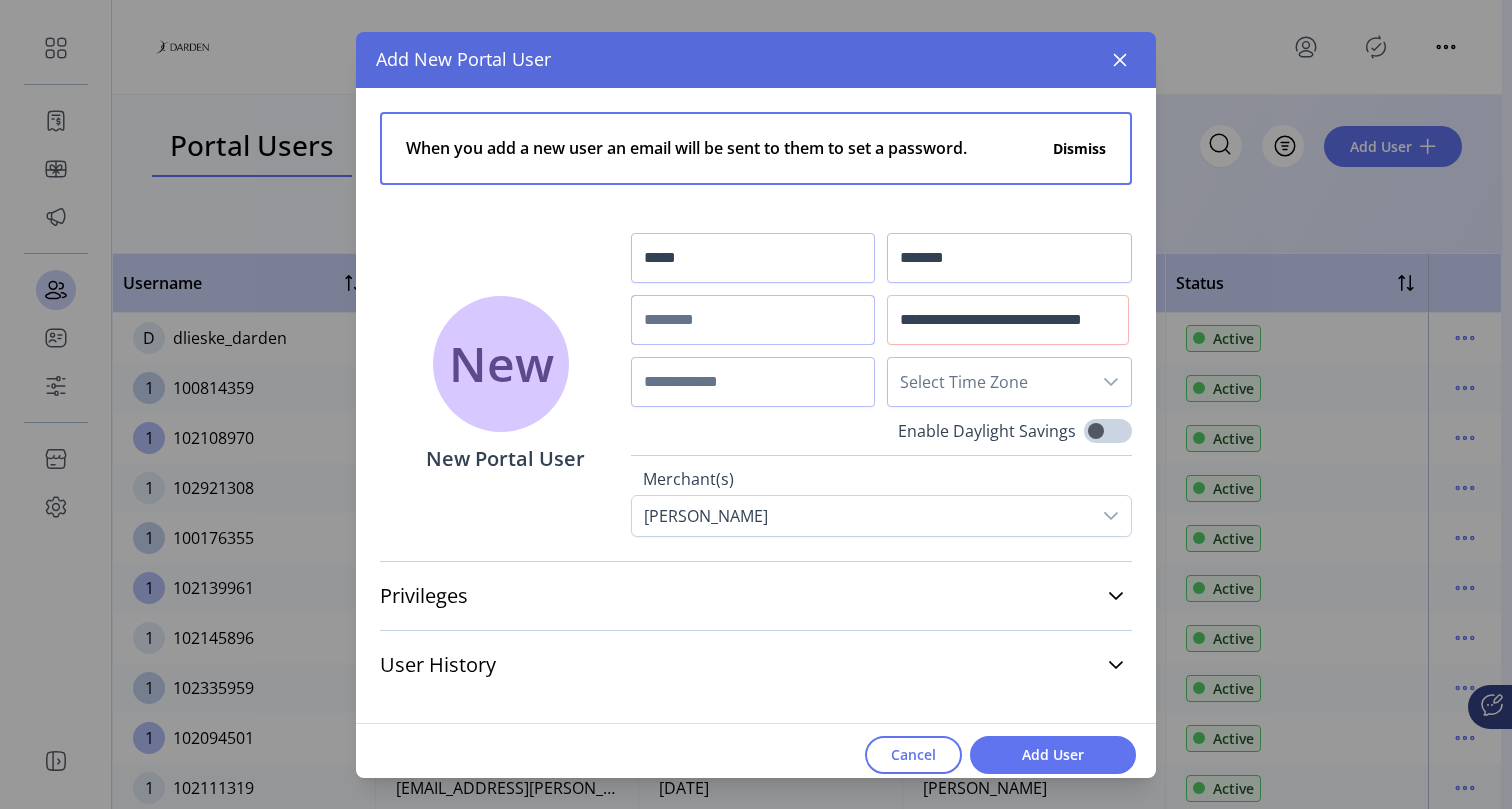 click at bounding box center (753, 320) 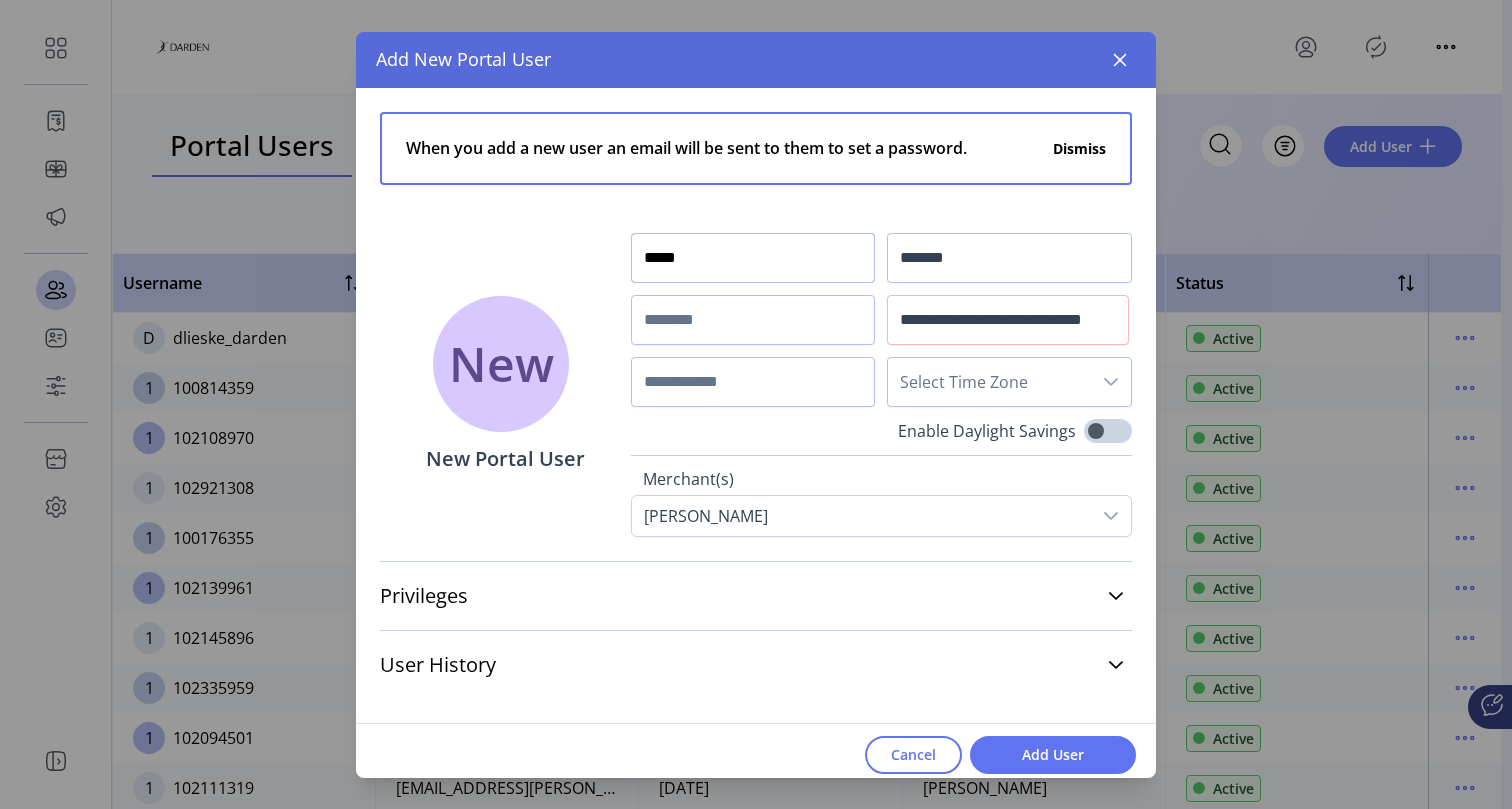 click on "*****" at bounding box center (753, 258) 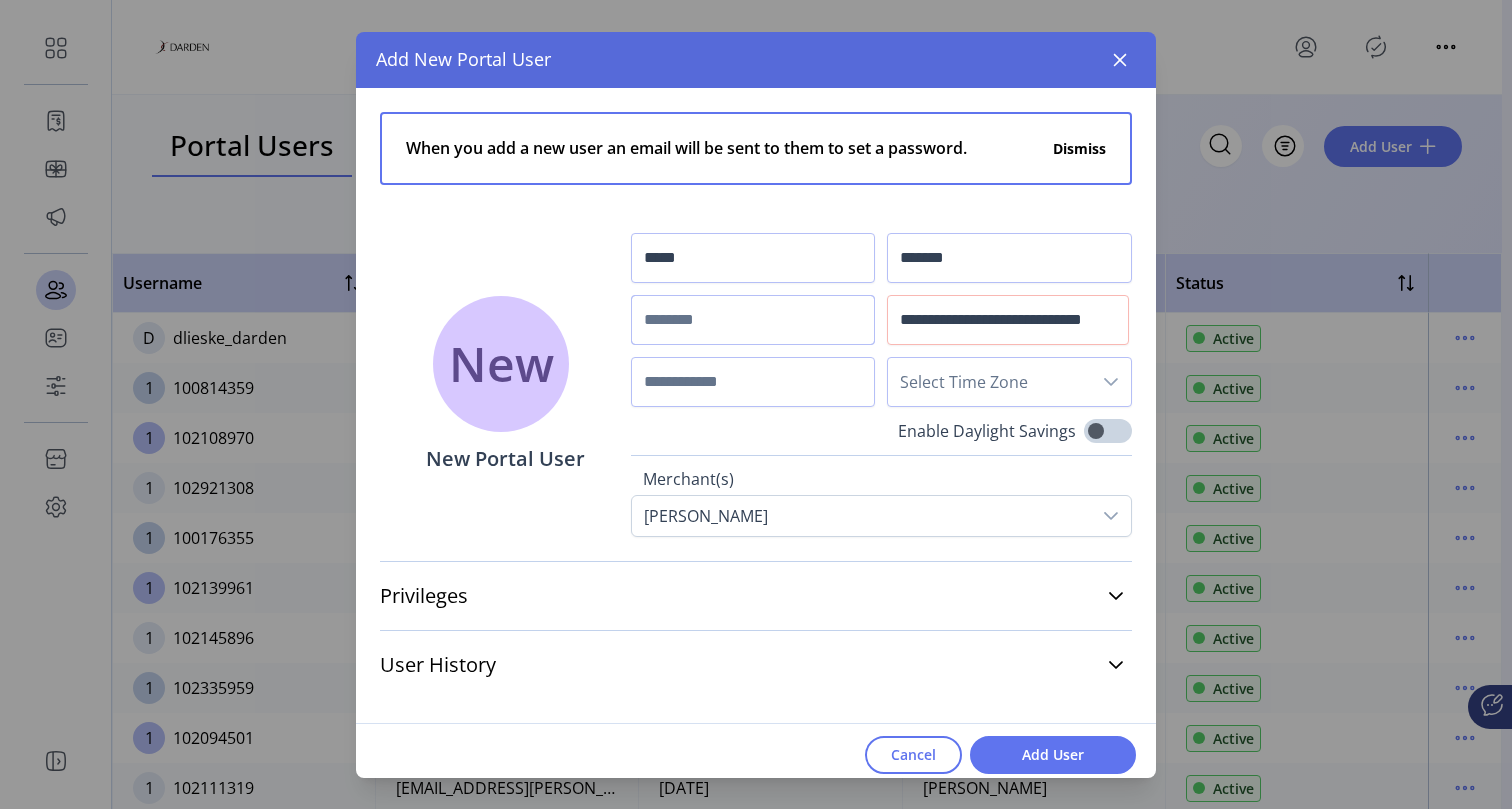 paste on "*" 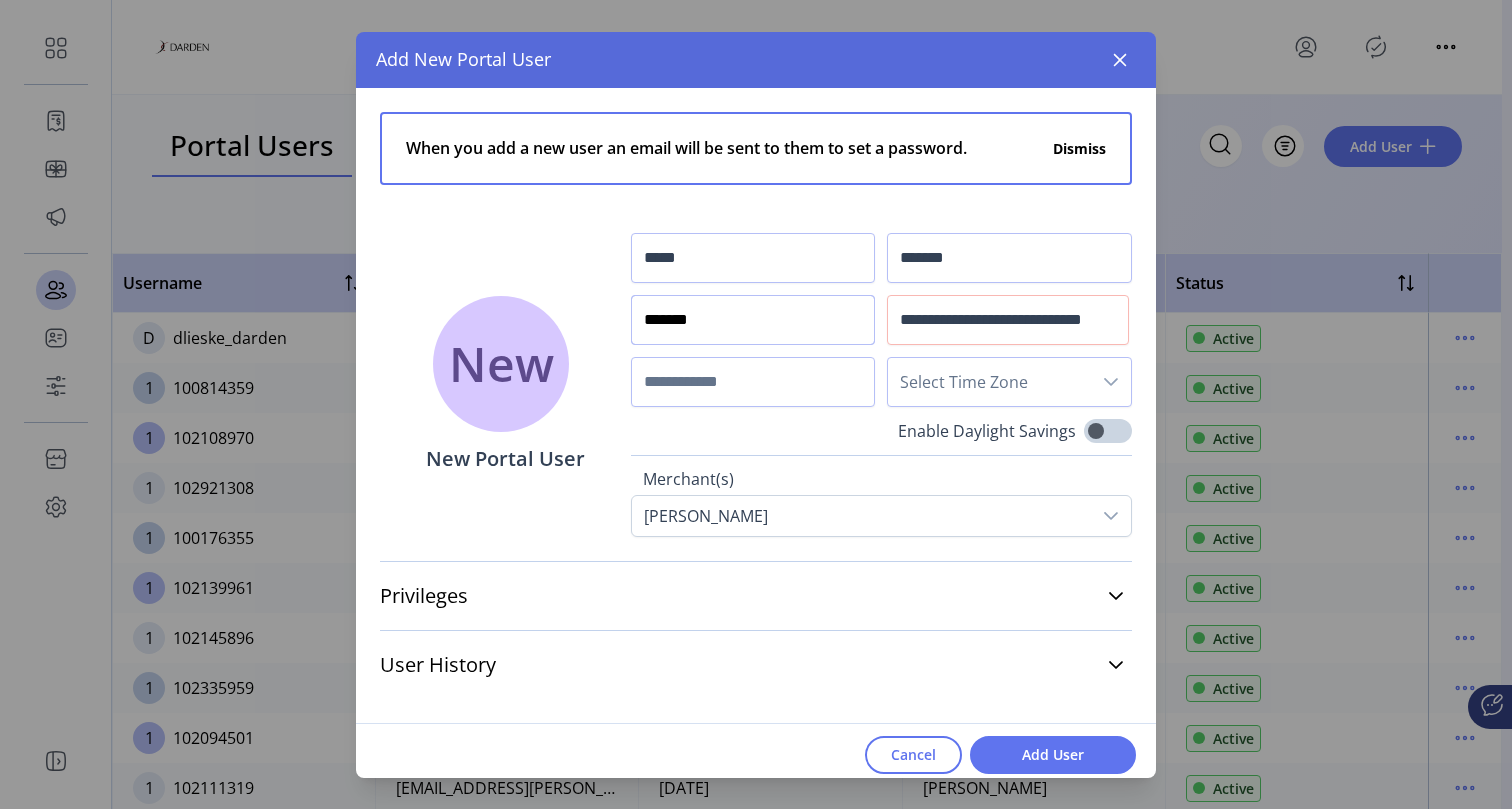 paste 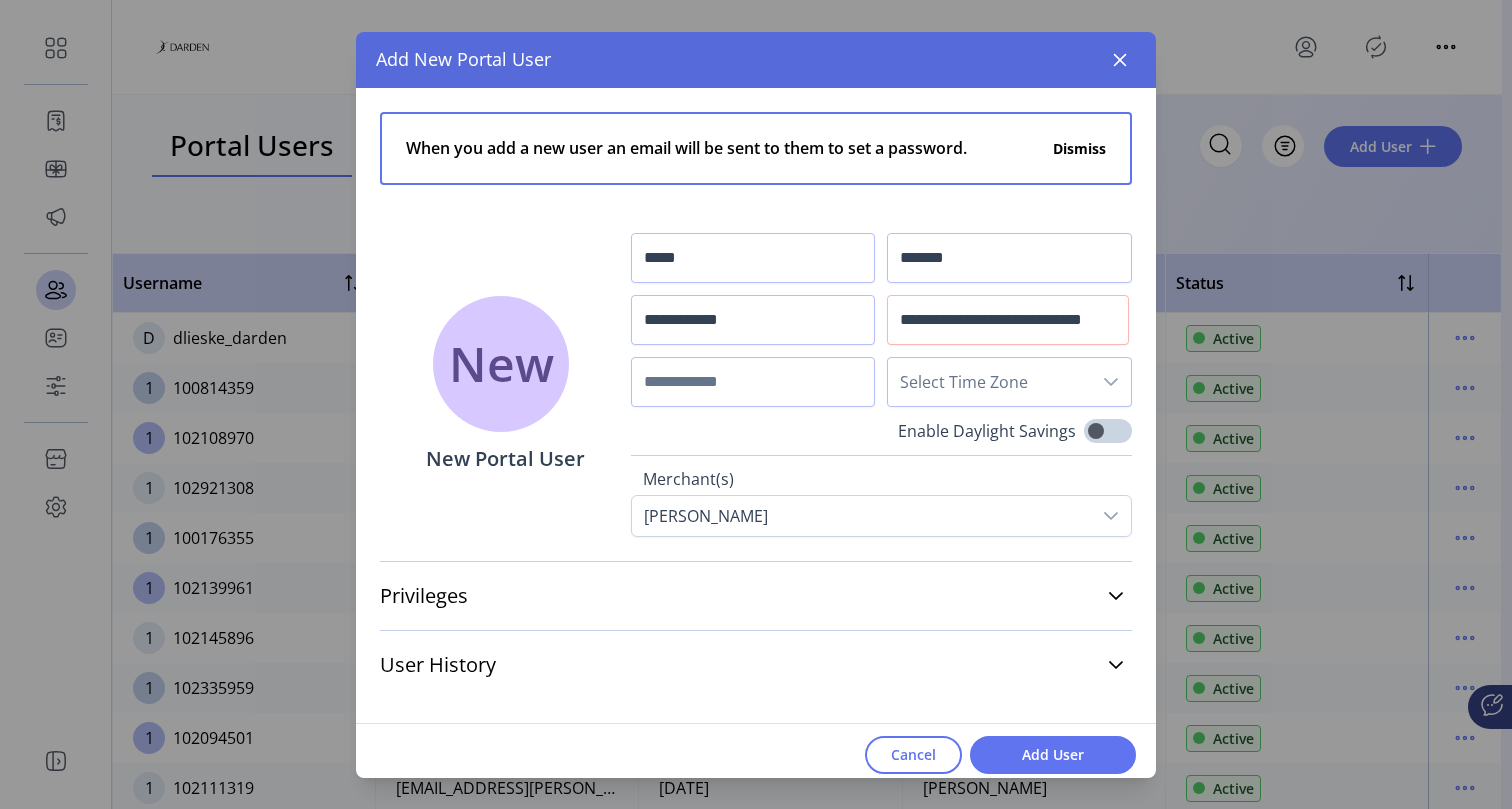 click on "When you add a new user an email will be sent to them to set a password. Dismiss" at bounding box center (756, 148) 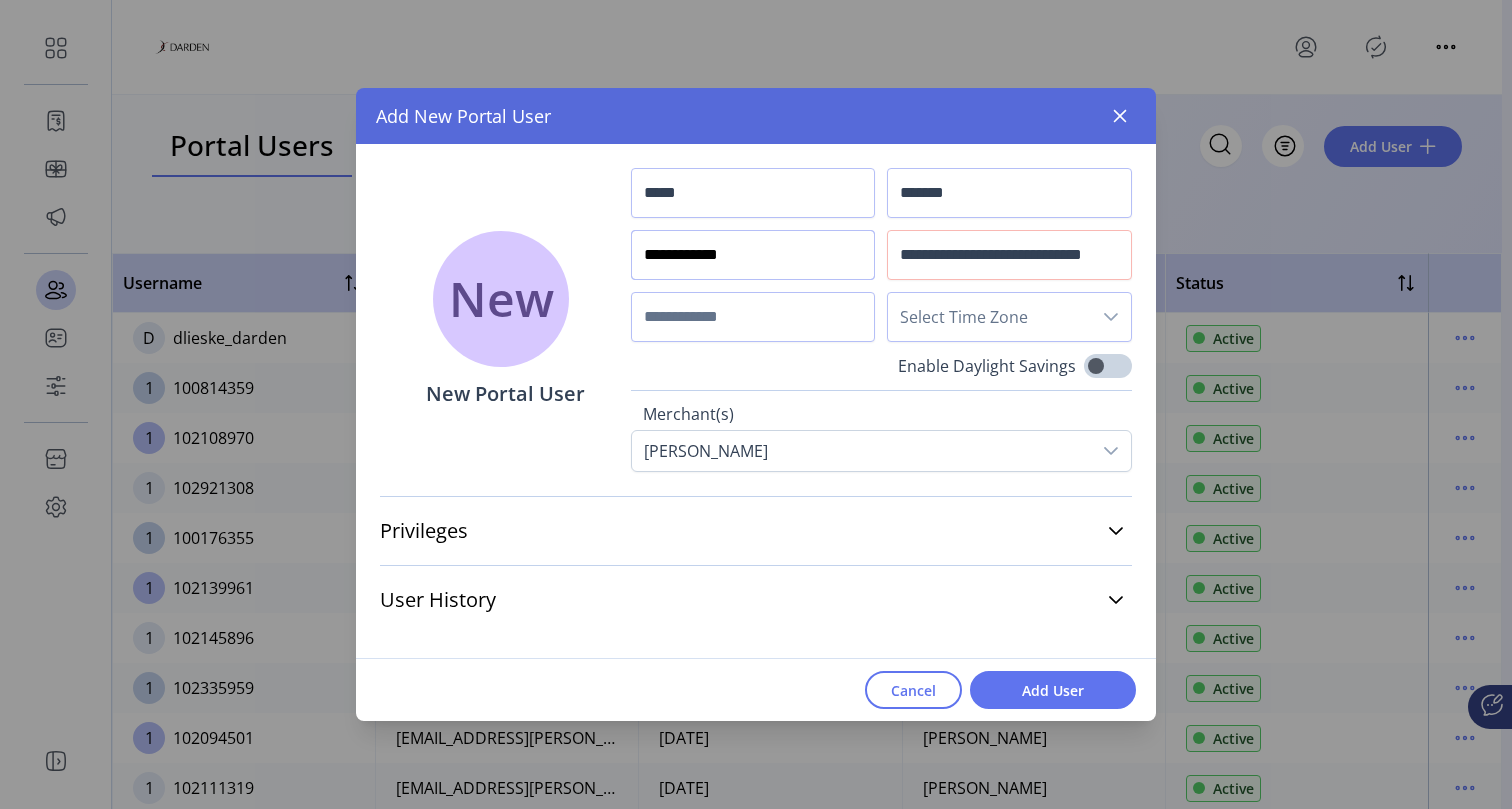 click on "**********" at bounding box center [753, 255] 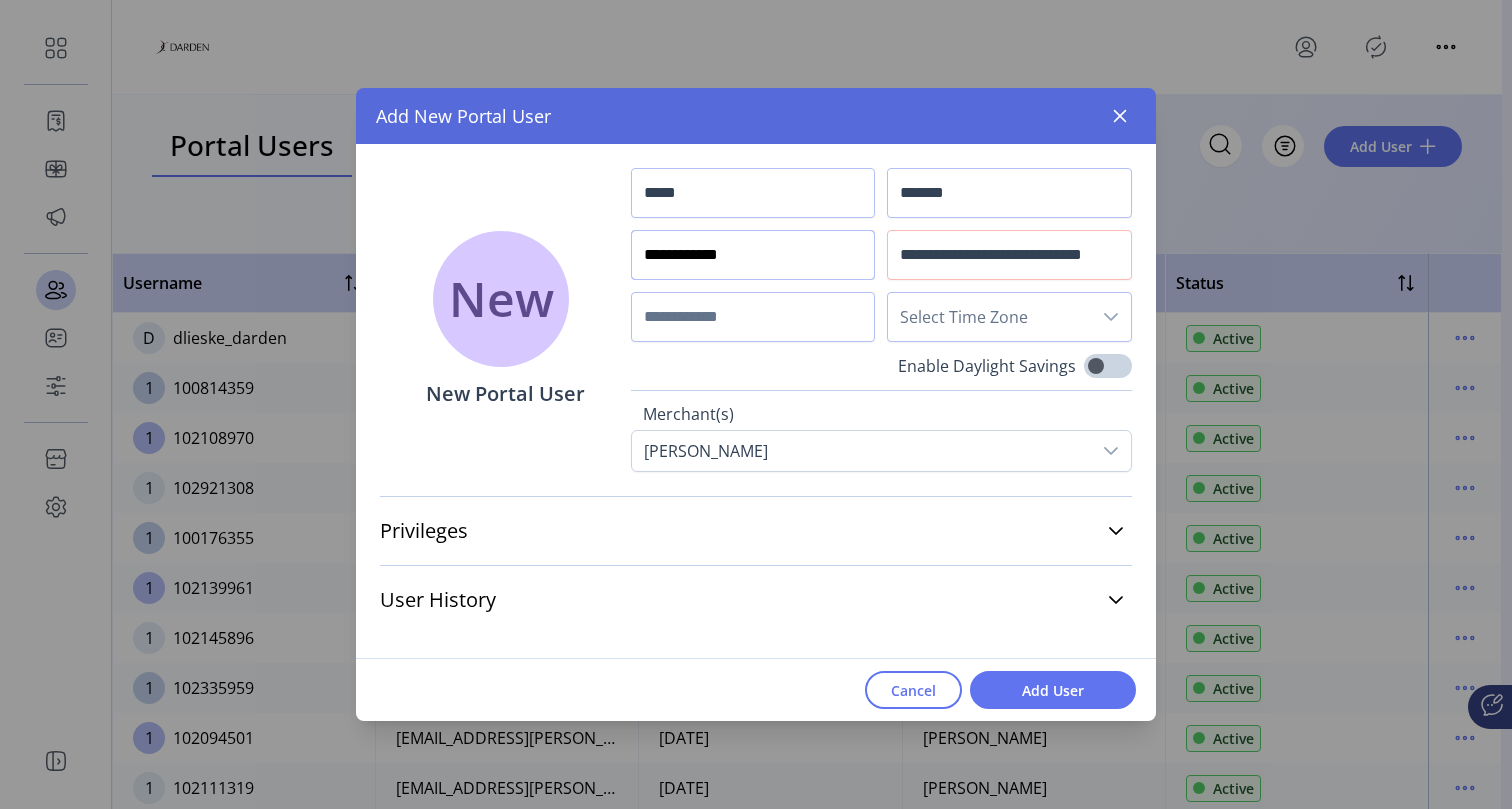 drag, startPoint x: 694, startPoint y: 265, endPoint x: 736, endPoint y: 262, distance: 42.107006 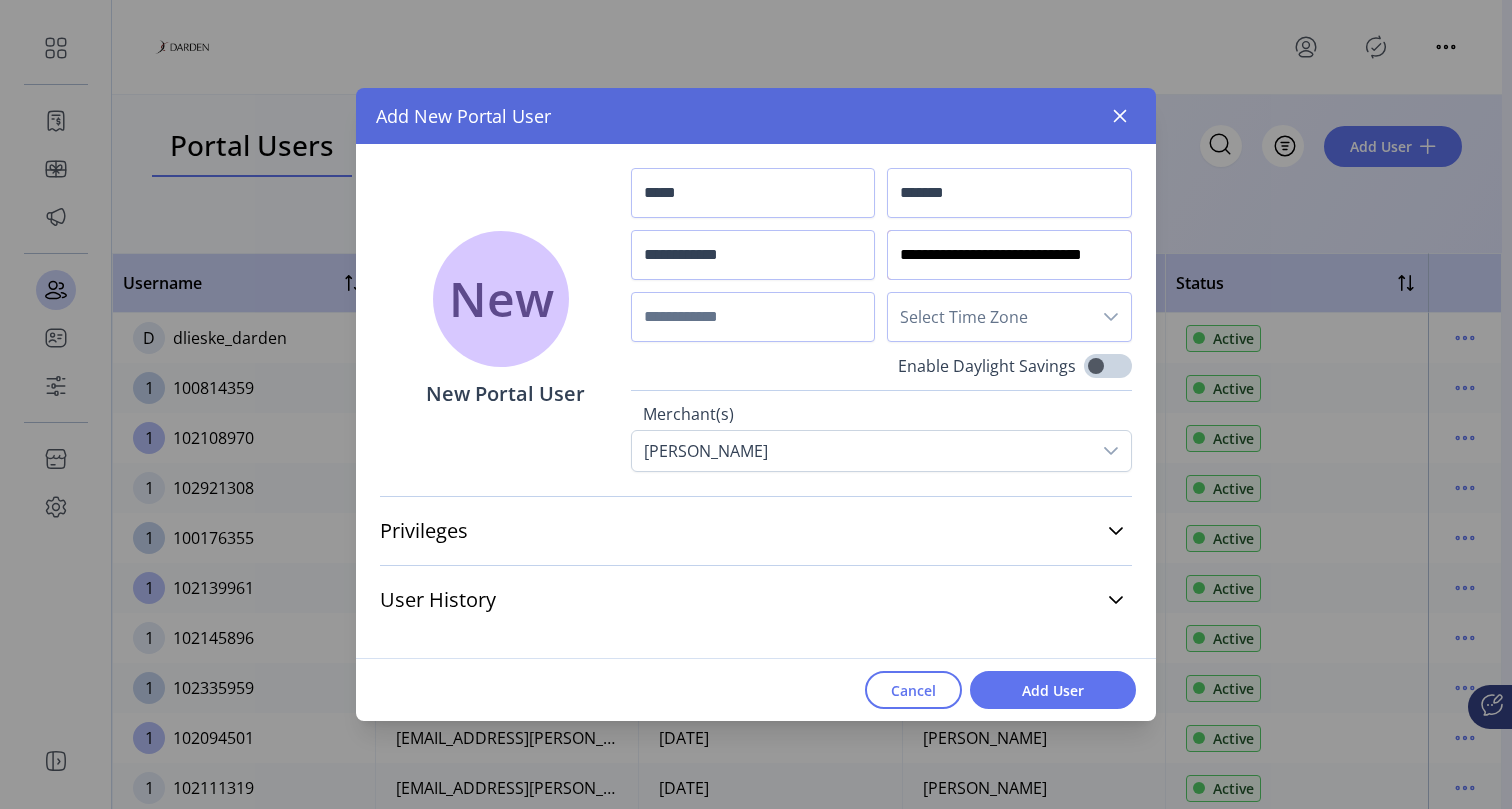 click on "**********" at bounding box center [1009, 255] 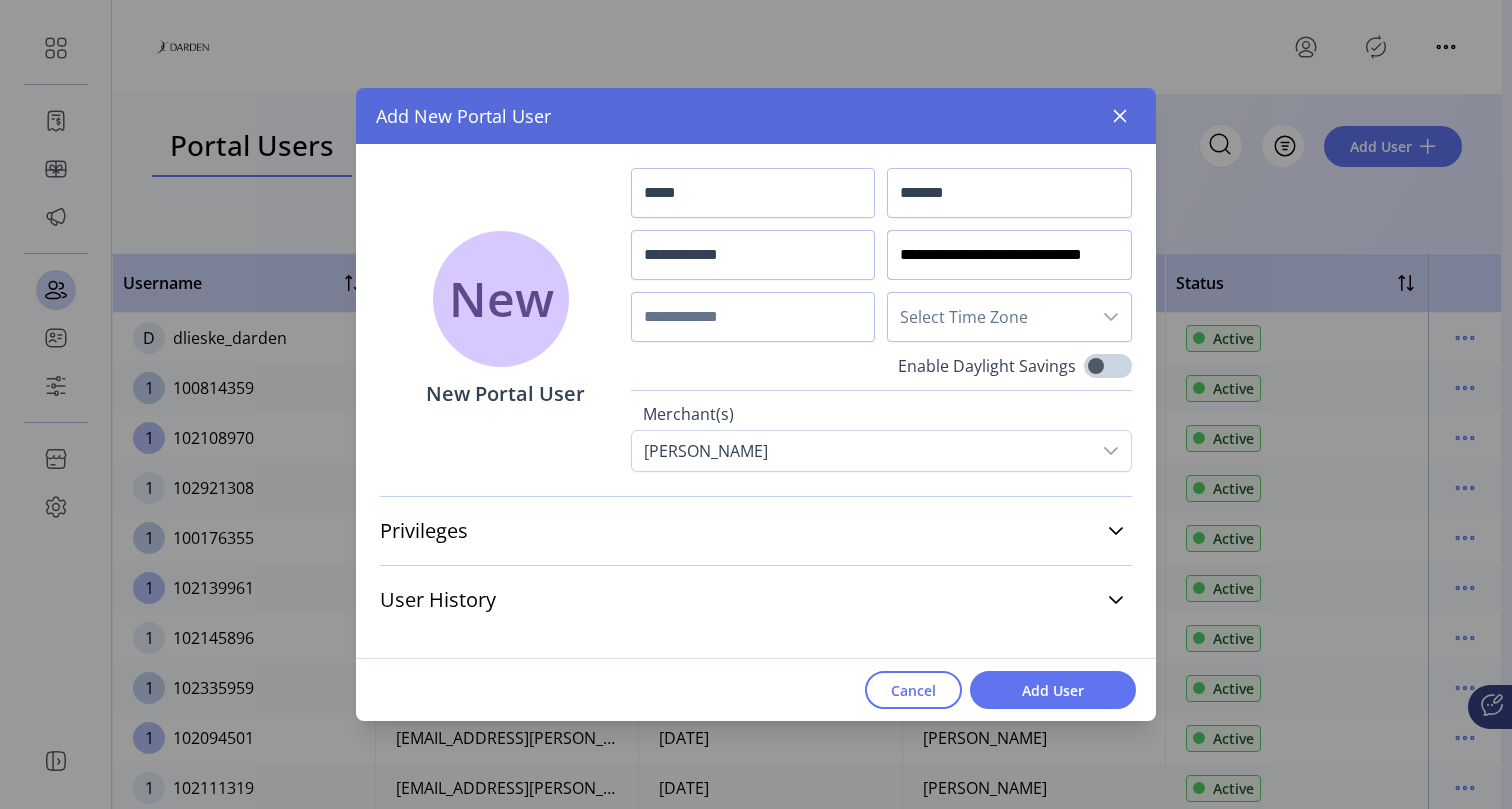 click on "**********" at bounding box center (1009, 255) 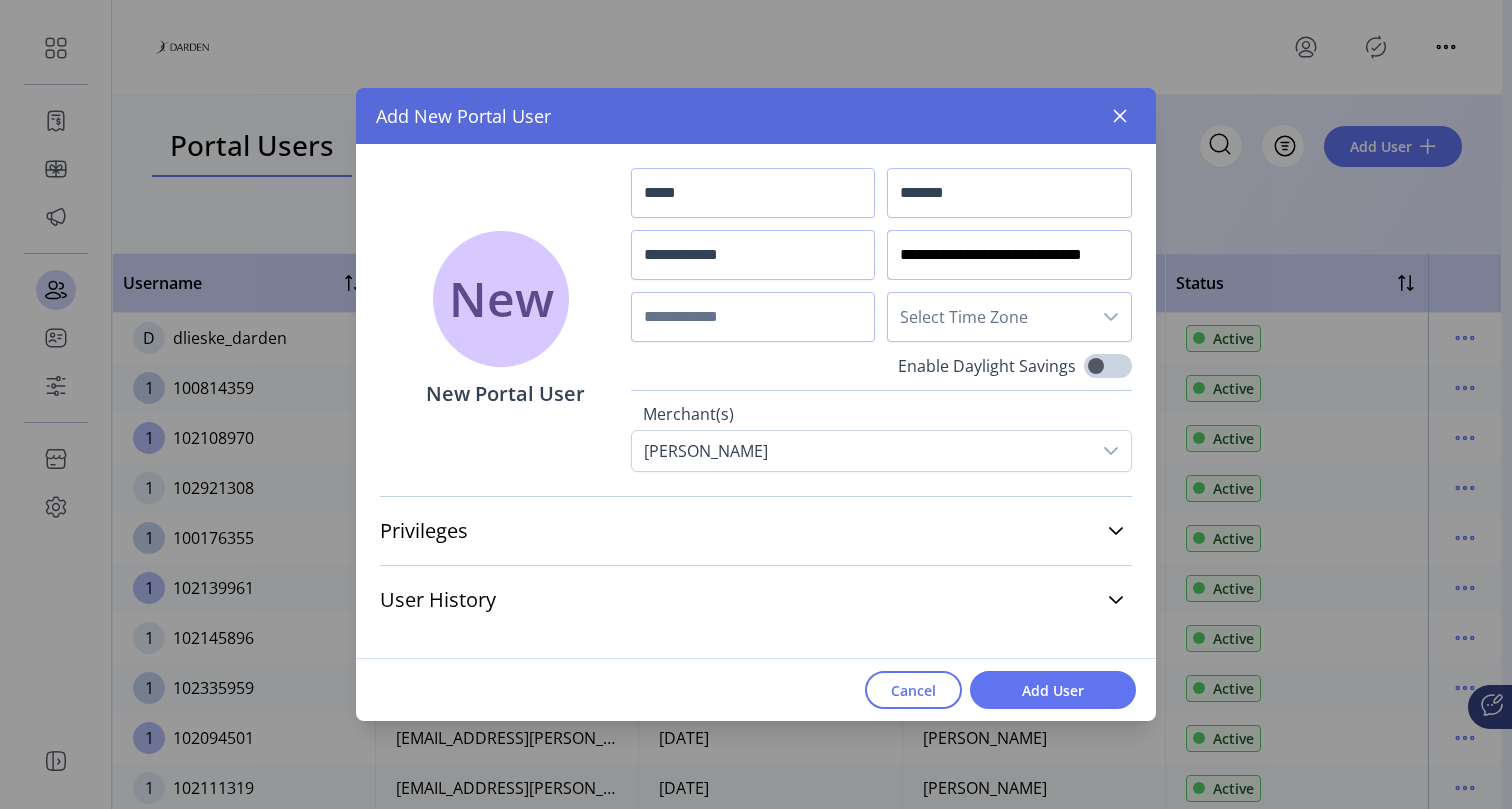click on "**********" at bounding box center (1009, 255) 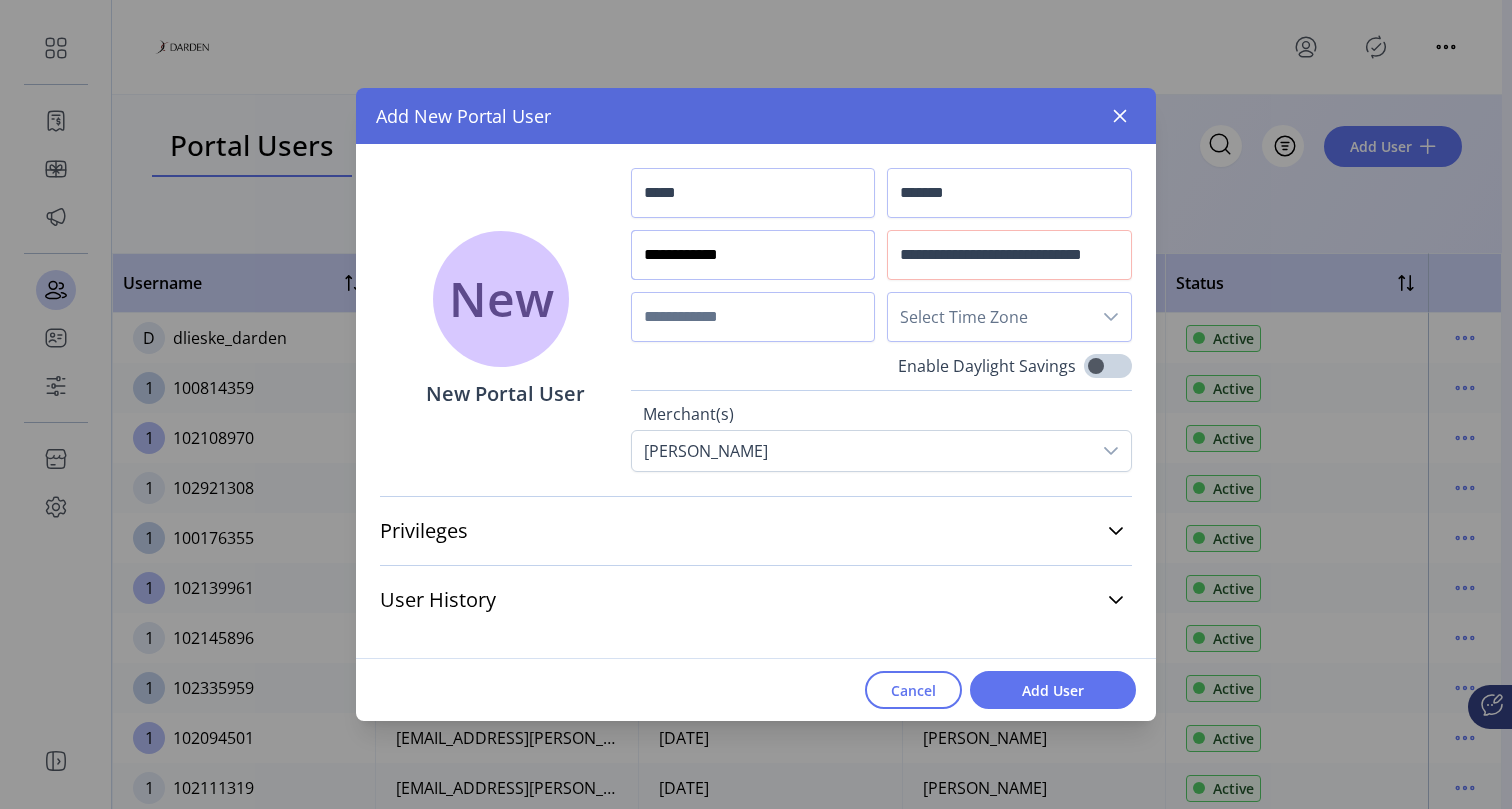 click on "**********" at bounding box center (753, 255) 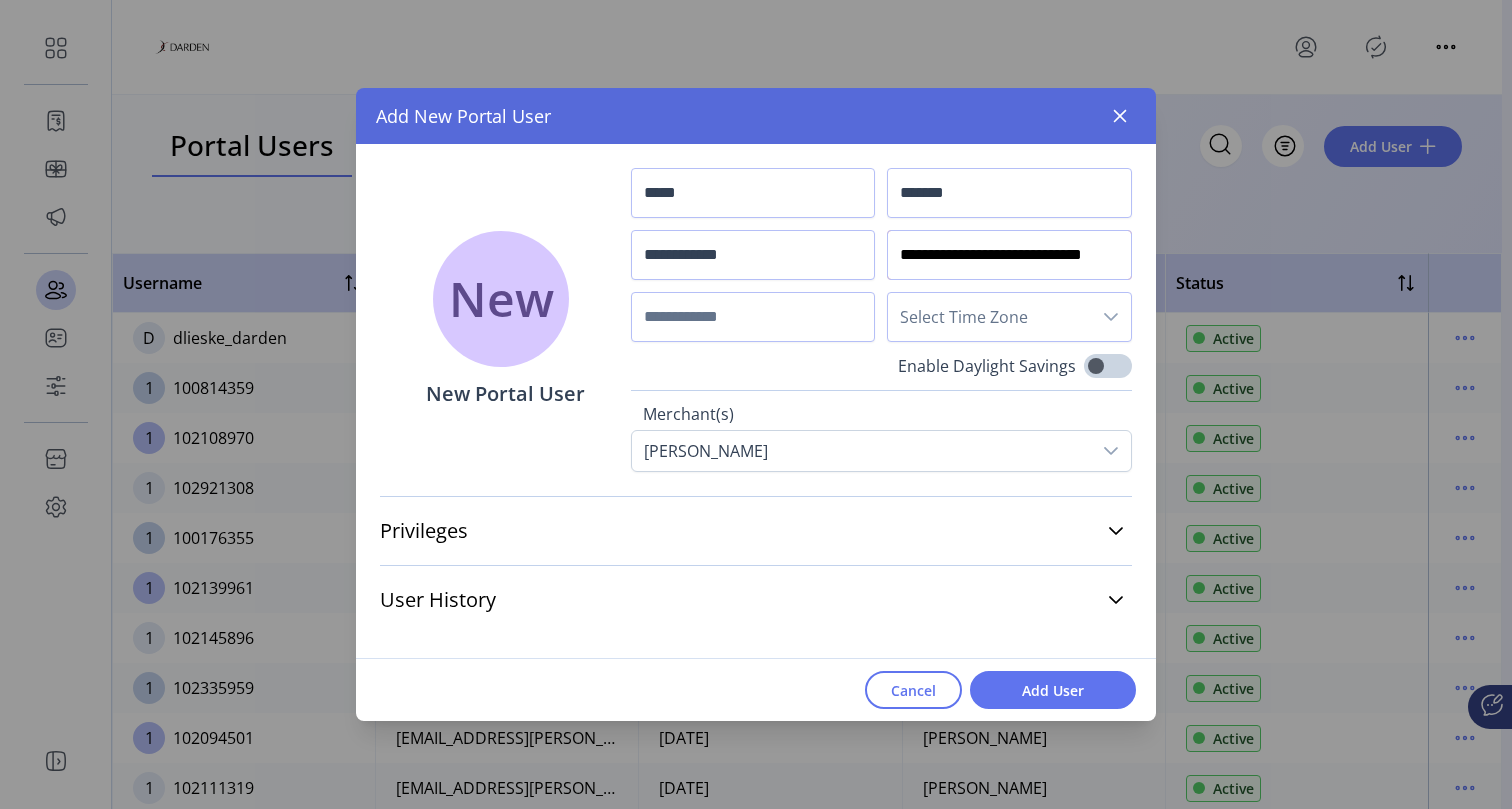 click on "**********" at bounding box center (1009, 255) 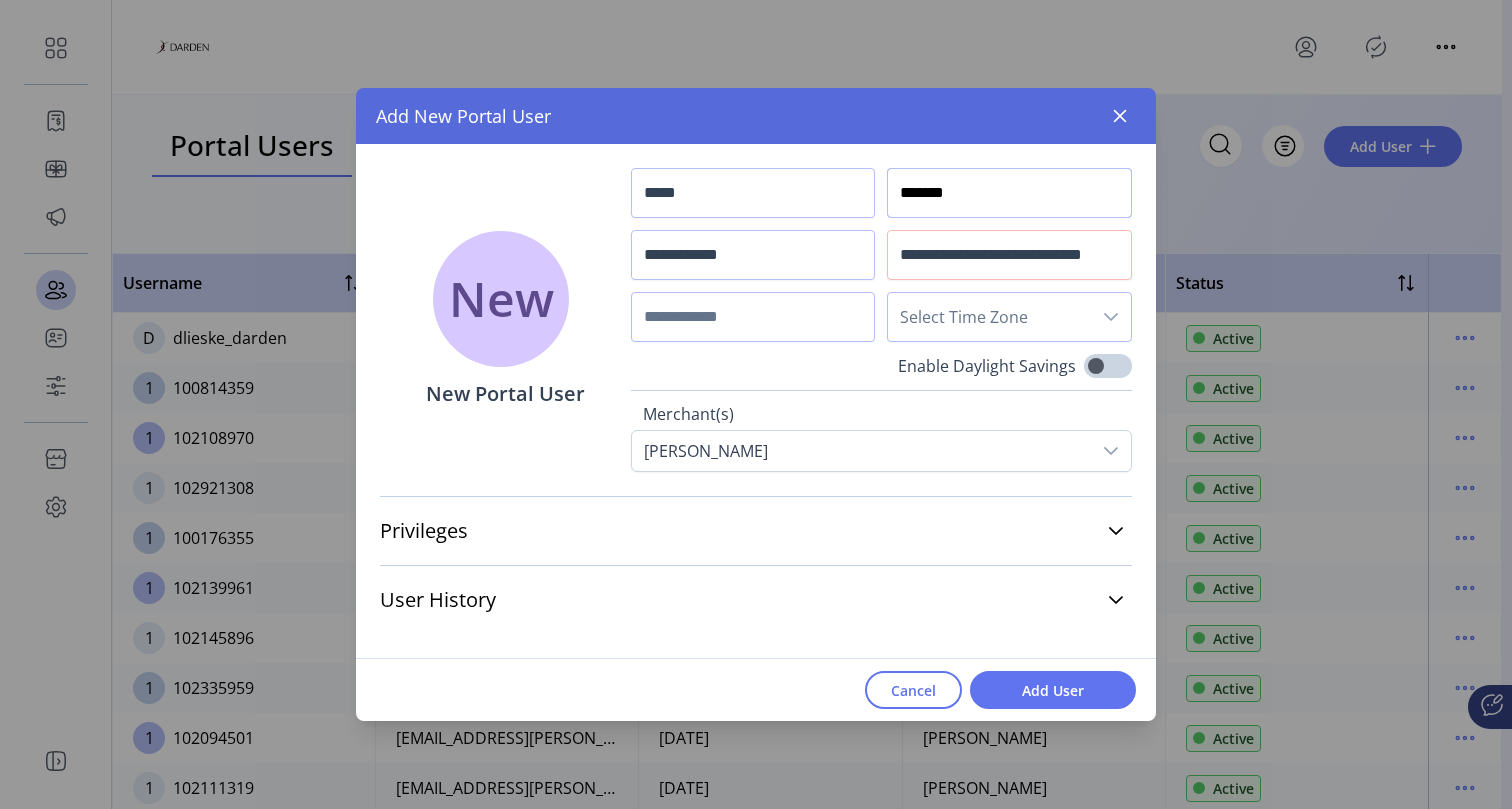 click on "*******" at bounding box center (1009, 193) 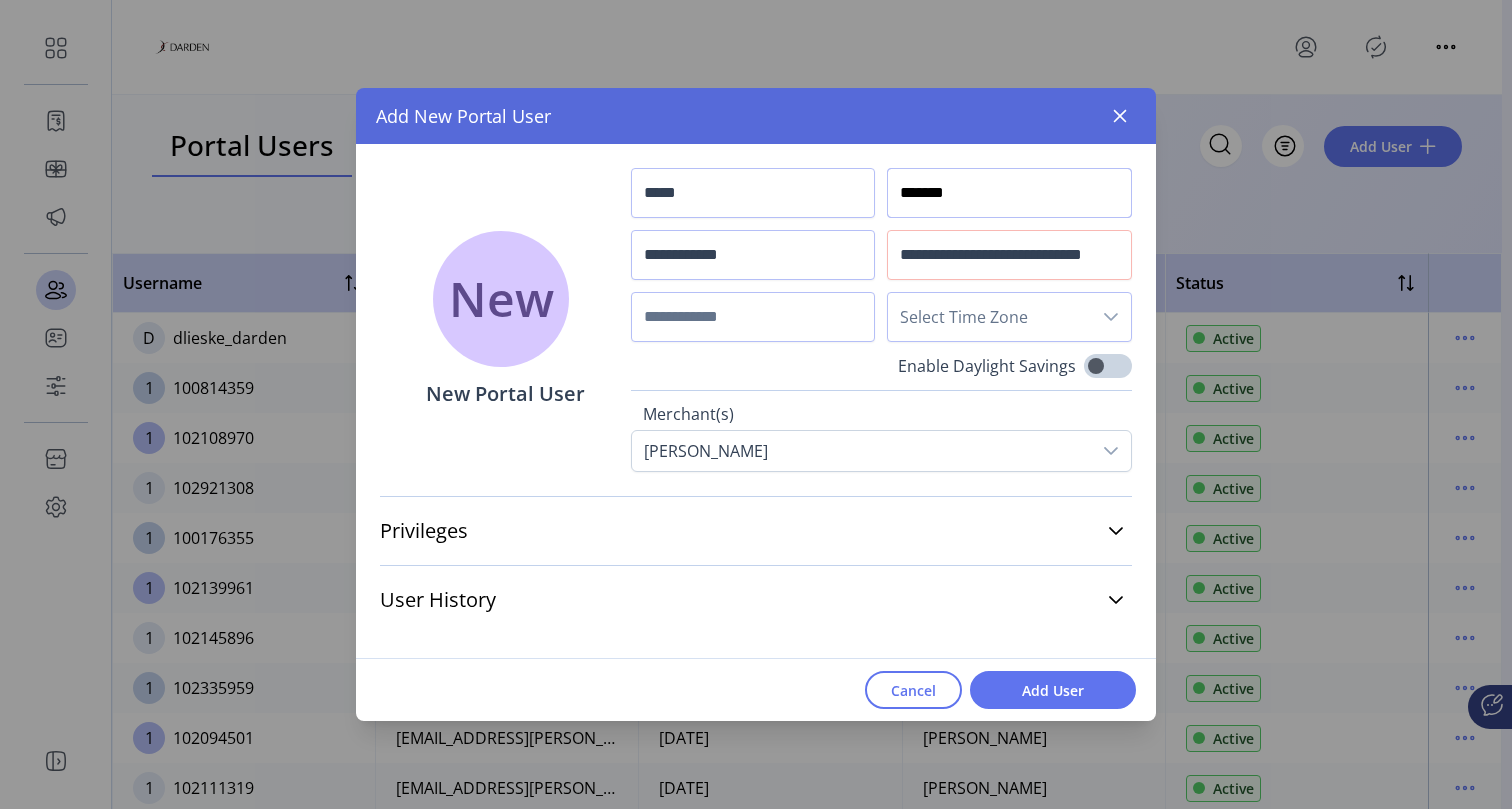 click on "*******" at bounding box center [1009, 193] 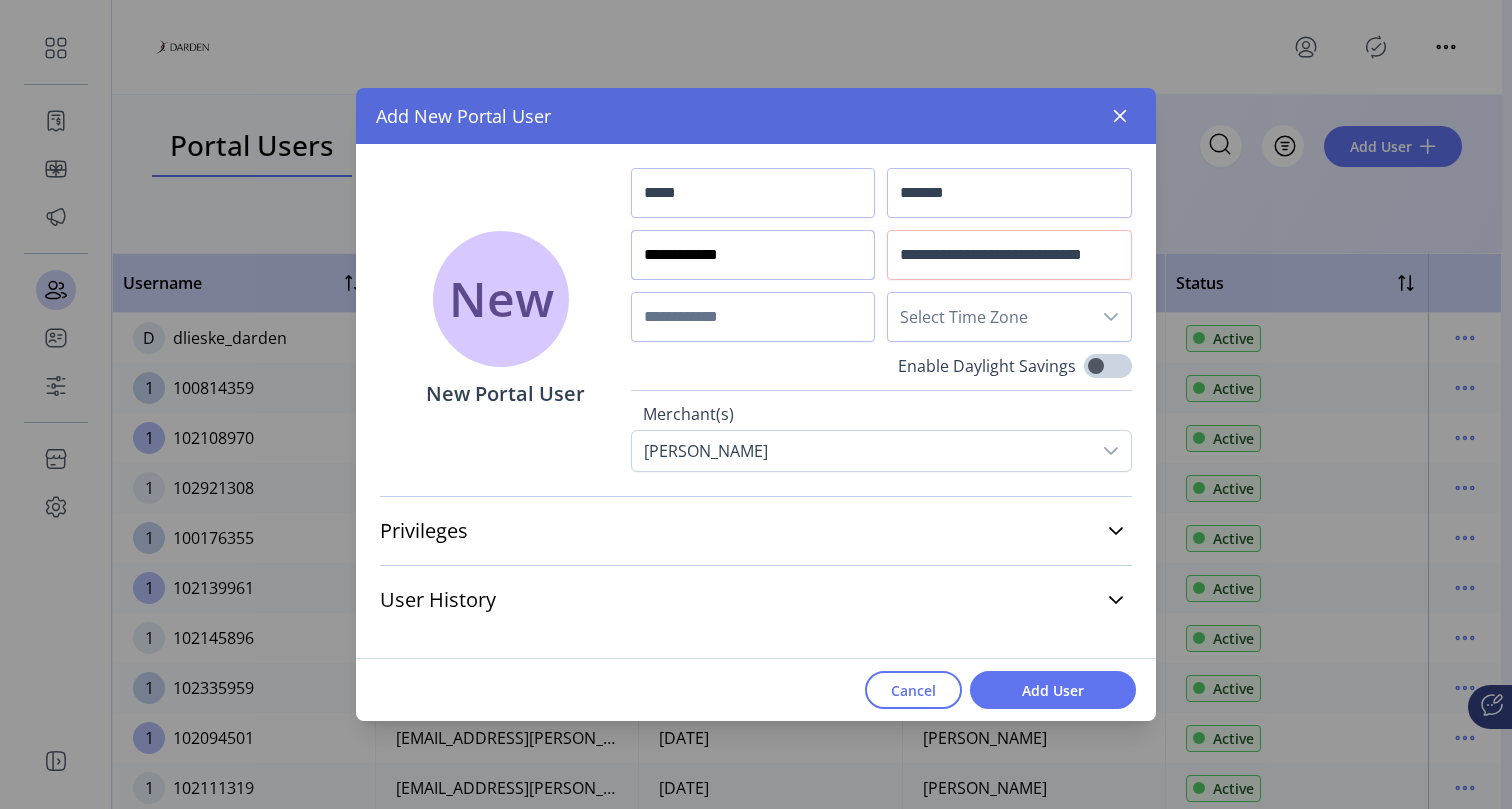 click on "**********" at bounding box center [753, 255] 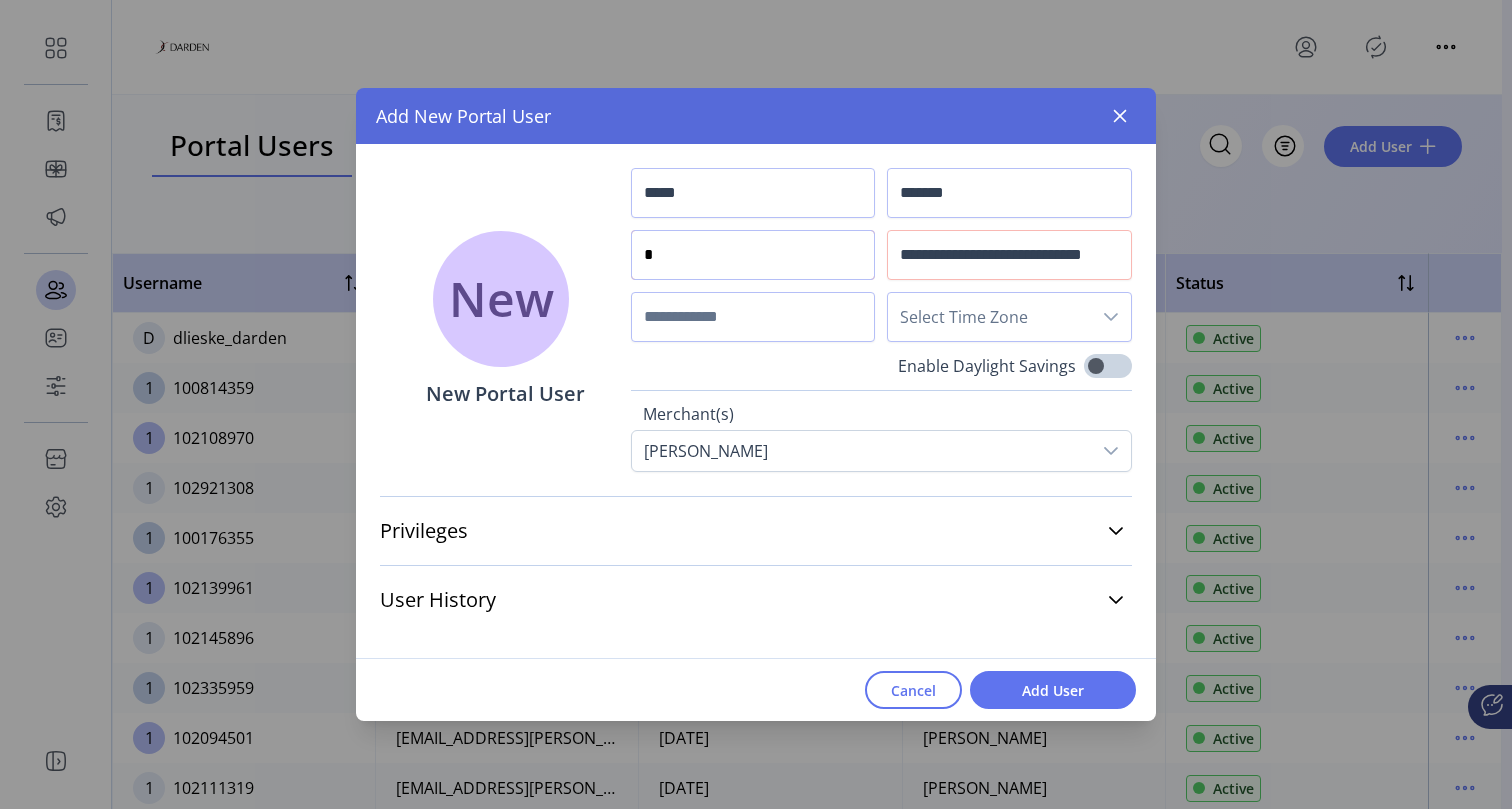 paste on "*******" 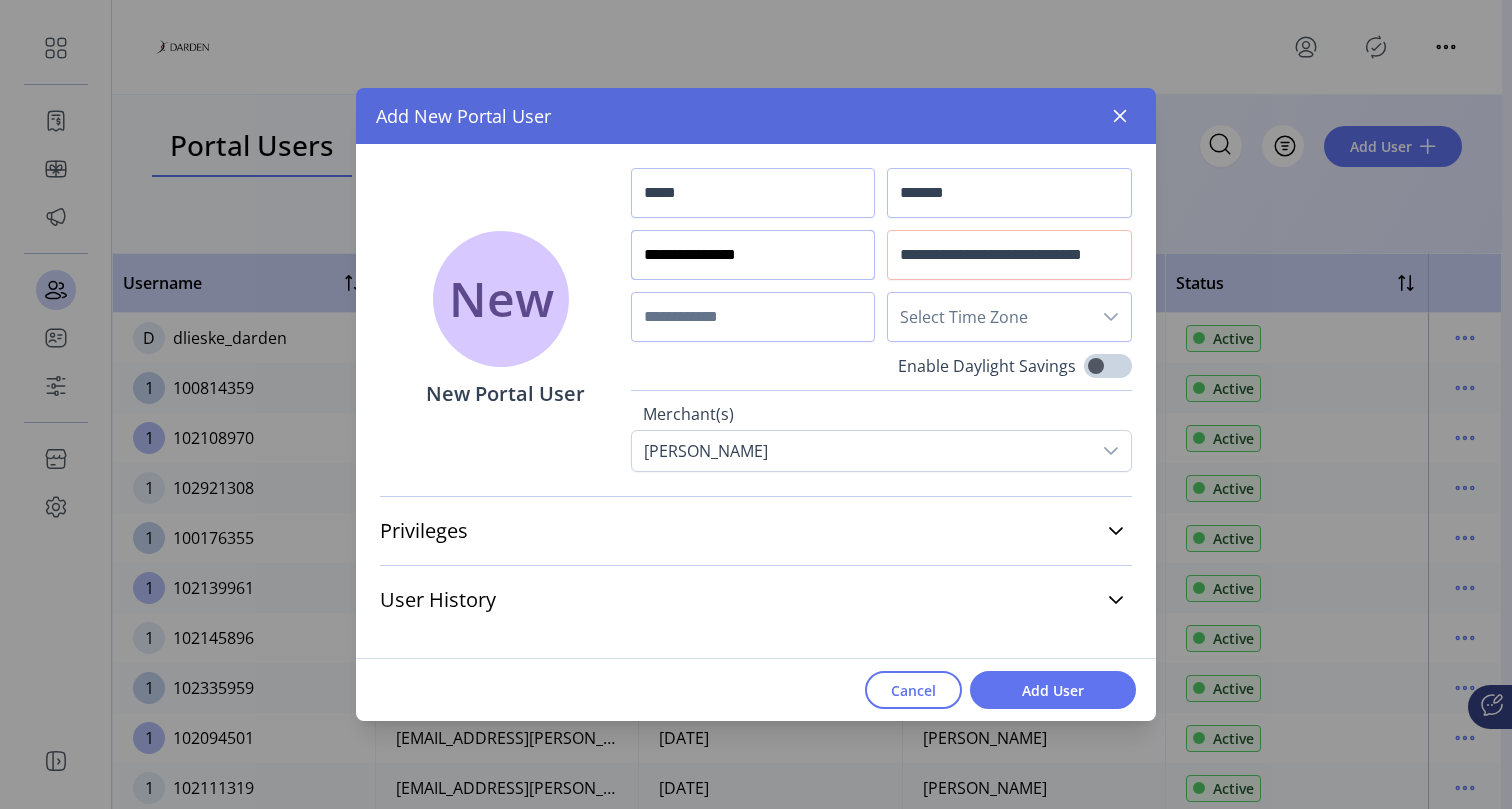 type on "**********" 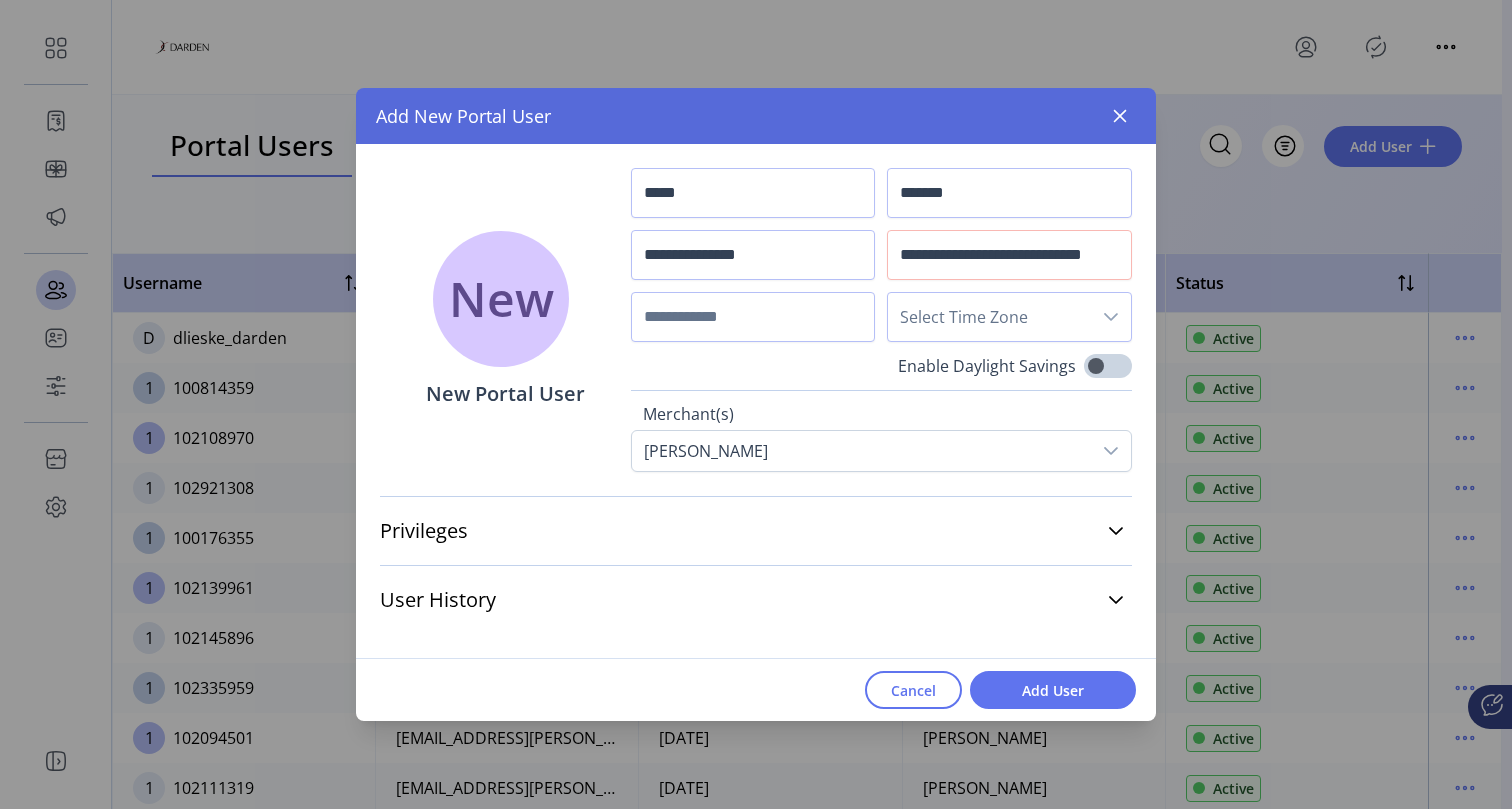 click on "Select Time Zone" at bounding box center [989, 317] 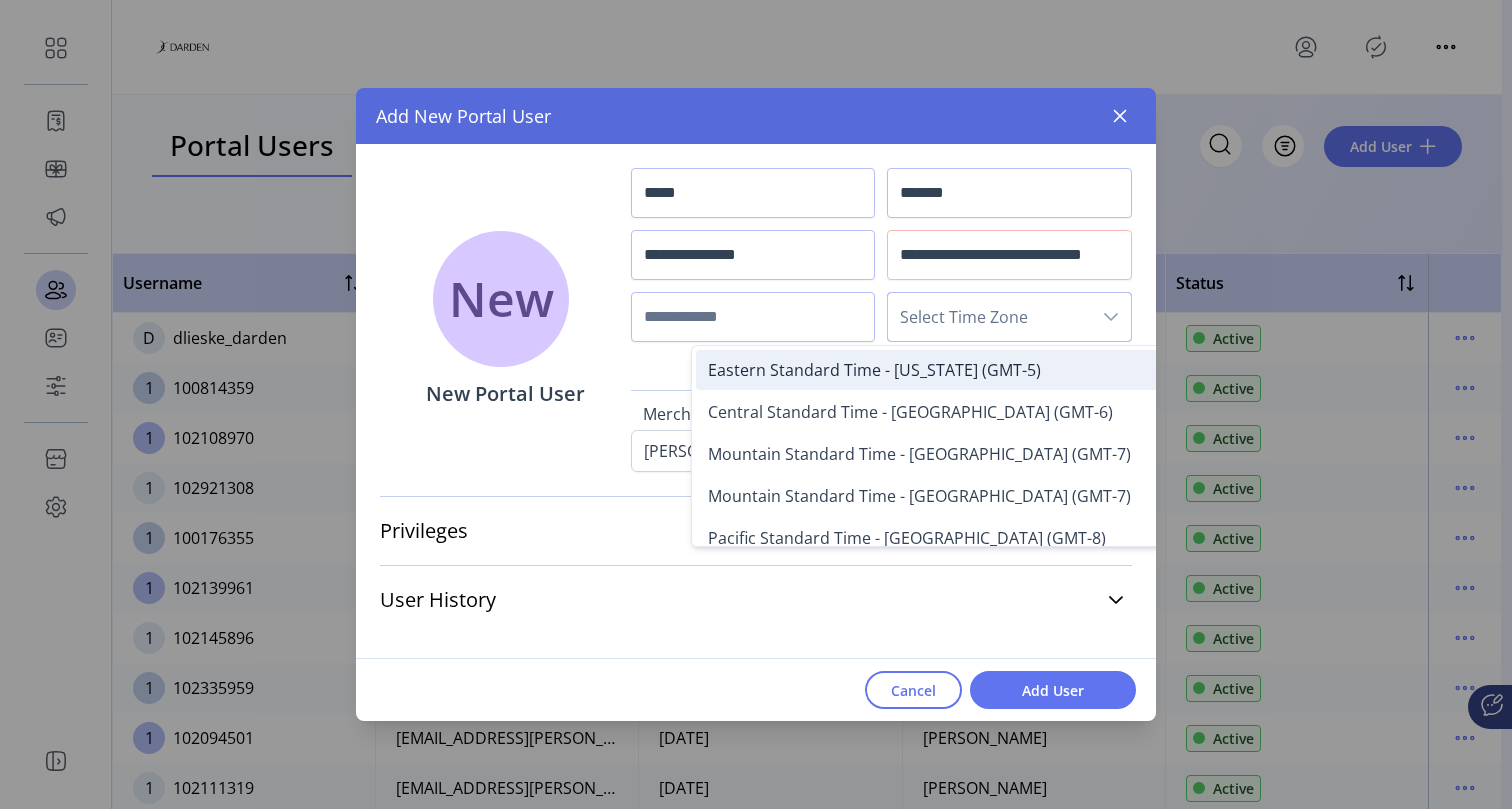 click on "Eastern Standard Time - [US_STATE] (GMT-5)" at bounding box center [874, 370] 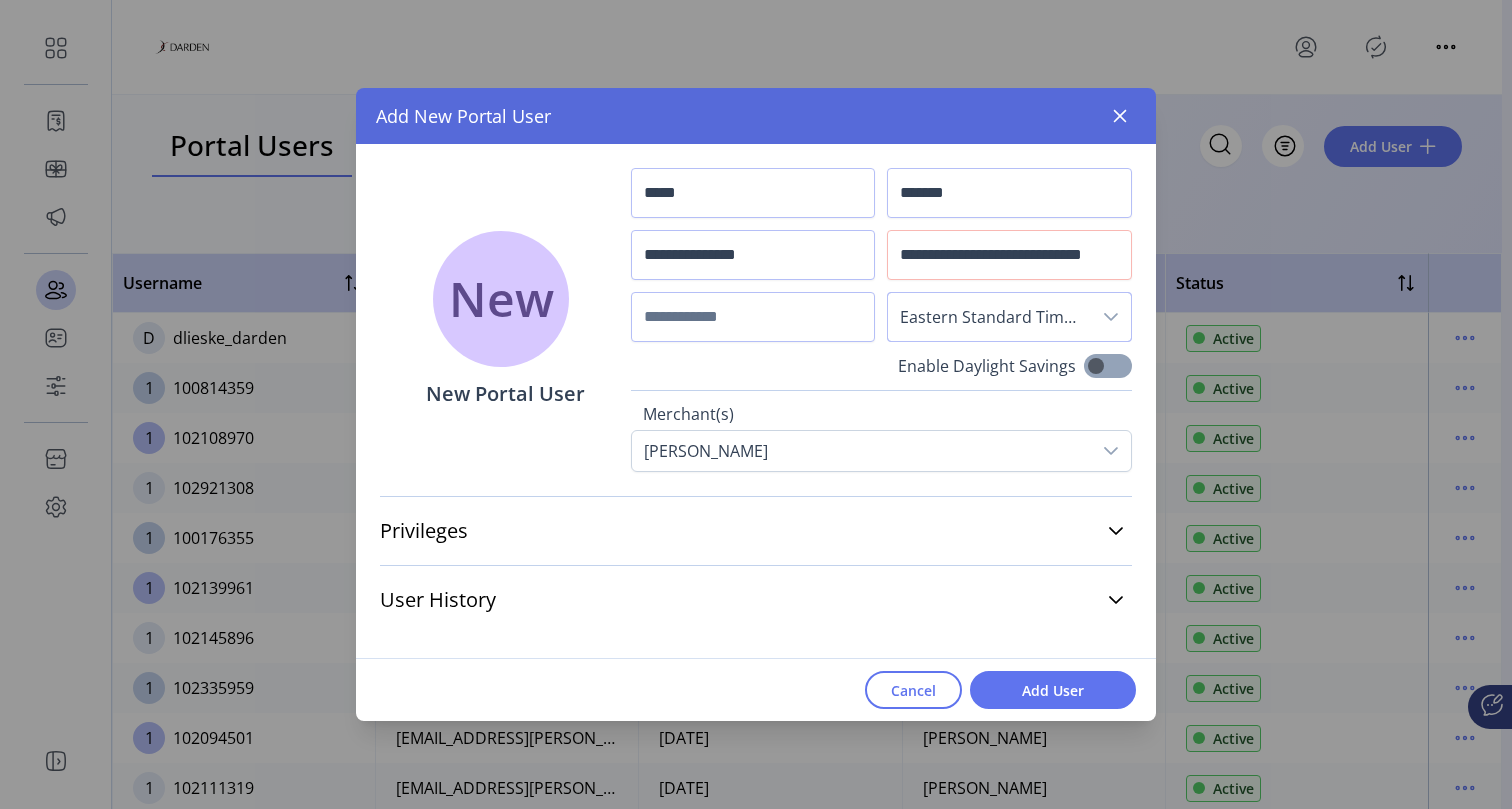 click at bounding box center [1108, 366] 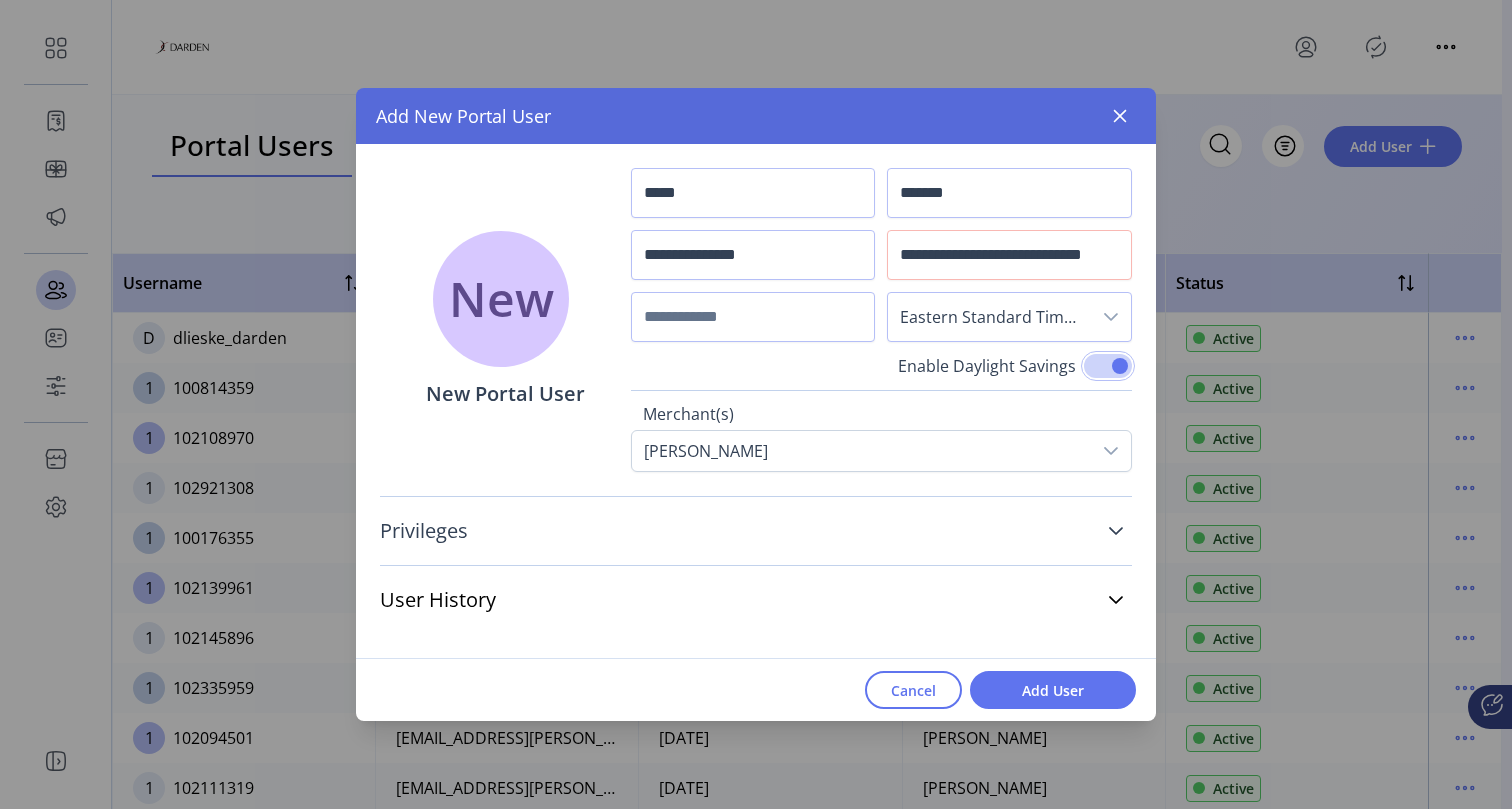 scroll, scrollTop: 12, scrollLeft: 7, axis: both 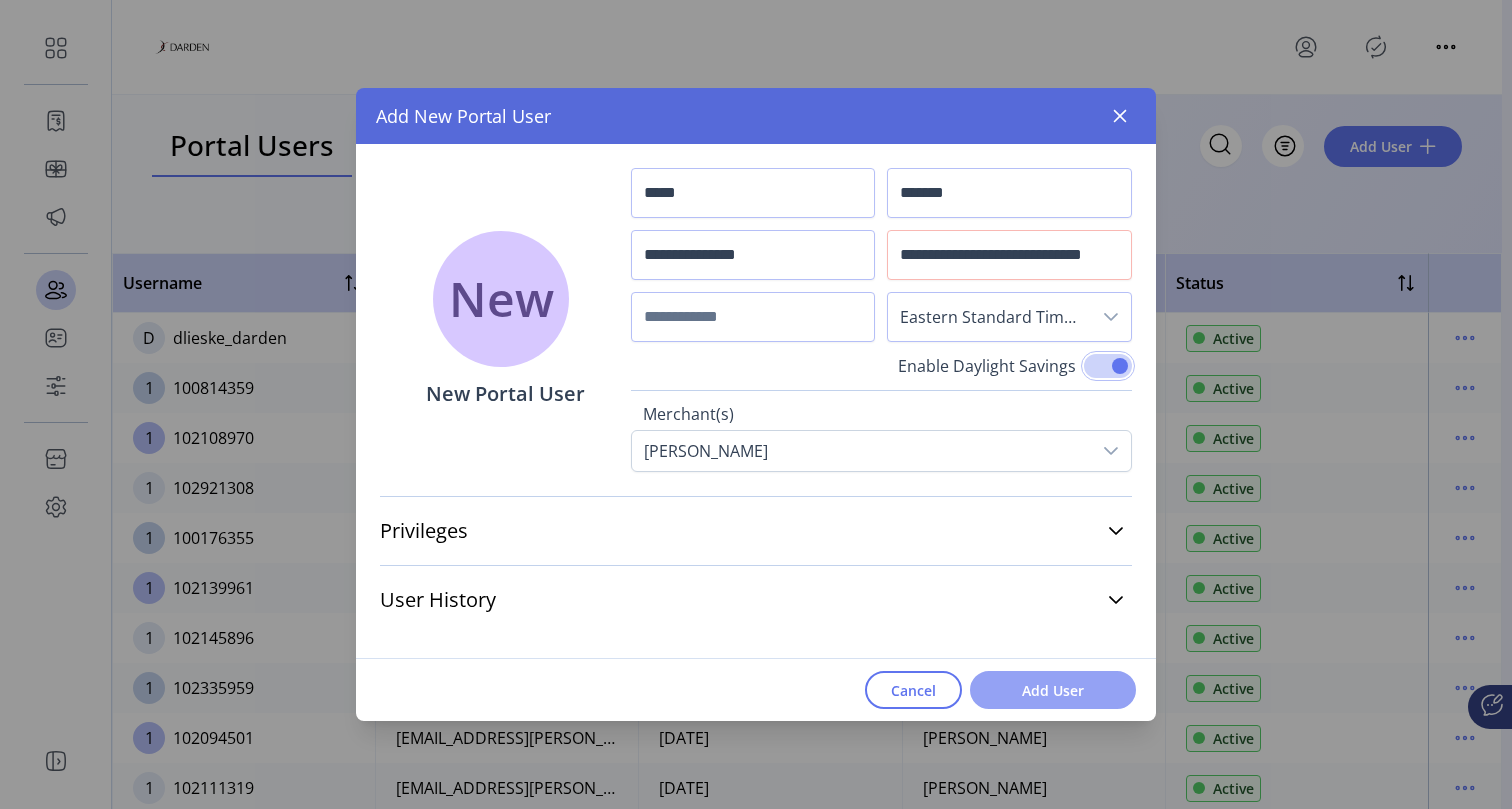 click on "Add User" at bounding box center (1053, 690) 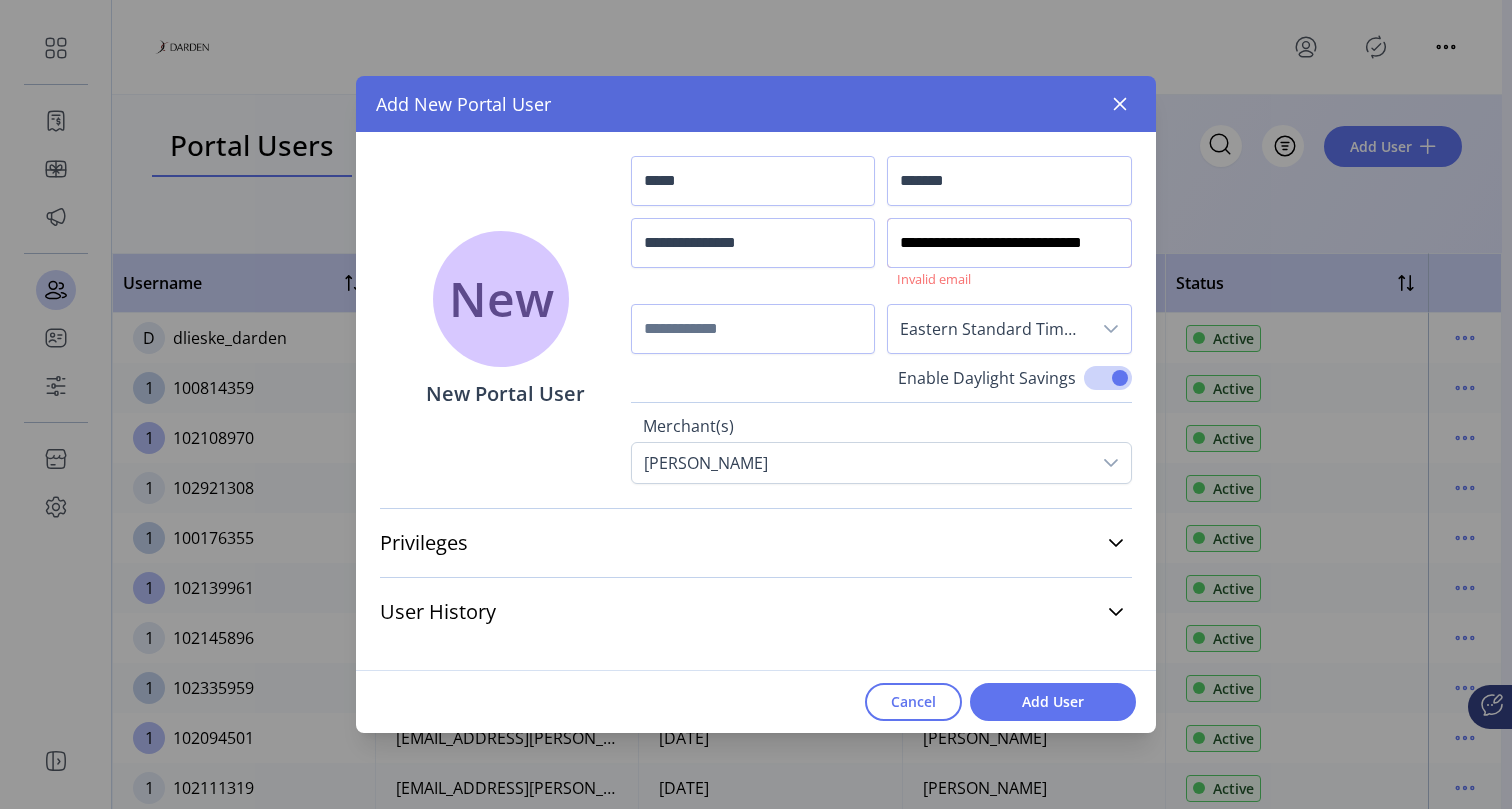 click on "**********" at bounding box center (1009, 243) 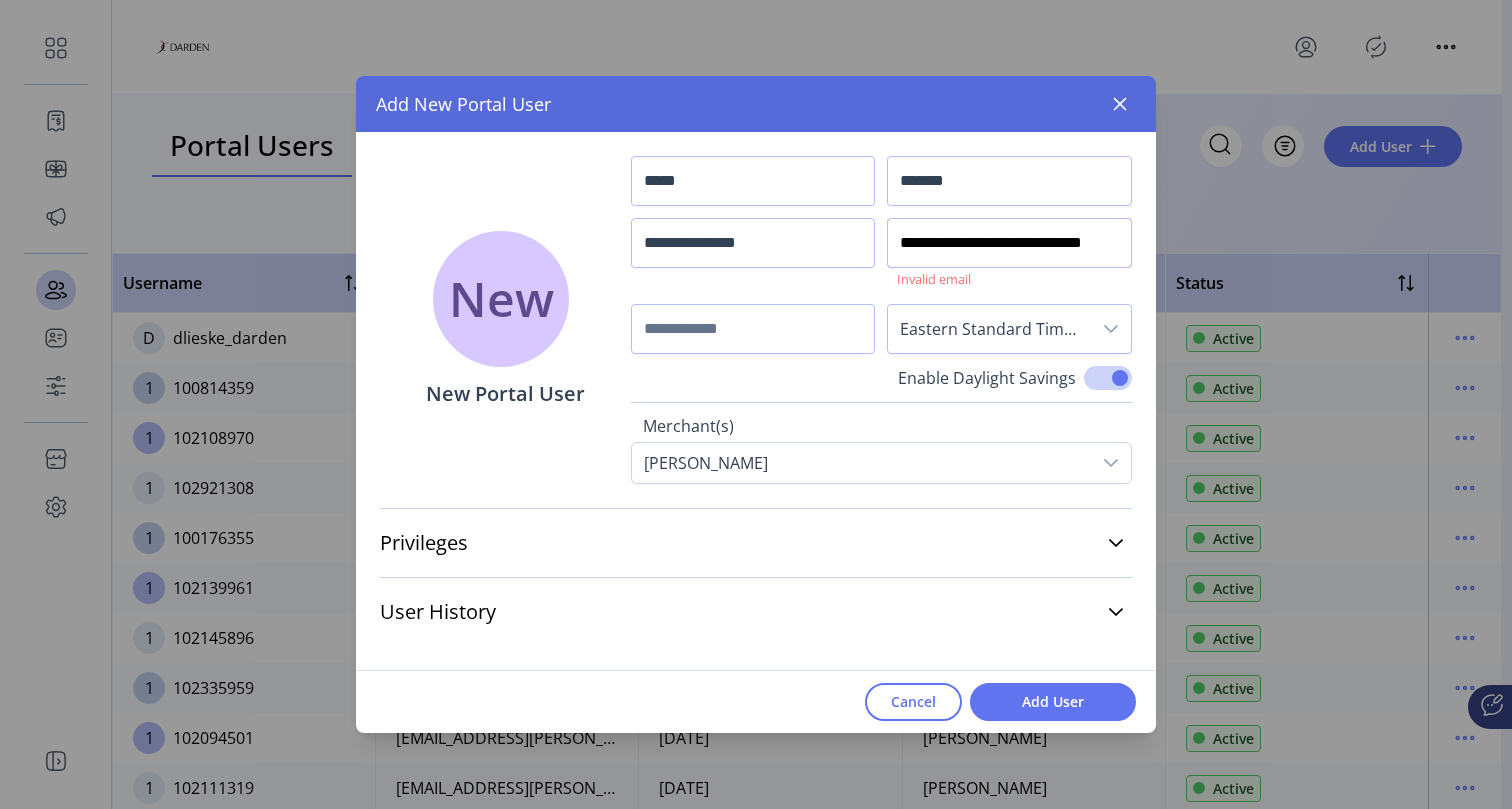 click on "**********" 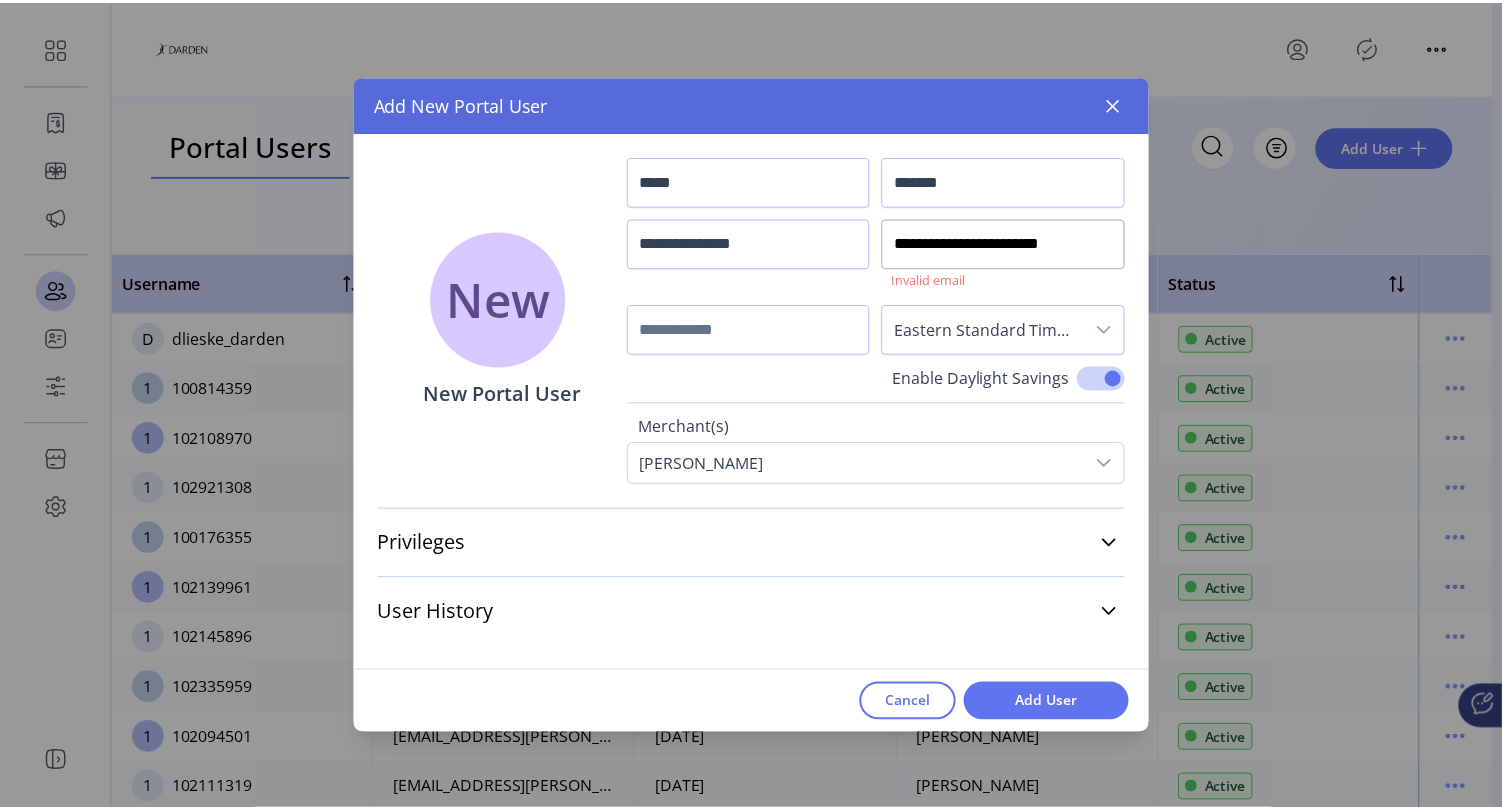 scroll, scrollTop: 0, scrollLeft: 0, axis: both 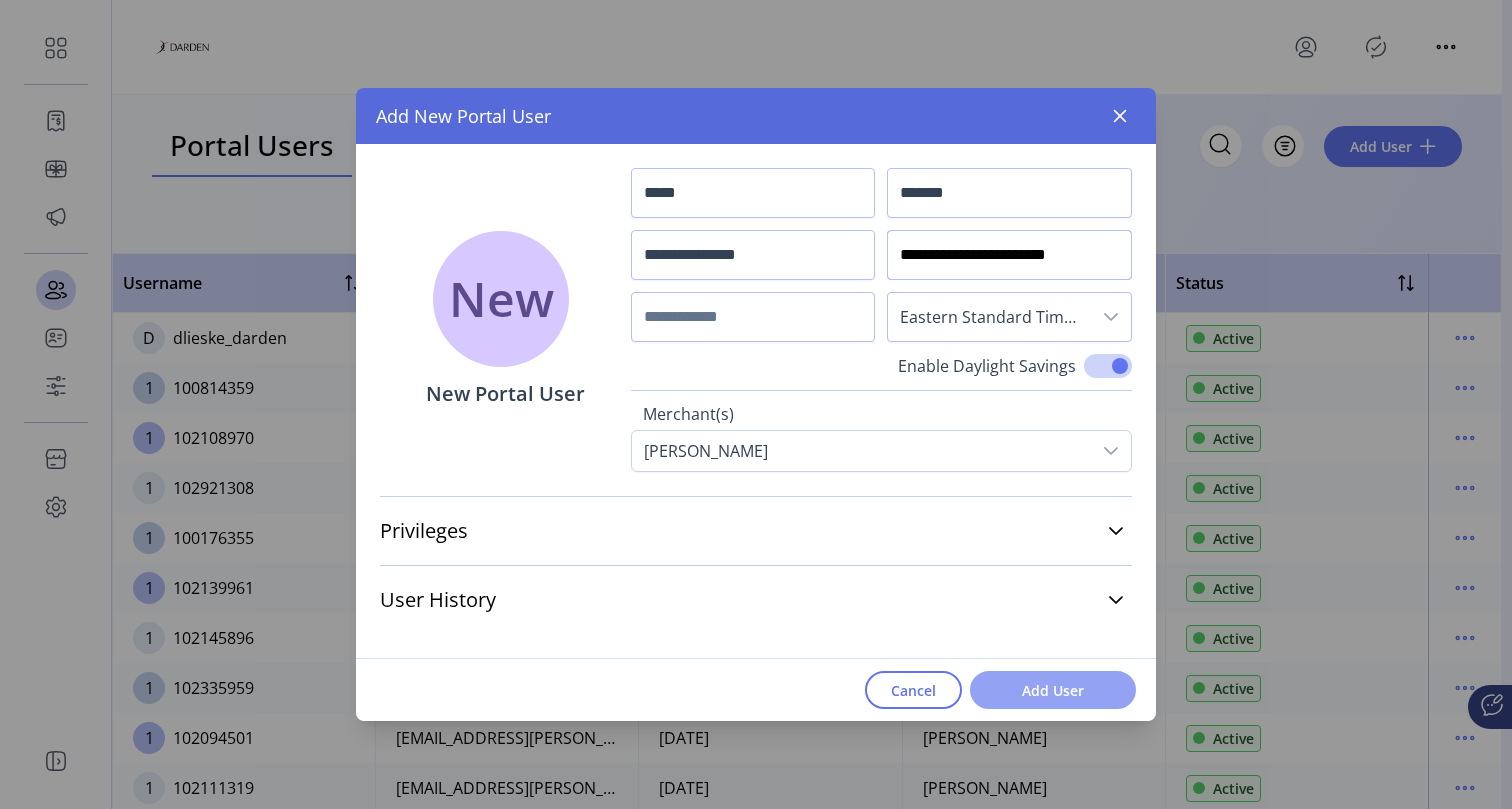 type on "**********" 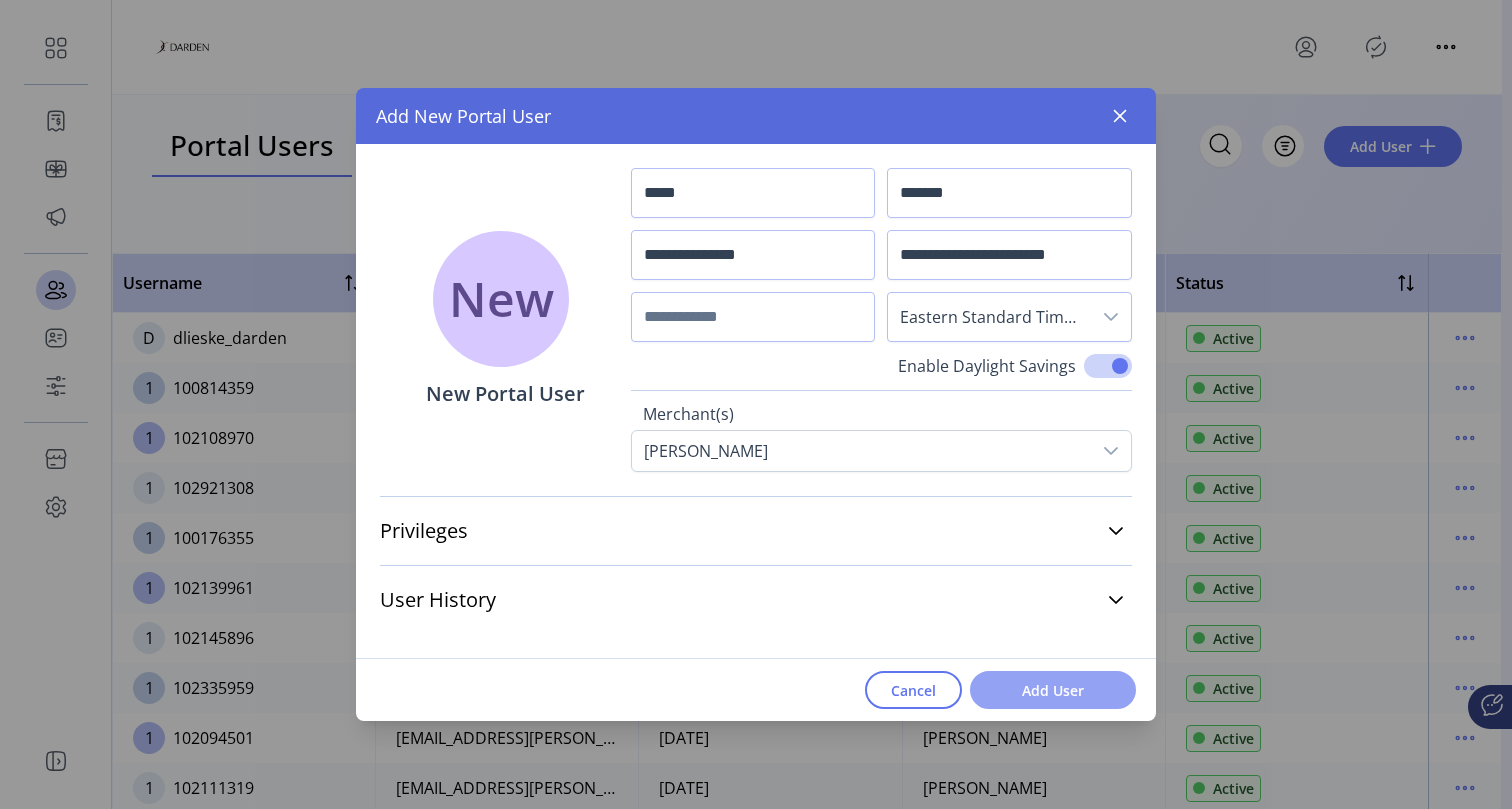 click on "Add User" at bounding box center [1053, 690] 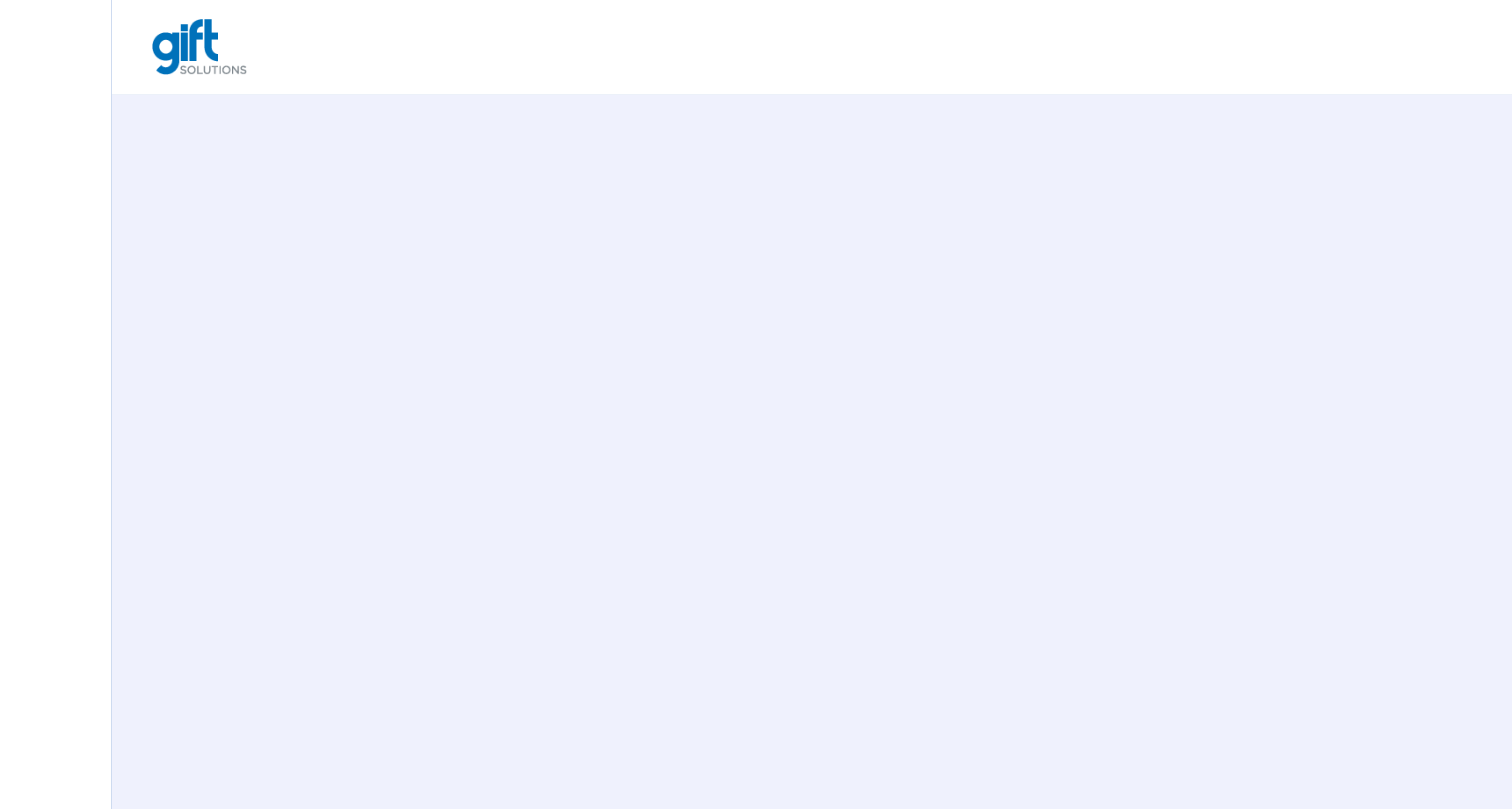 scroll, scrollTop: 0, scrollLeft: 0, axis: both 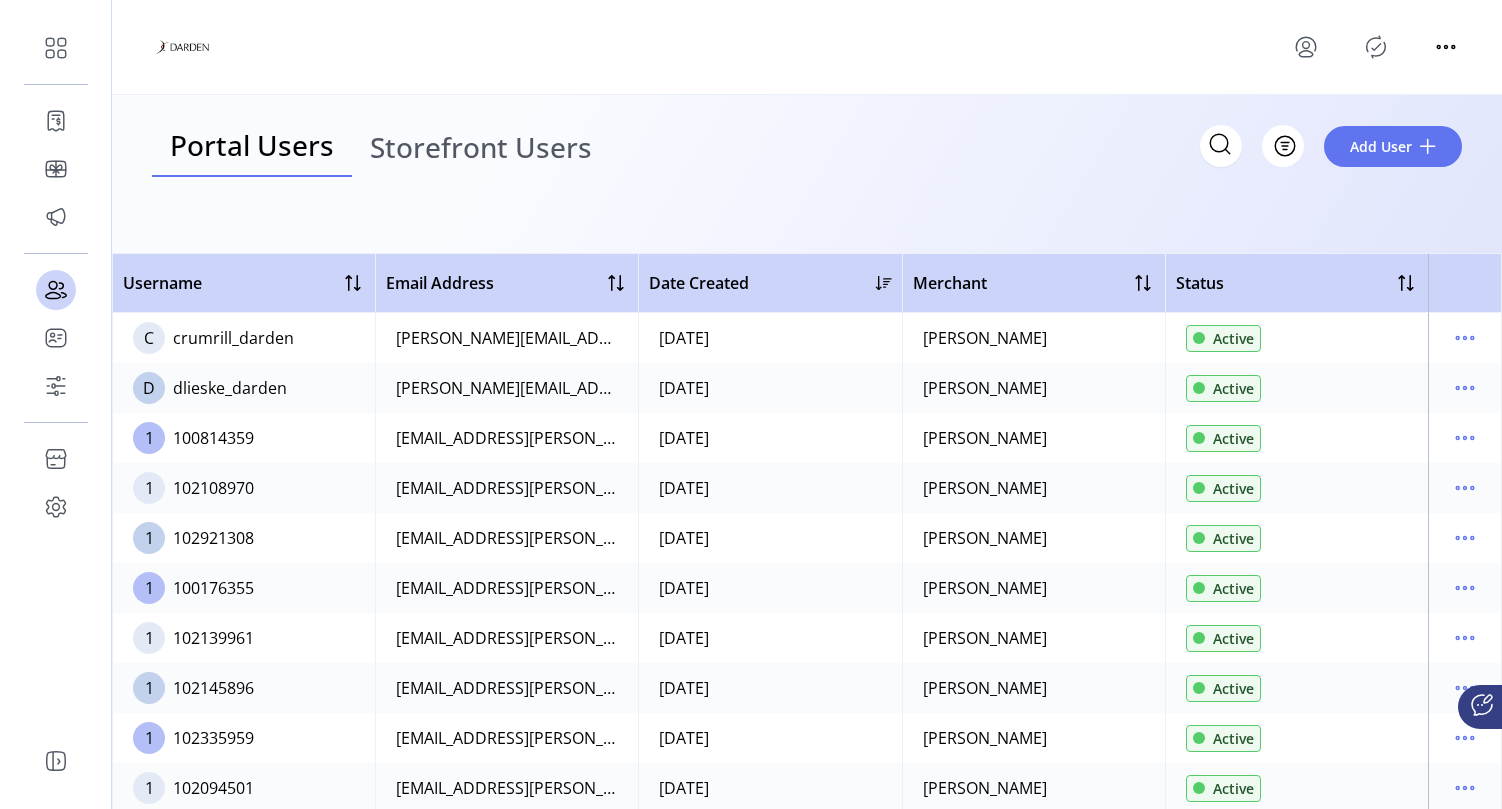 click 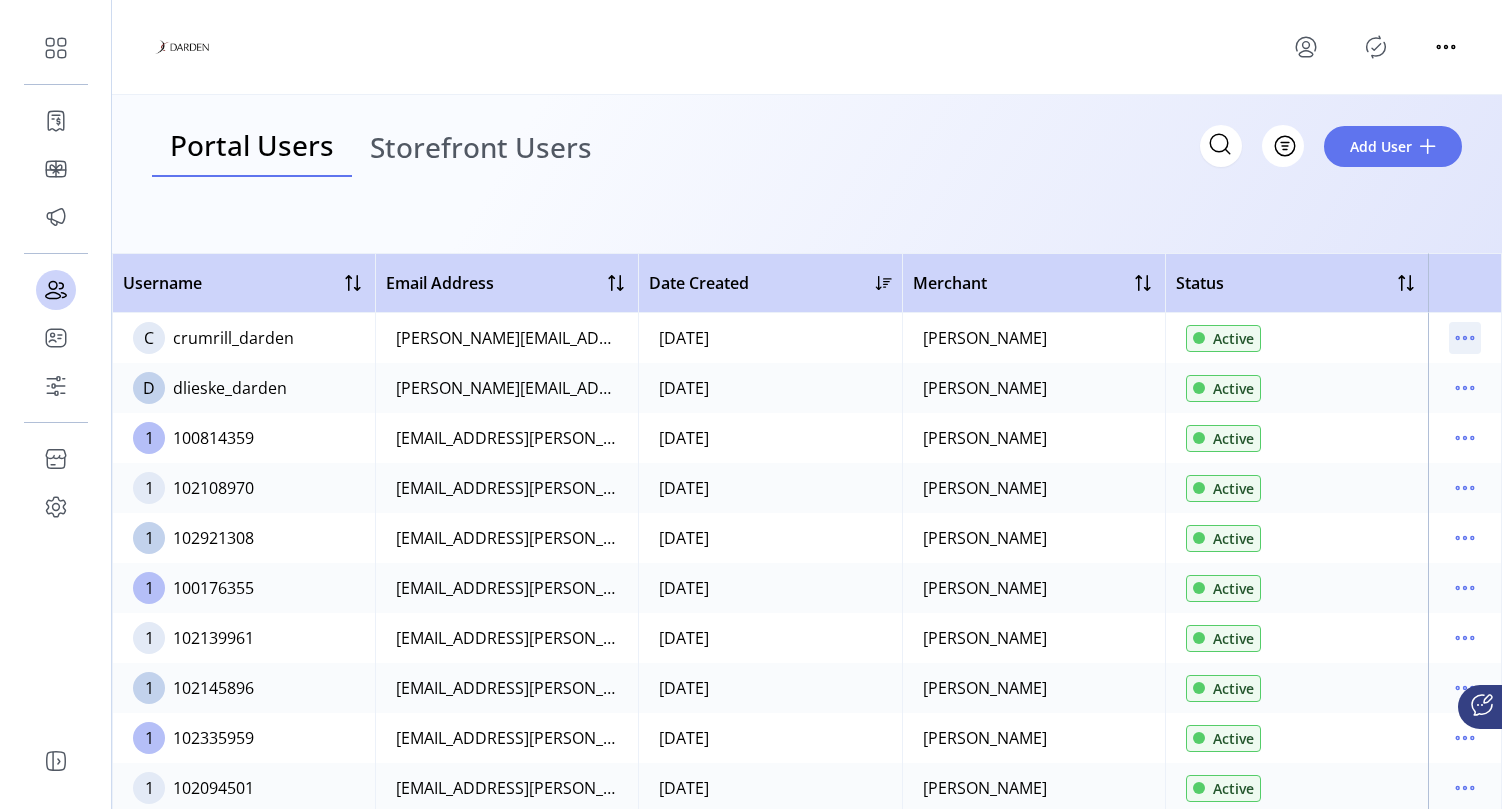 click 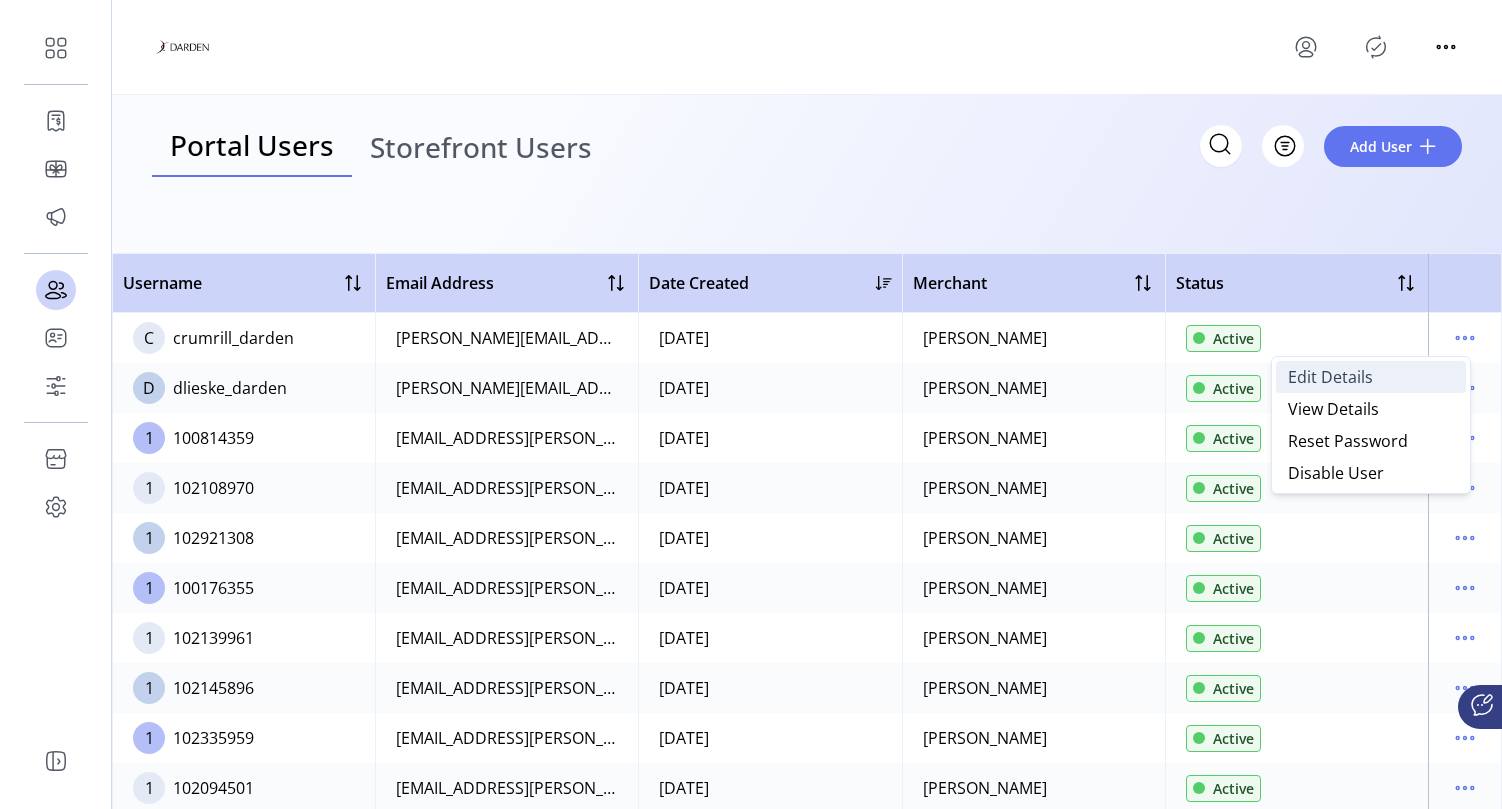 click on "Edit Details" at bounding box center (1371, 377) 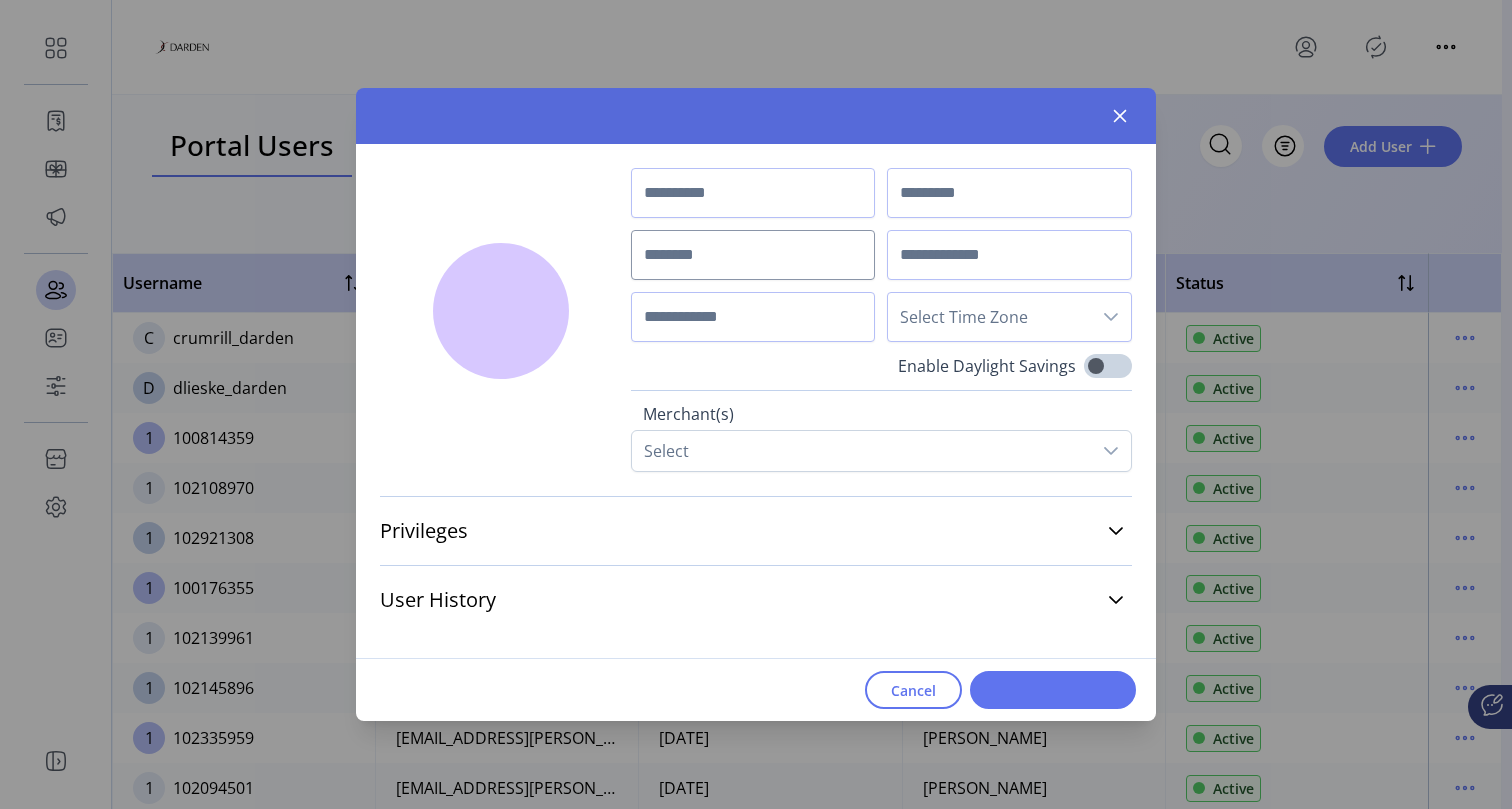 type on "*****" 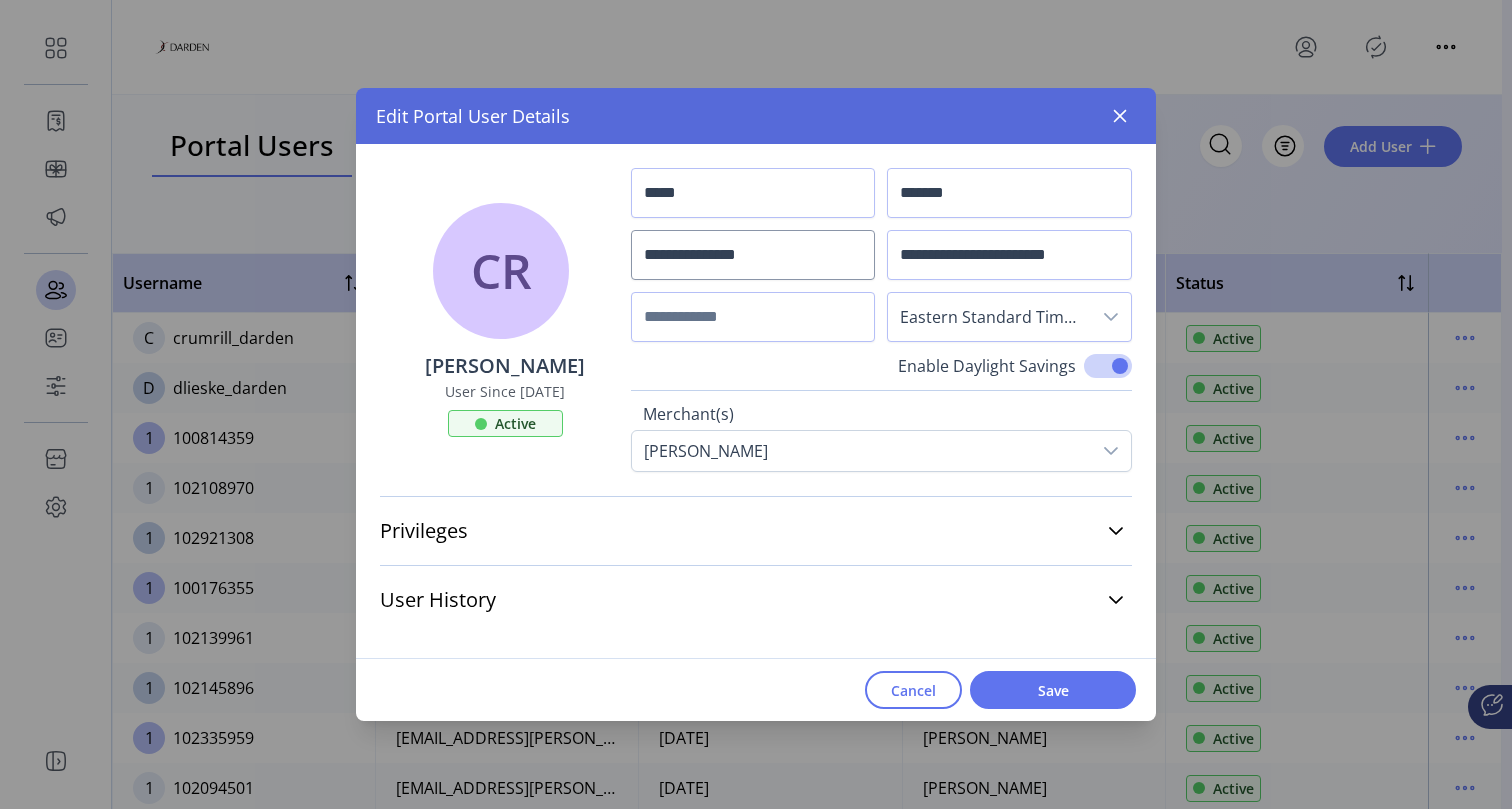 drag, startPoint x: 741, startPoint y: 521, endPoint x: 758, endPoint y: 539, distance: 24.758837 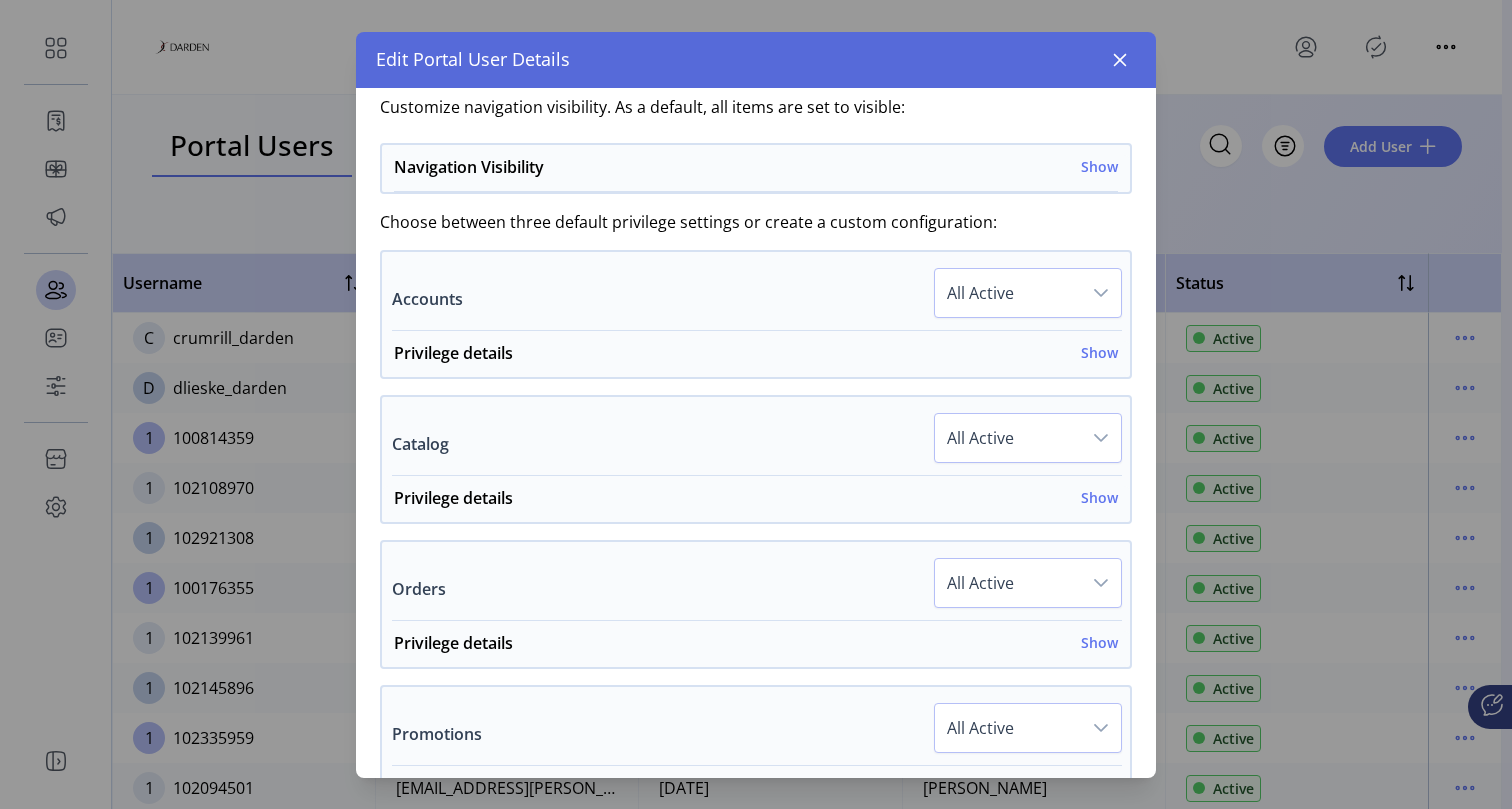 scroll, scrollTop: 429, scrollLeft: 0, axis: vertical 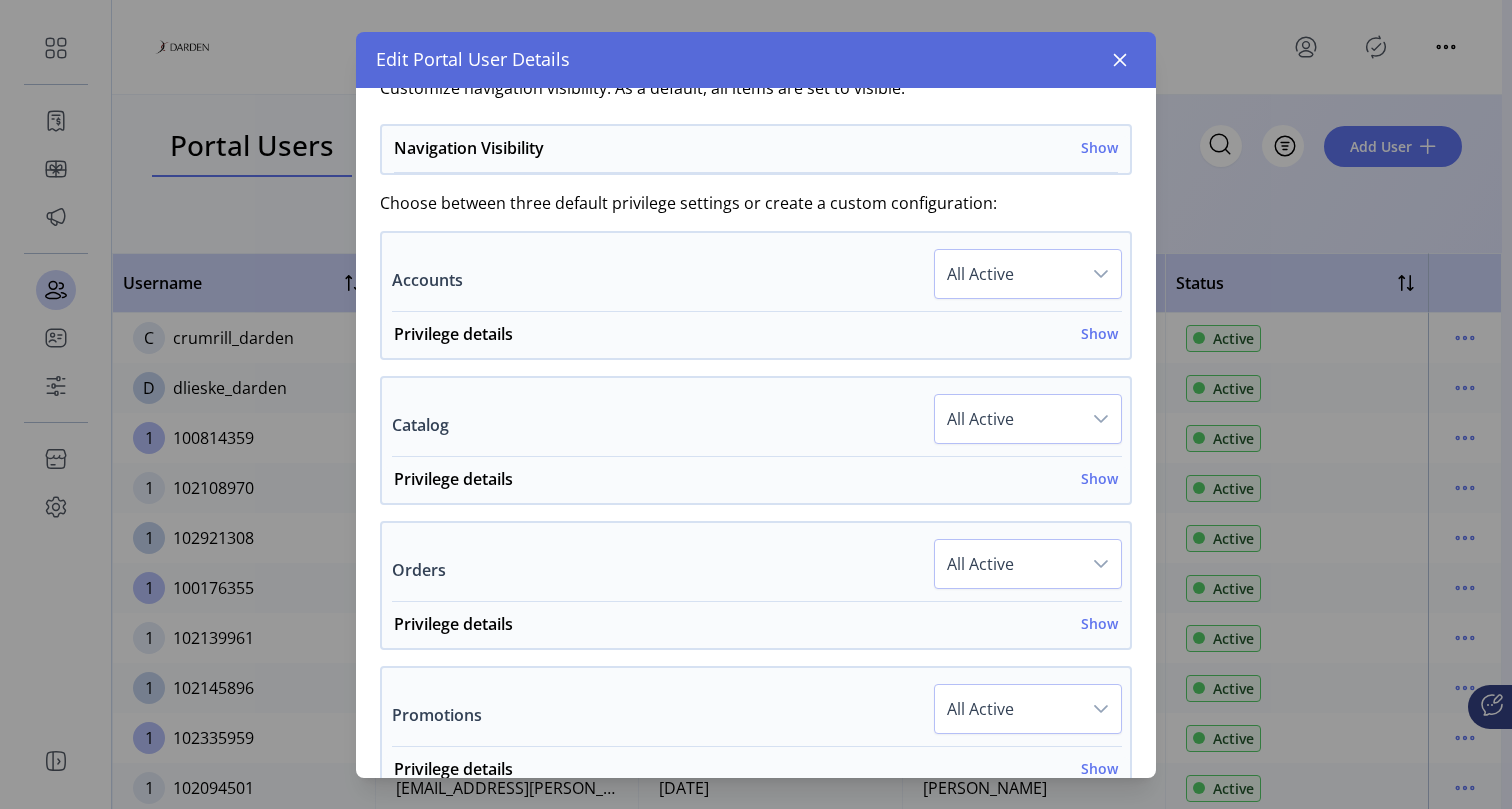 click 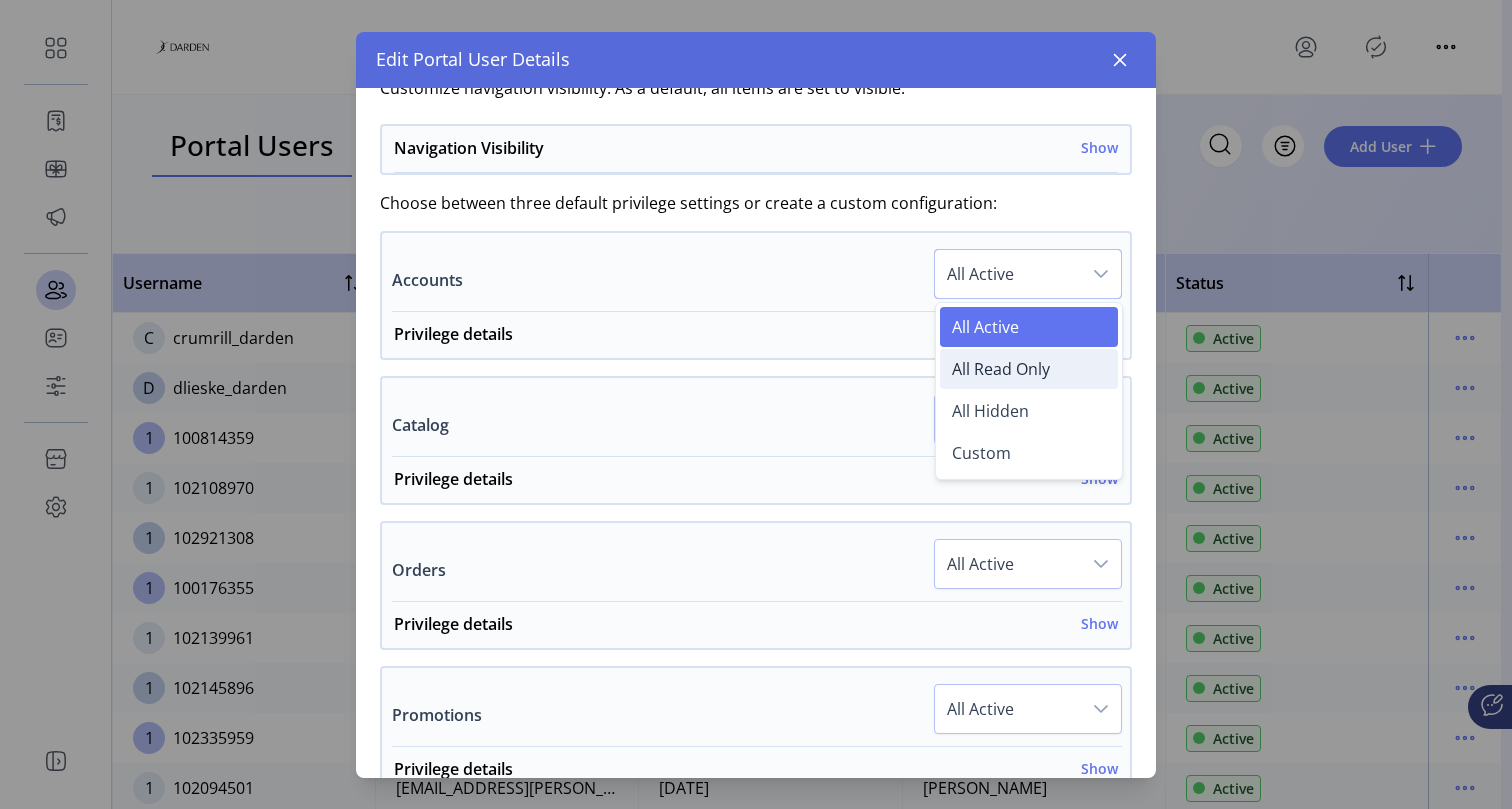 click on "All Read Only" at bounding box center [1029, 369] 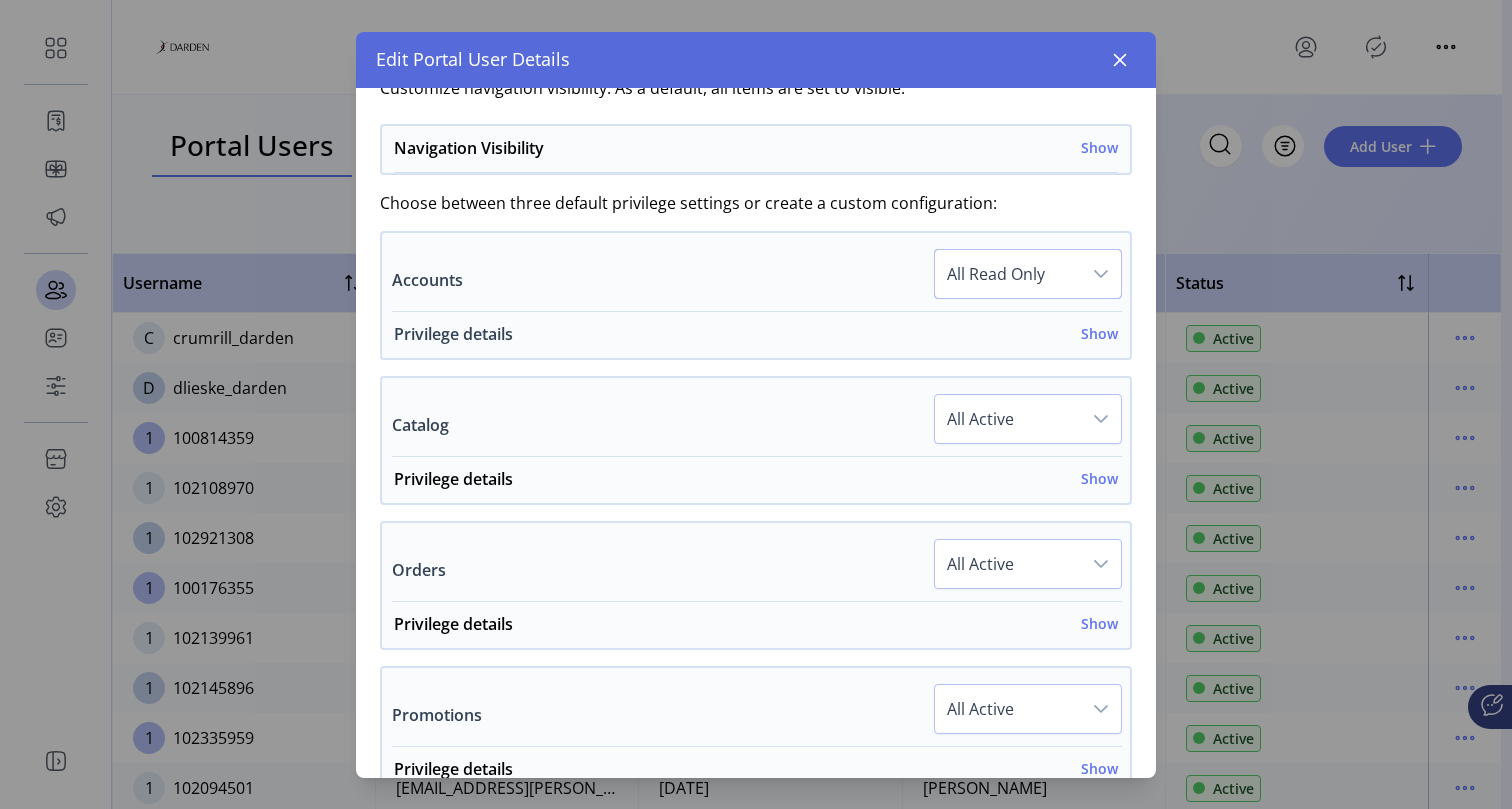 click on "Show" at bounding box center [1099, 333] 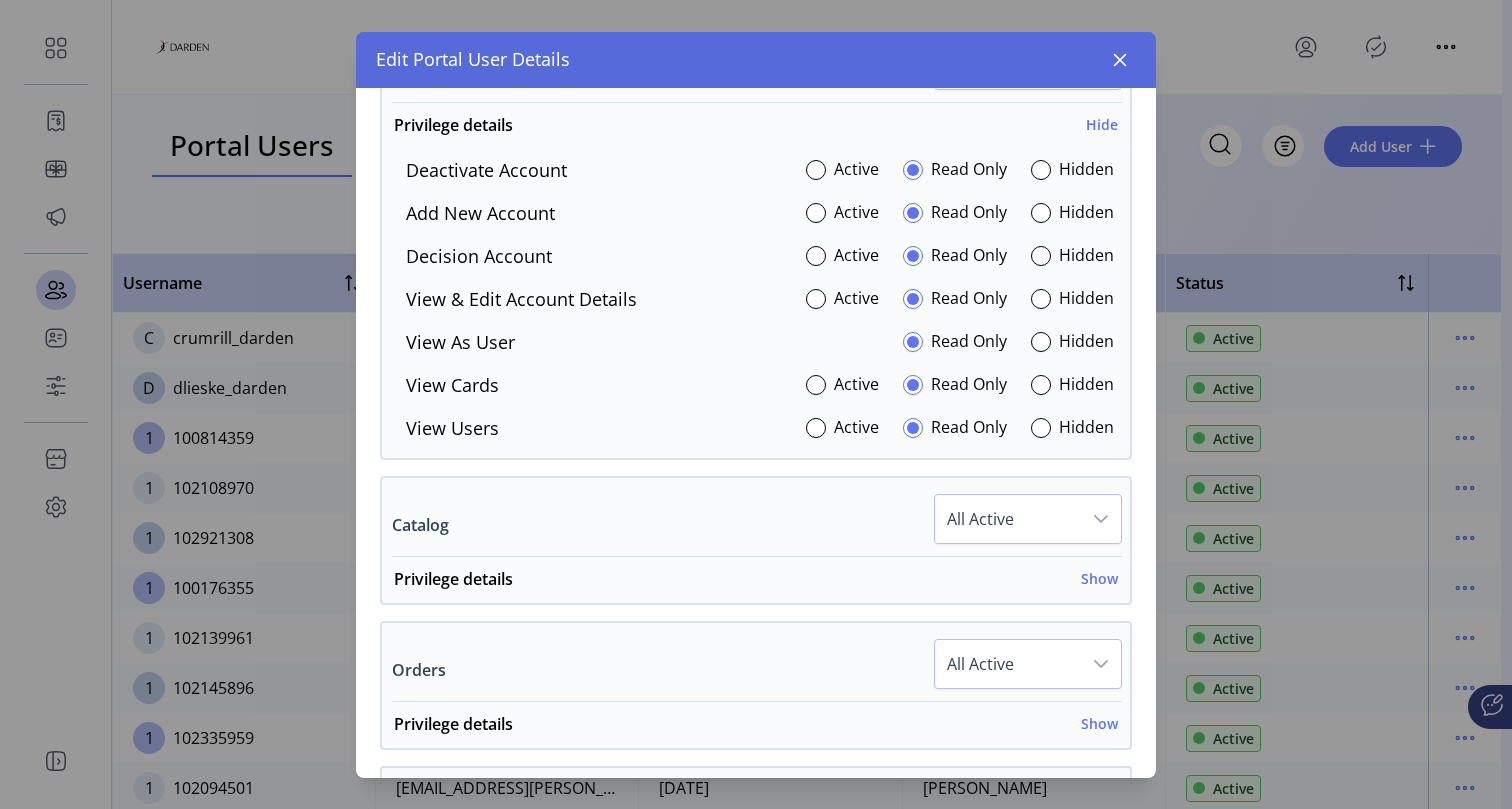 scroll, scrollTop: 697, scrollLeft: 0, axis: vertical 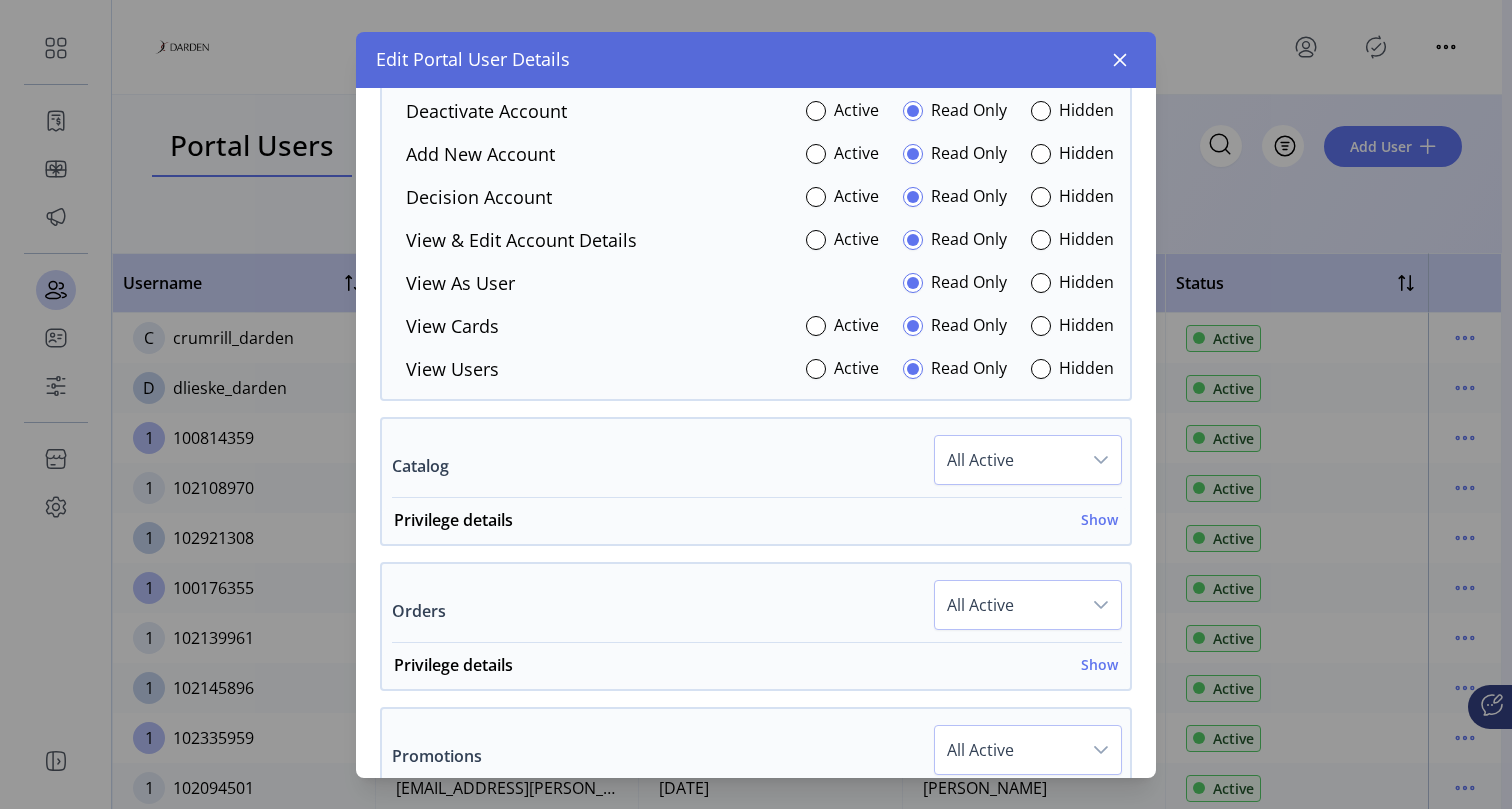 click at bounding box center [1101, 460] 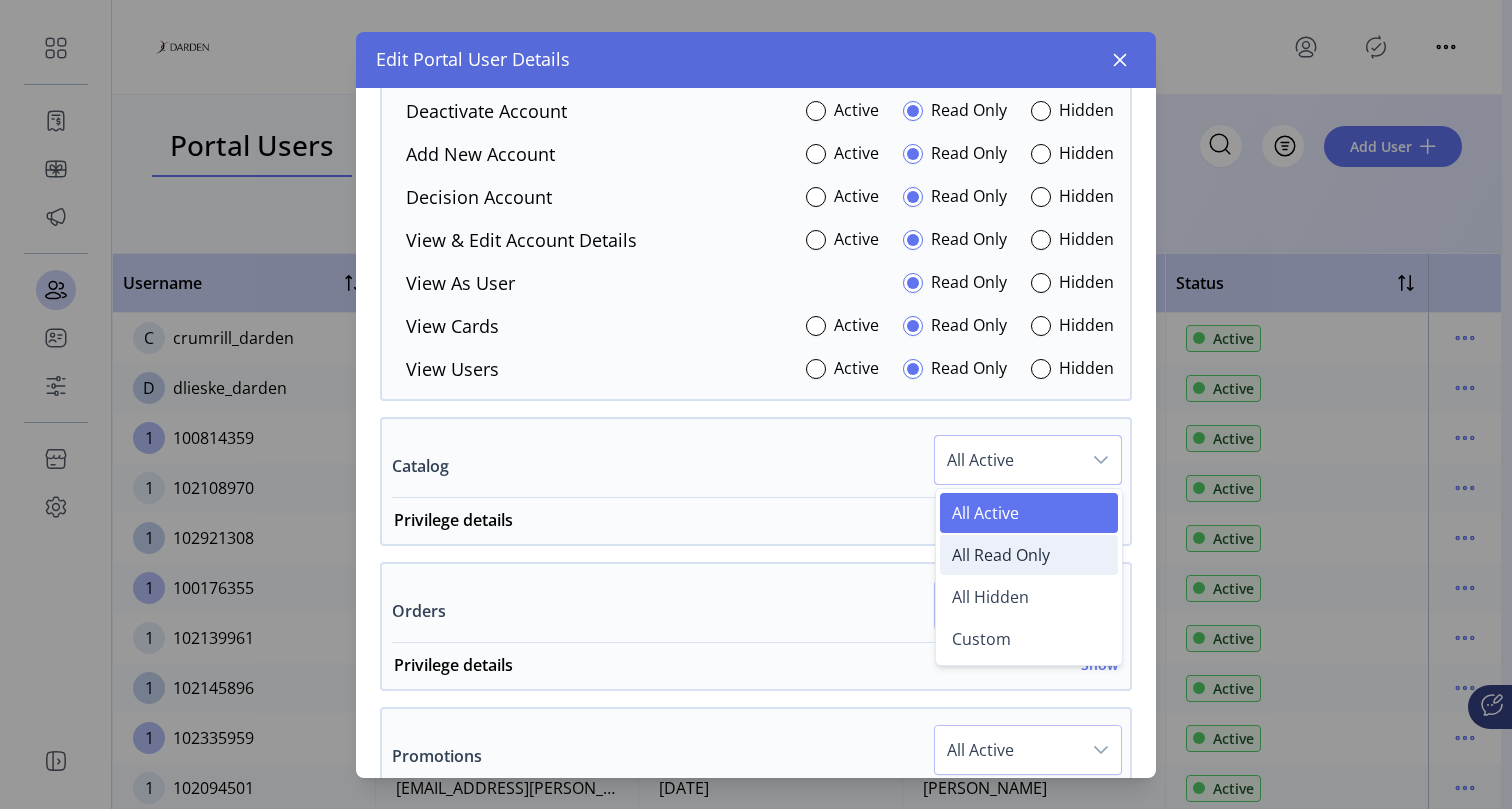 click on "All Read Only" at bounding box center [1001, 555] 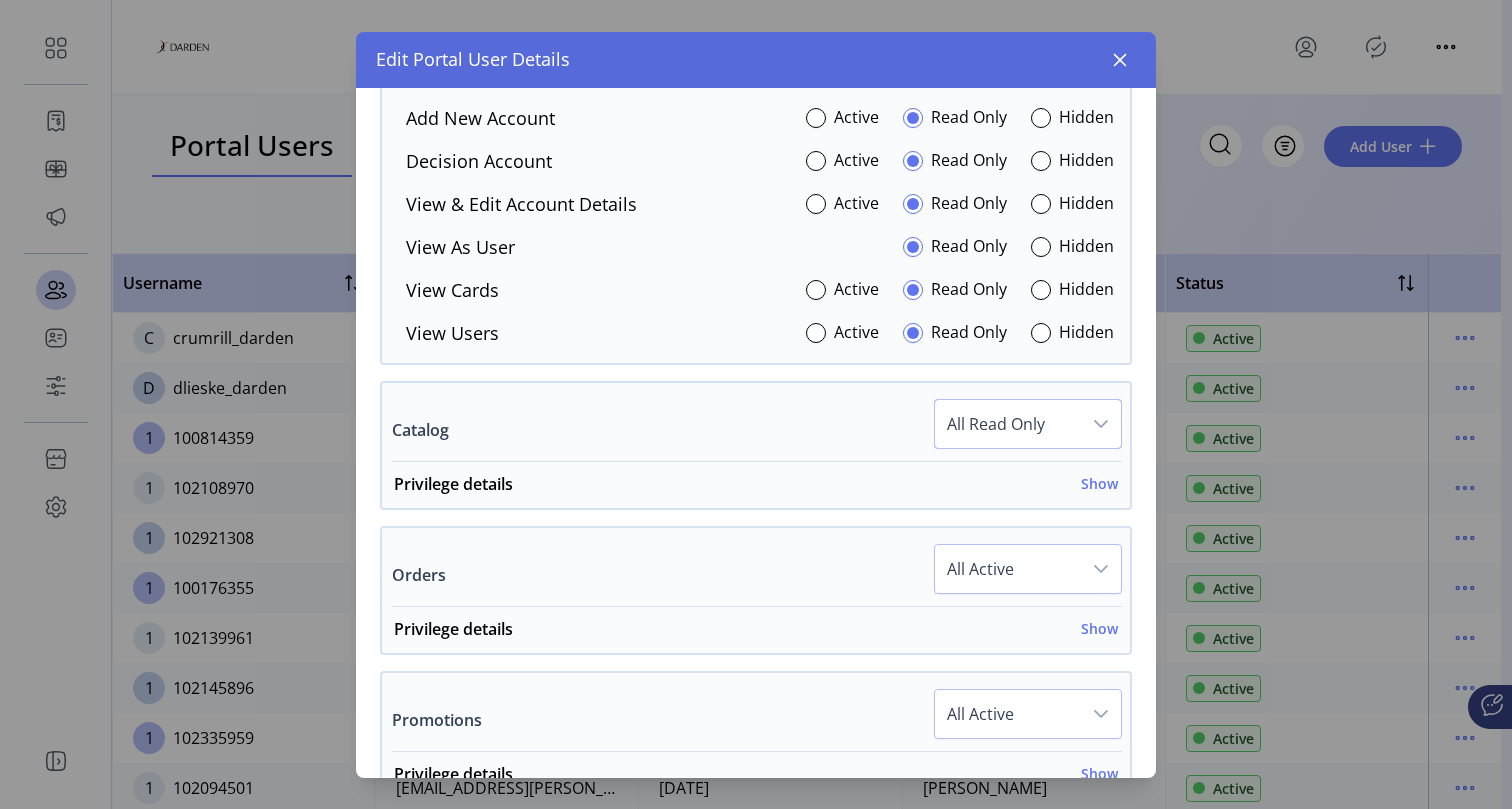 scroll, scrollTop: 756, scrollLeft: 0, axis: vertical 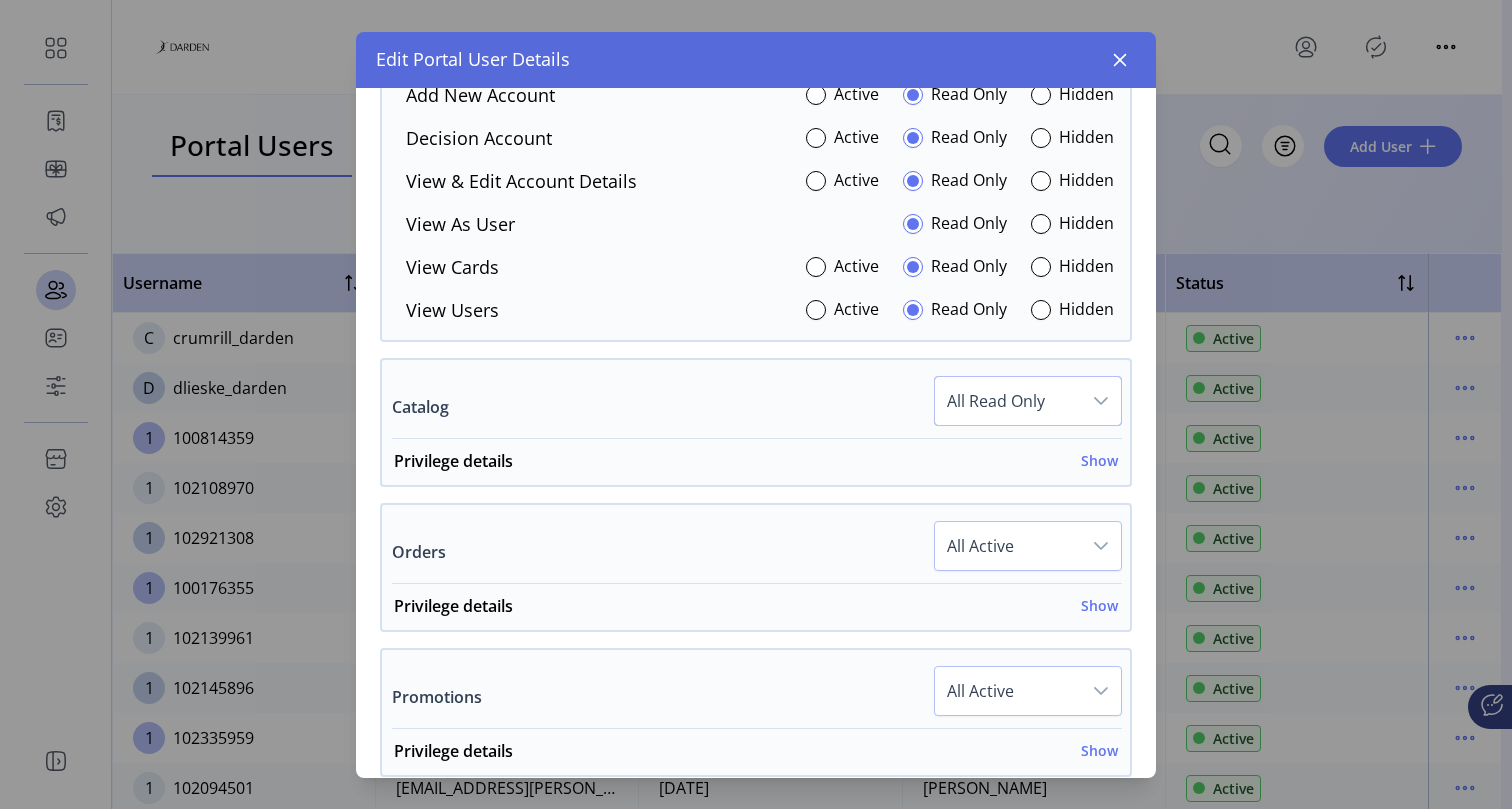 click on "All Active" at bounding box center [1008, 546] 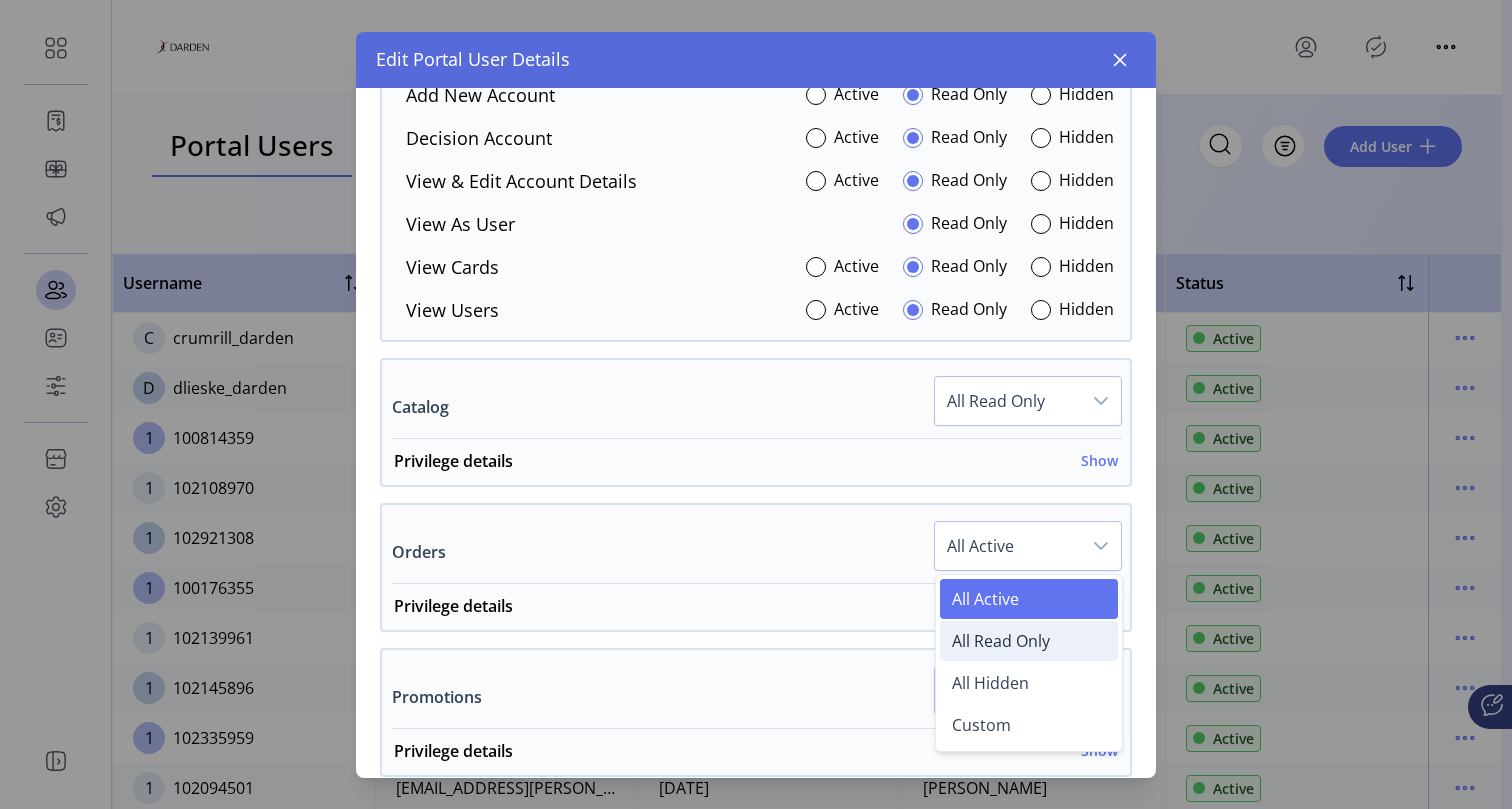 click on "All Read Only" at bounding box center (1001, 641) 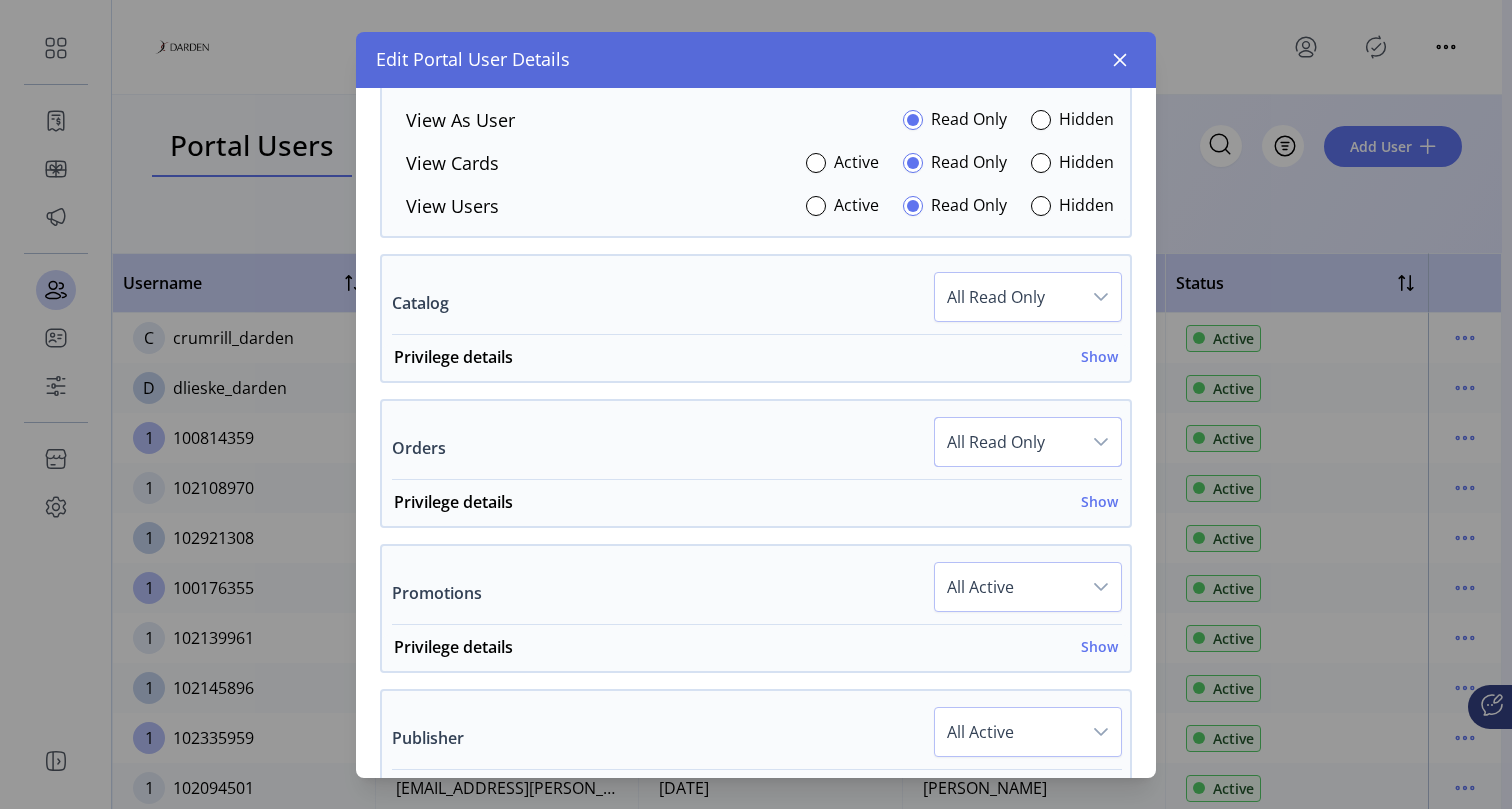 click on "All Active" at bounding box center (1008, 587) 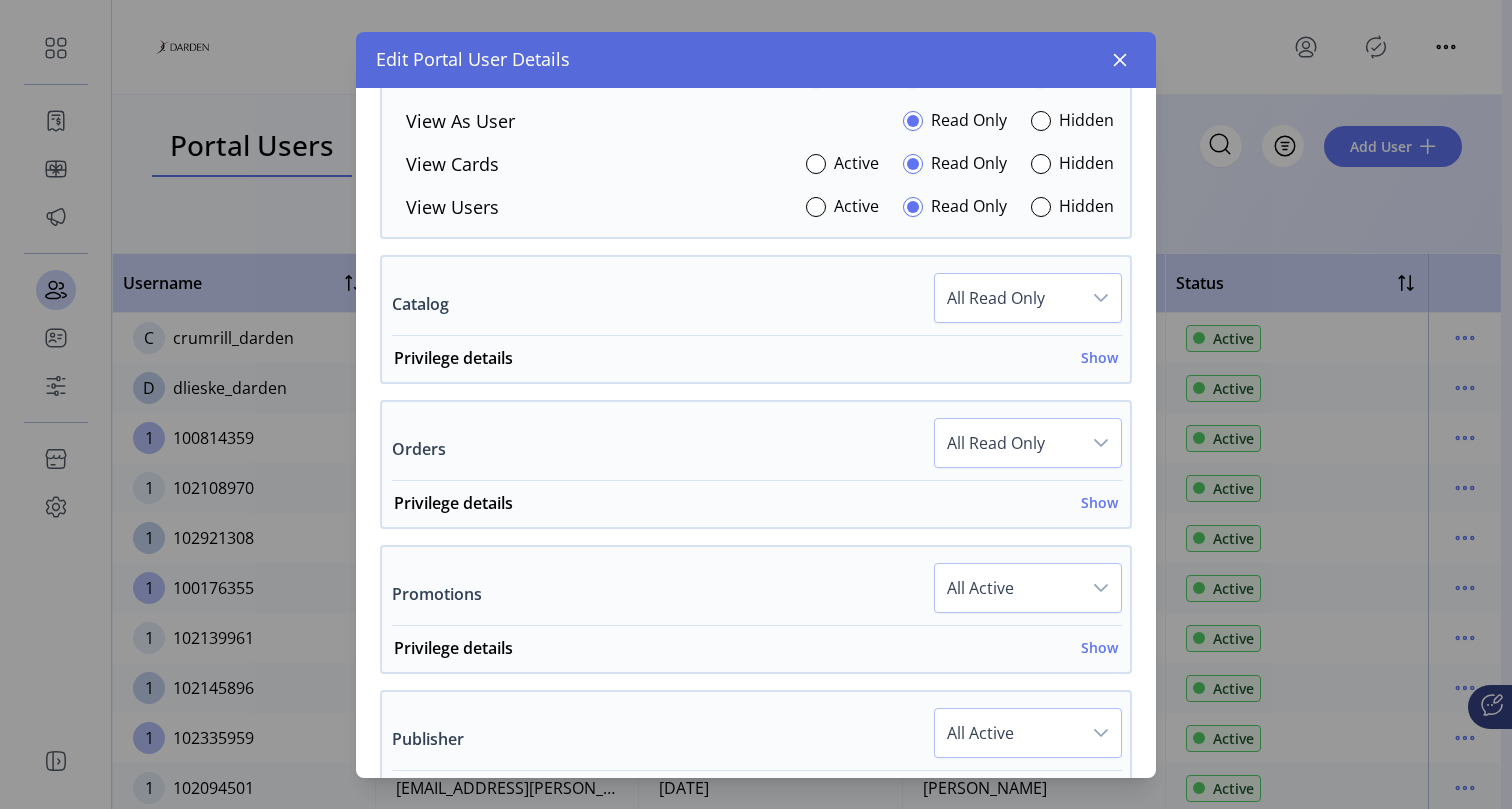 scroll, scrollTop: 858, scrollLeft: 0, axis: vertical 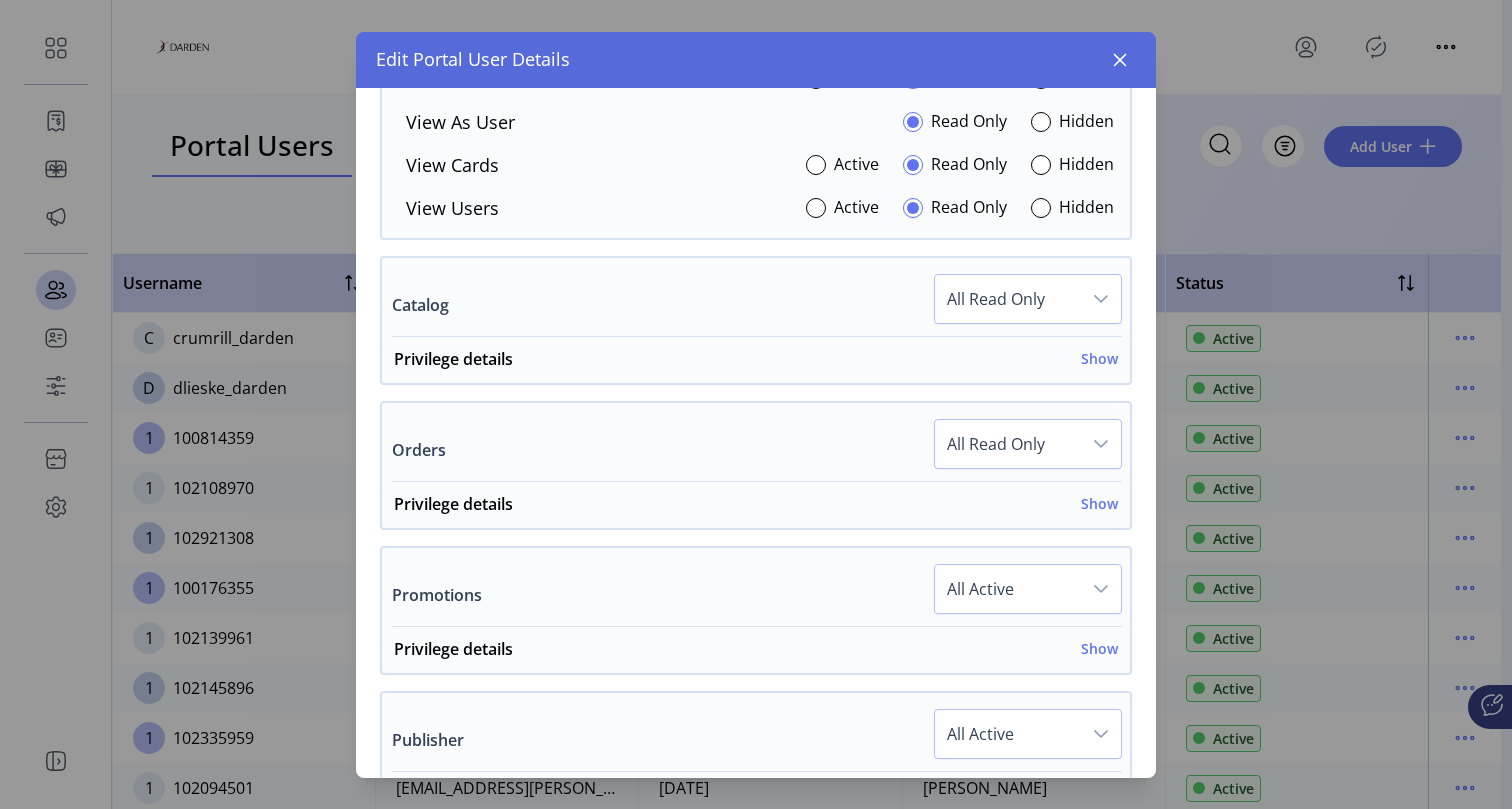 click on "Customize navigation visibility. As a default, all items are set to visible:     Navigation Visibility   Show  Accounts Visible Catalog Visible Connie Chatbot Visible Dashboard Visible Help Center Visible Orders Visible Promotions Visible Publisher Visible Schedules Visible Storefront Configuration Visible Template Management Visible Users Visible Choose between three default privilege settings or create a custom configuration: Accounts All Read Only    Privilege details  Hide  Deactivate Account  Active   Read Only   Hidden  Add New Account  Active   Read Only   Hidden  Decision Account  Active   Read Only   Hidden  View & Edit Account Details  Active   Read Only   Hidden  View As User  Read Only   Hidden  View Cards  Active   Read Only   Hidden  View Users  Active   Read Only   Hidden  Catalog All Read Only    Privilege details  Show  Add New Card  Active   Read Only   Hidden  Additional Information  Active   Read Only   Hidden  Advanced Settings  Read Only   Hidden  Delete Card  Active   Read Only  Orders" at bounding box center [756, 529] 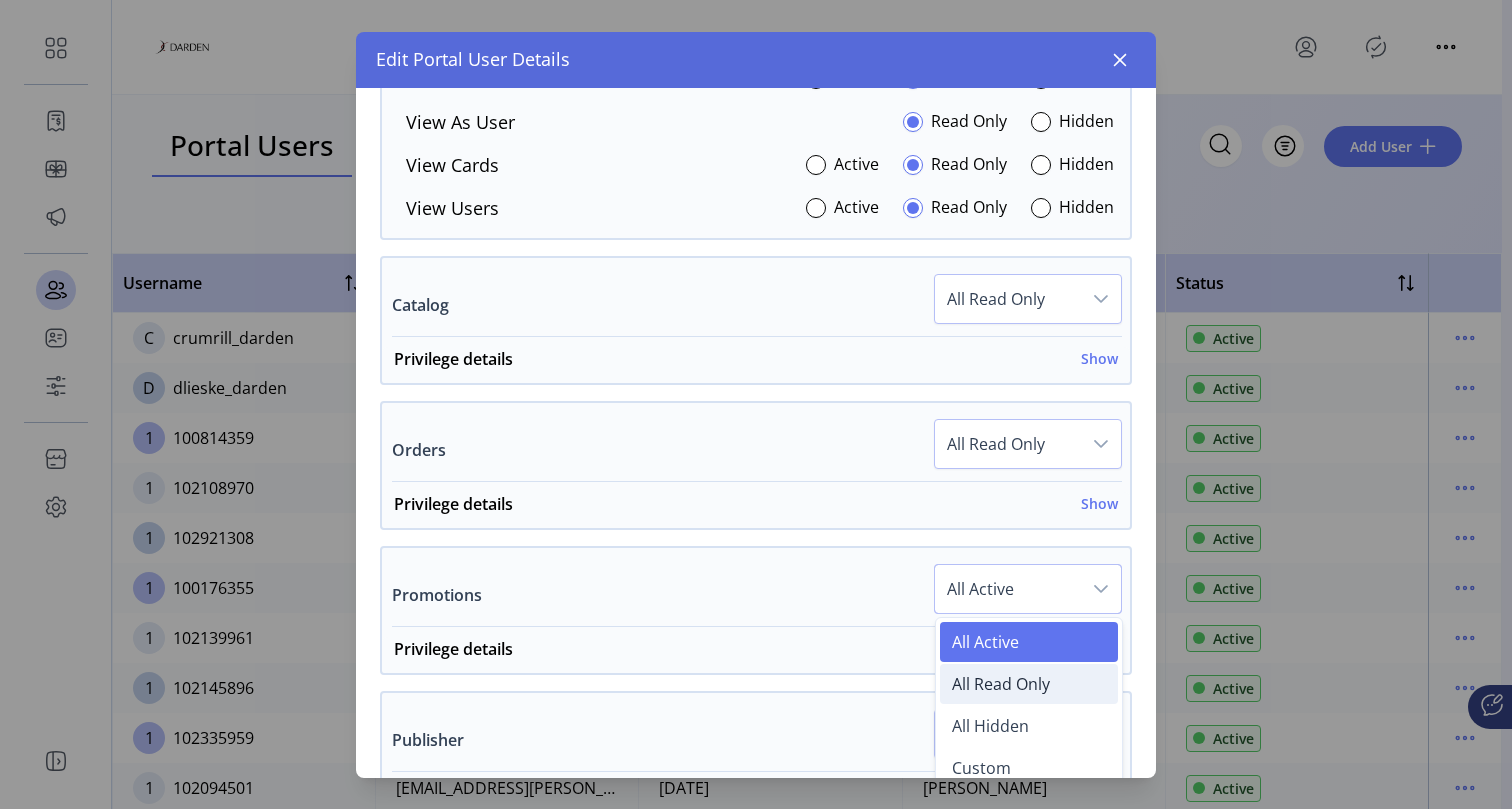 click on "All Read Only" at bounding box center [1001, 684] 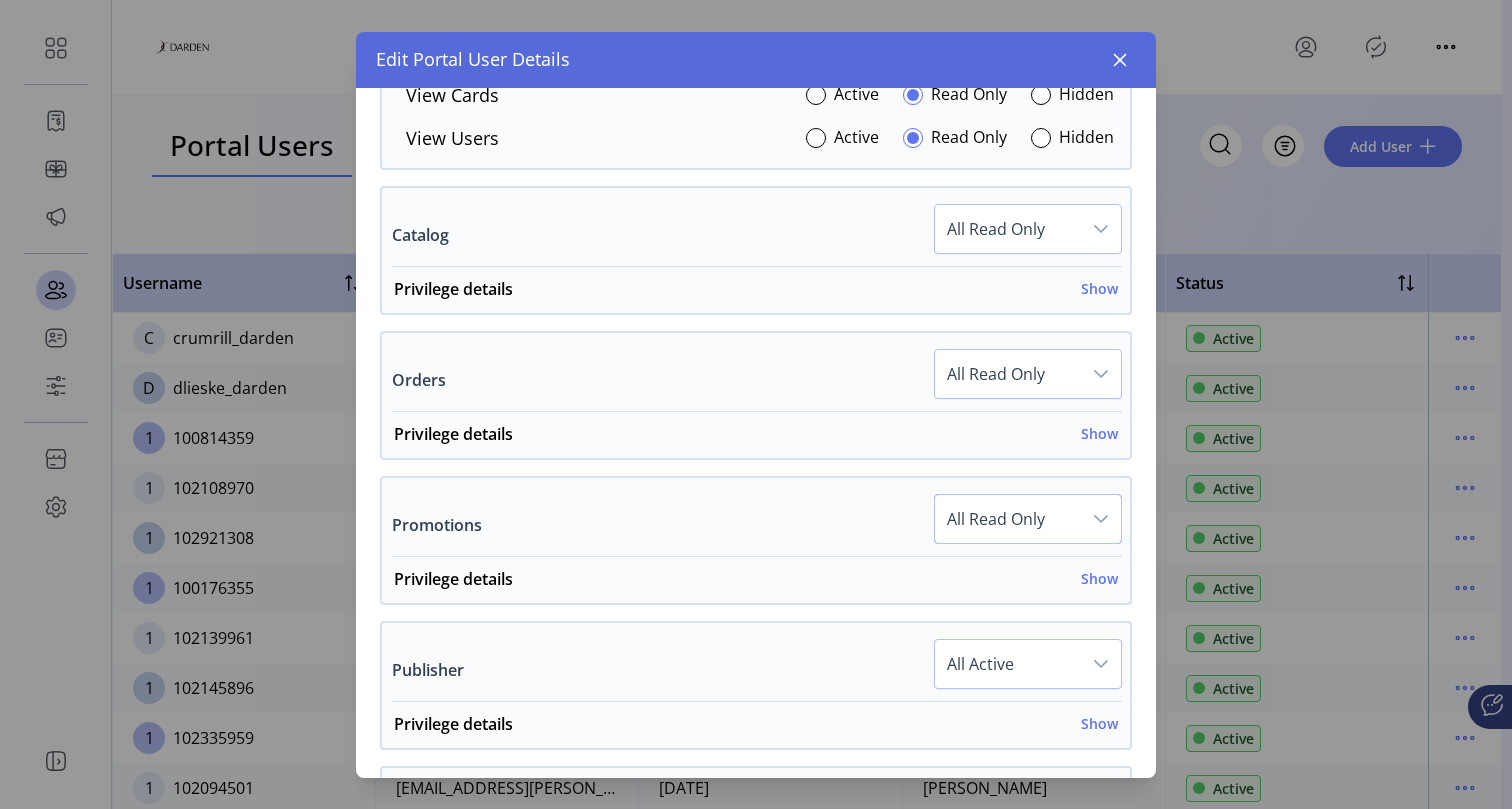 scroll, scrollTop: 981, scrollLeft: 0, axis: vertical 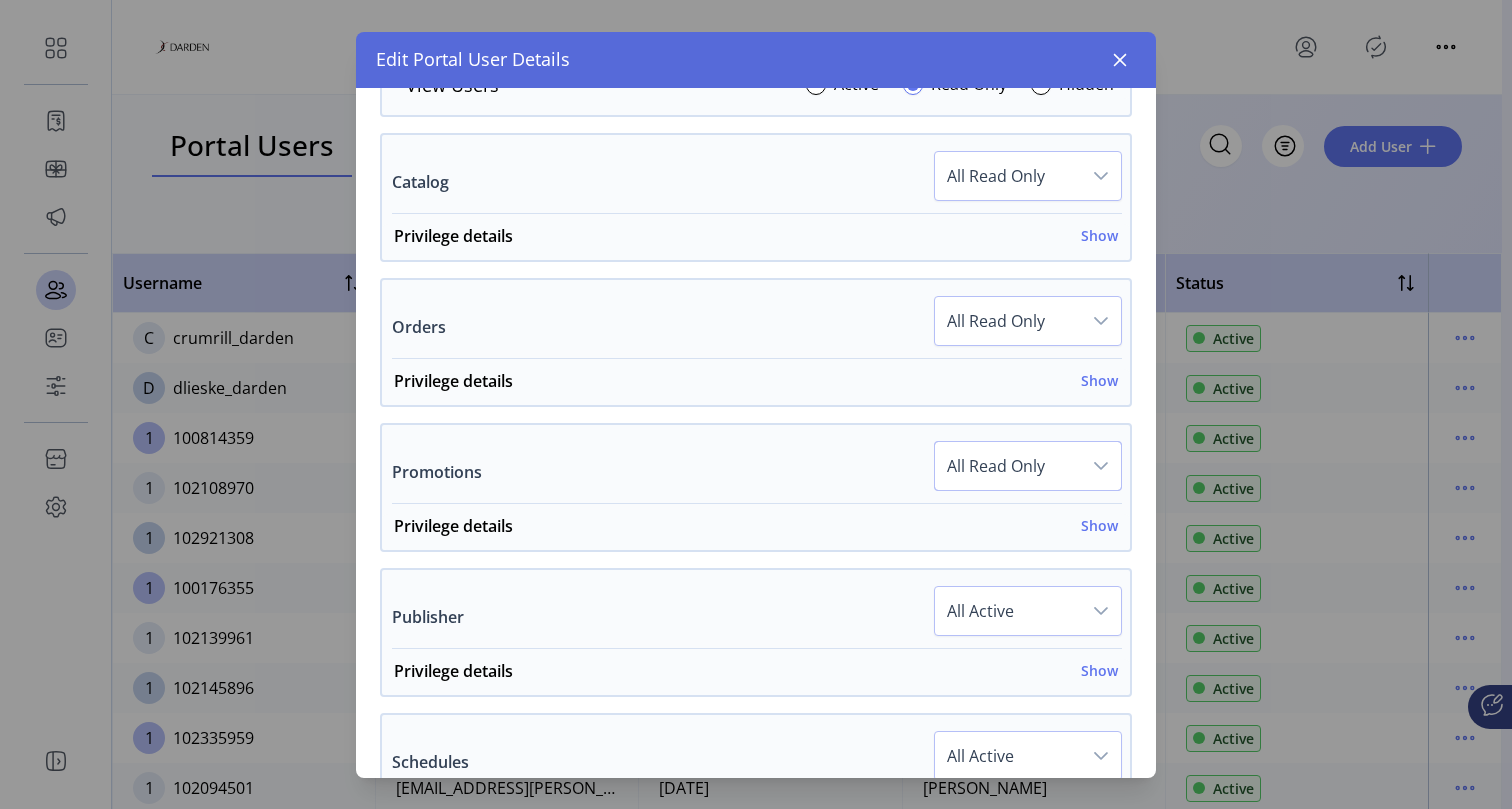 click on "All Active" at bounding box center (1008, 611) 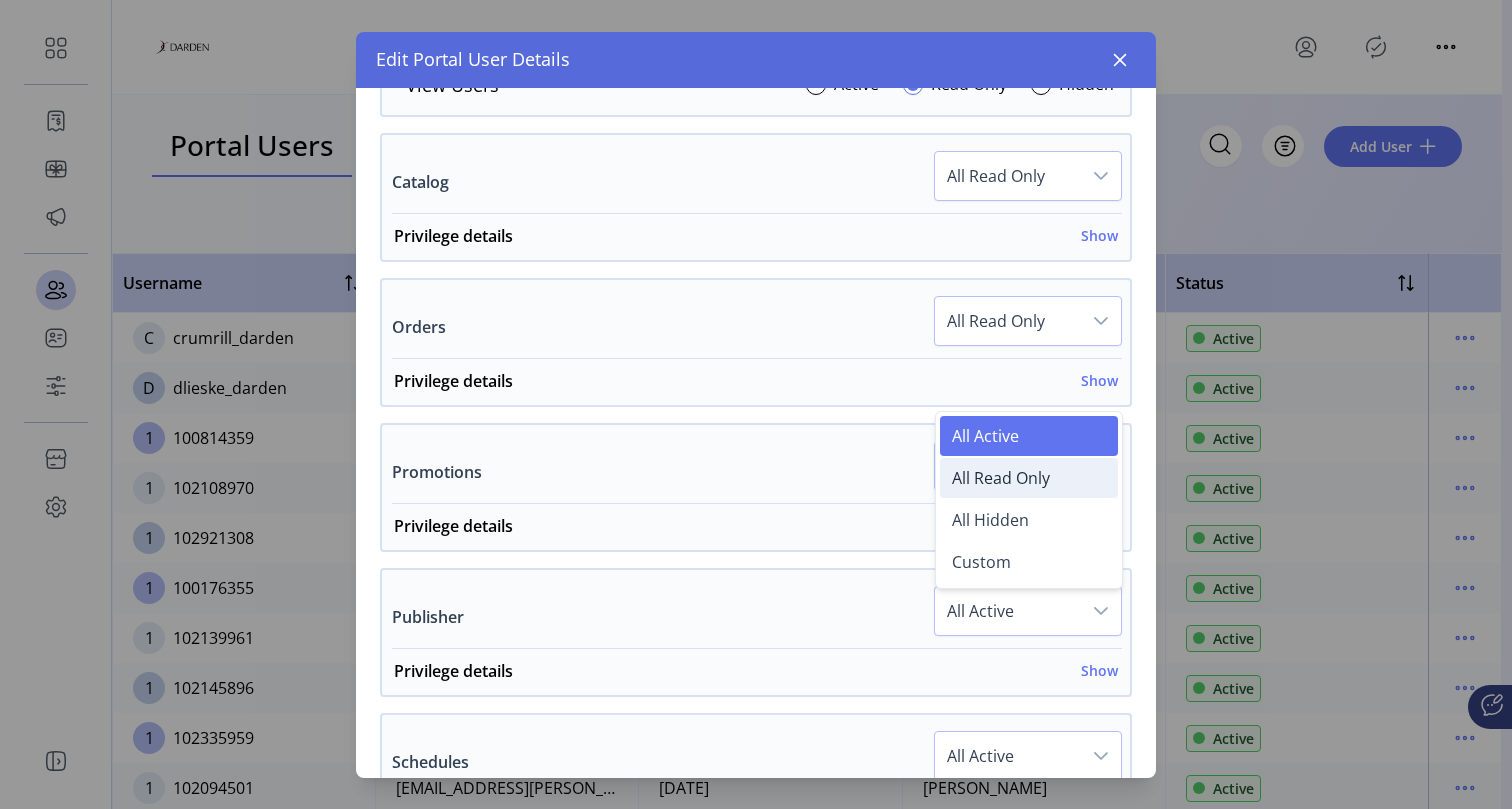 click on "All Read Only" at bounding box center [1029, 478] 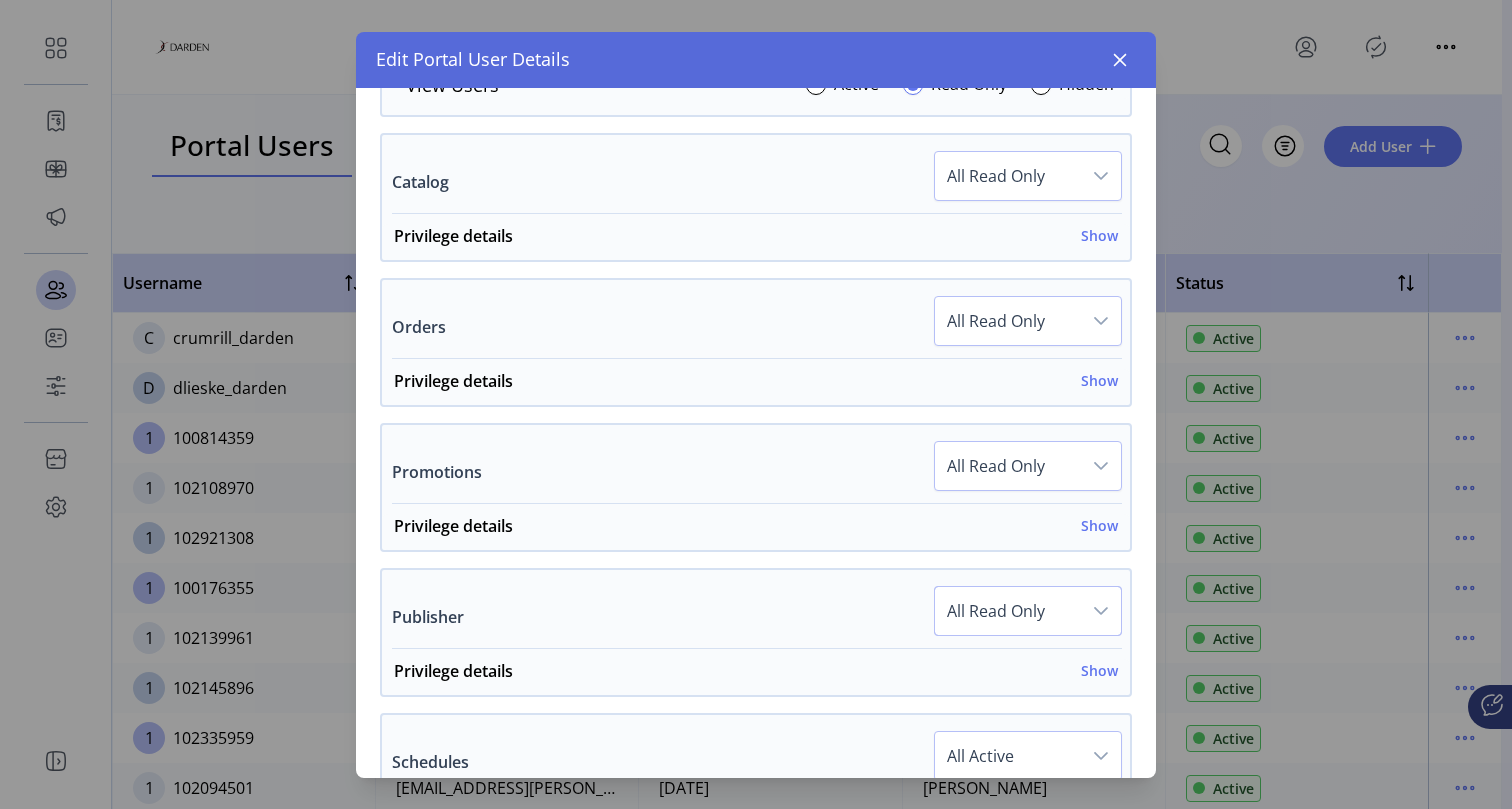 scroll, scrollTop: 1071, scrollLeft: 0, axis: vertical 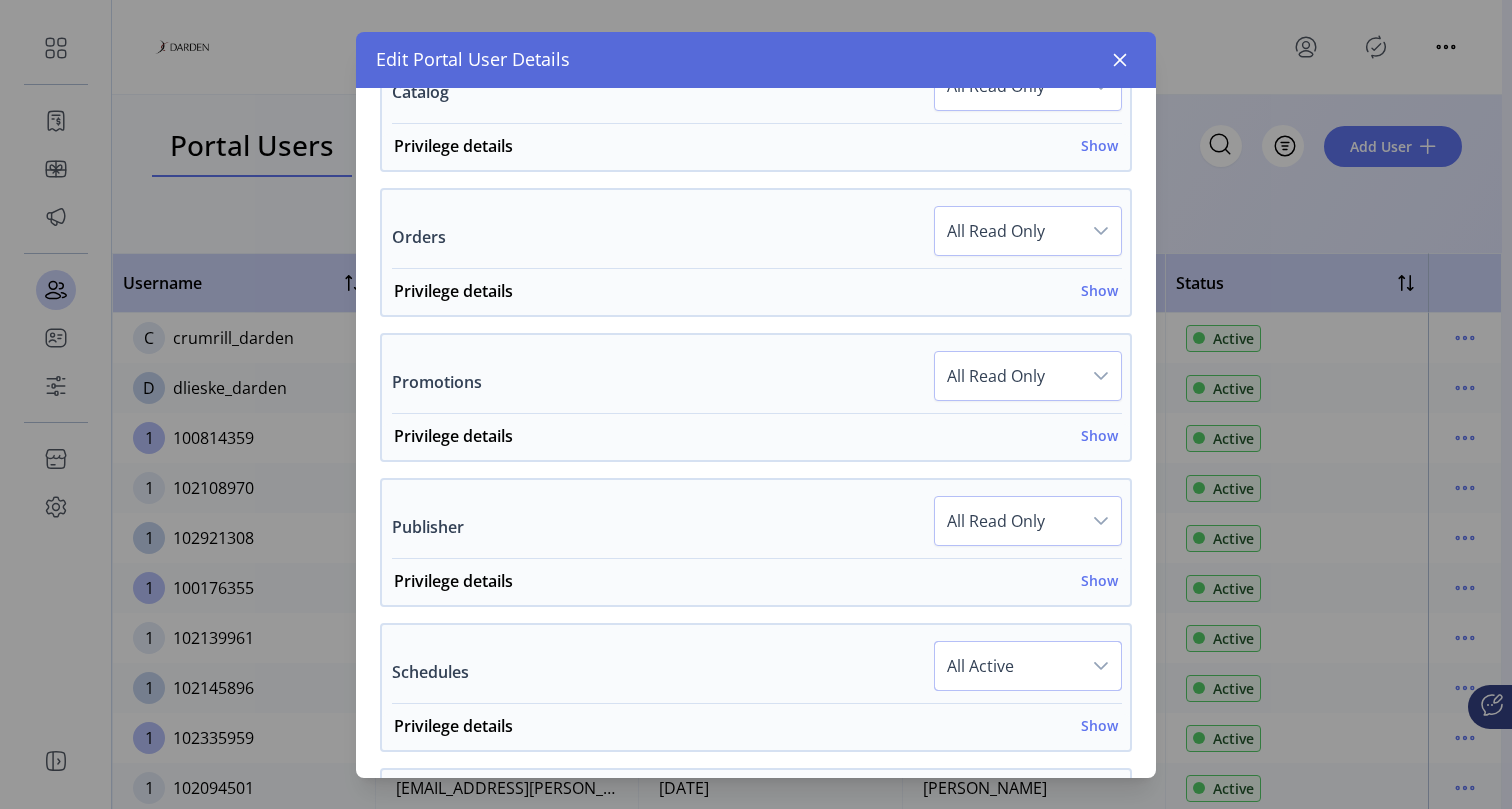 click on "All Active" at bounding box center (1008, 666) 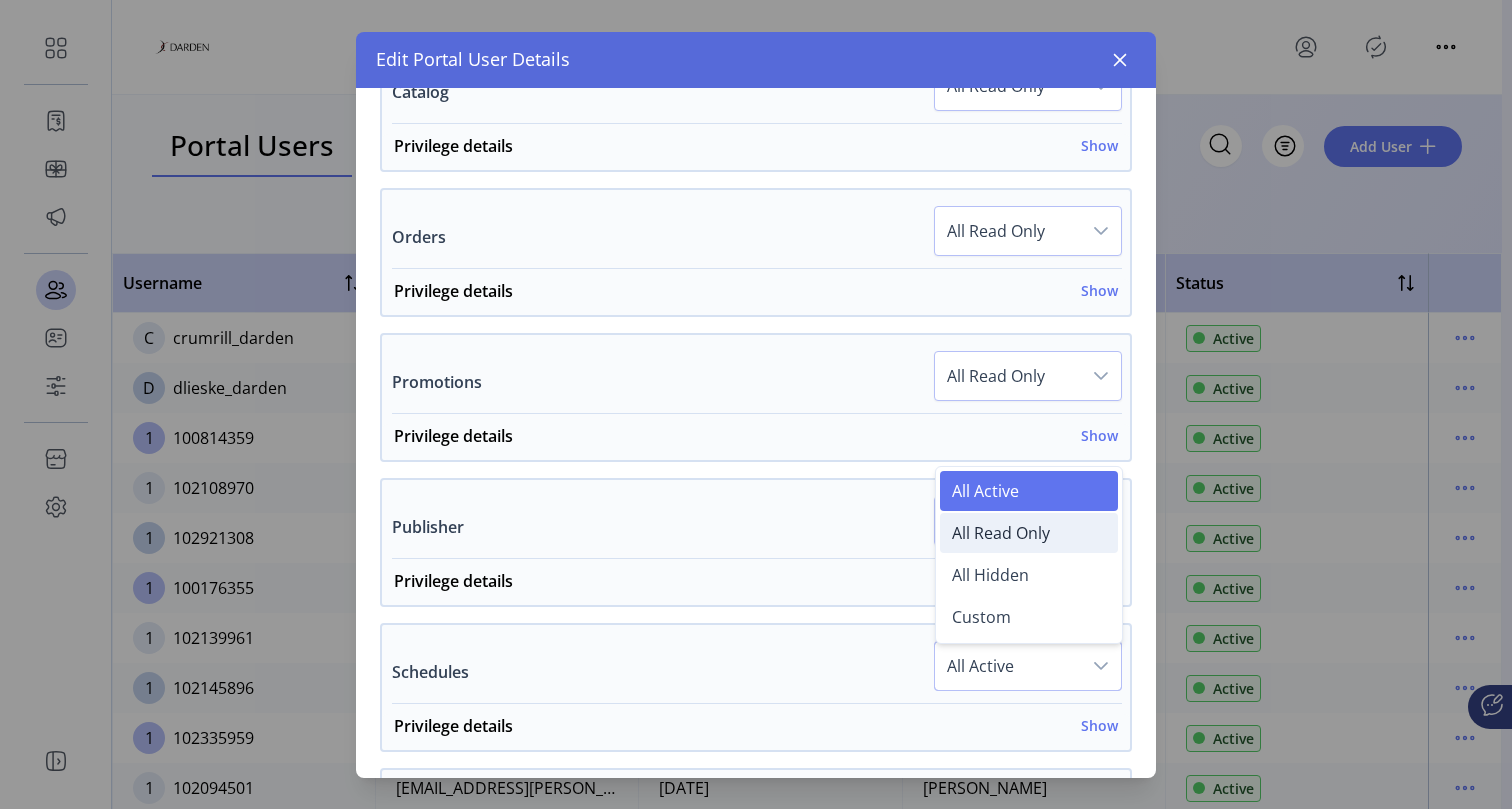 click on "All Read Only" at bounding box center [1001, 533] 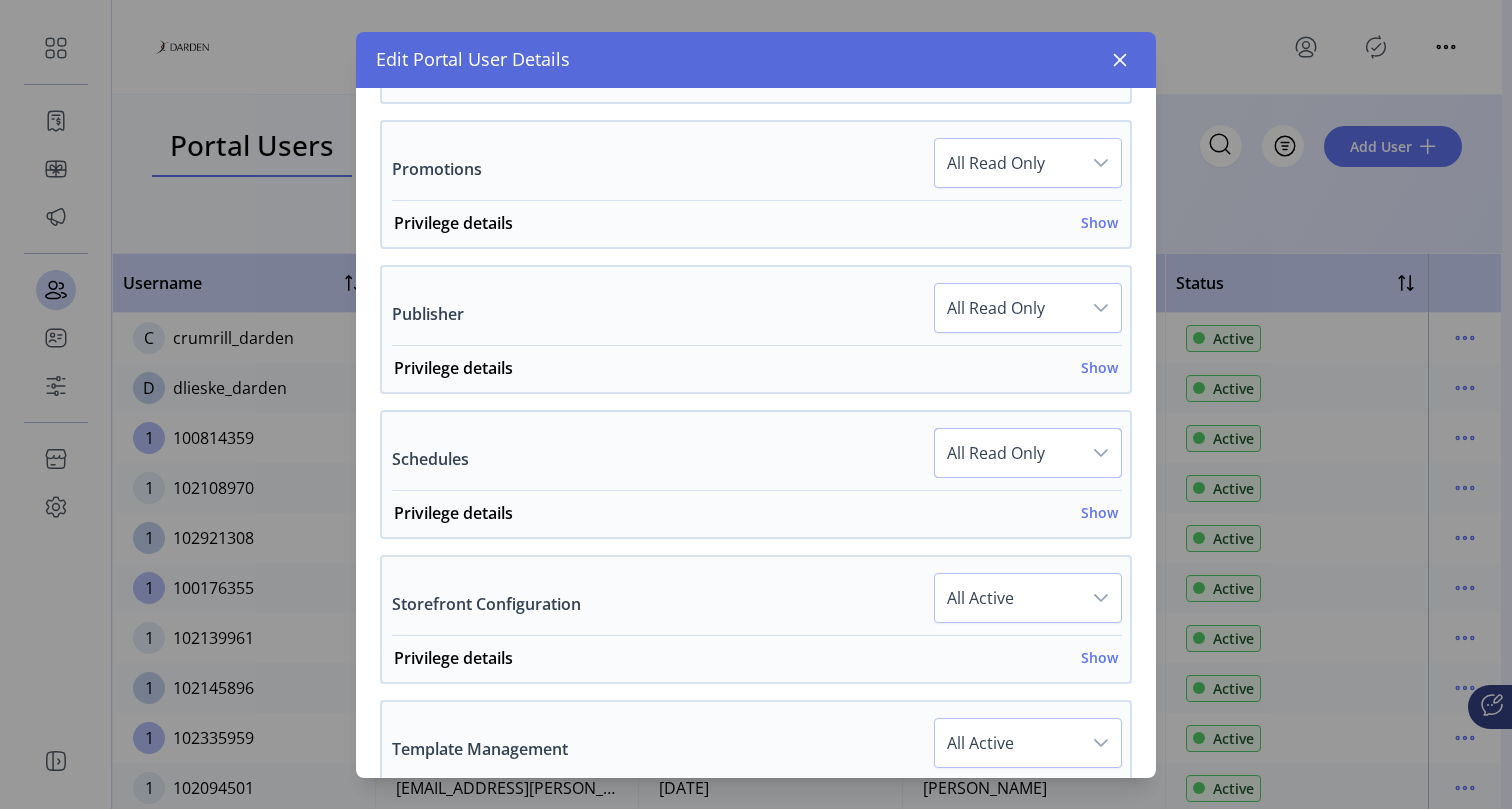scroll, scrollTop: 1311, scrollLeft: 0, axis: vertical 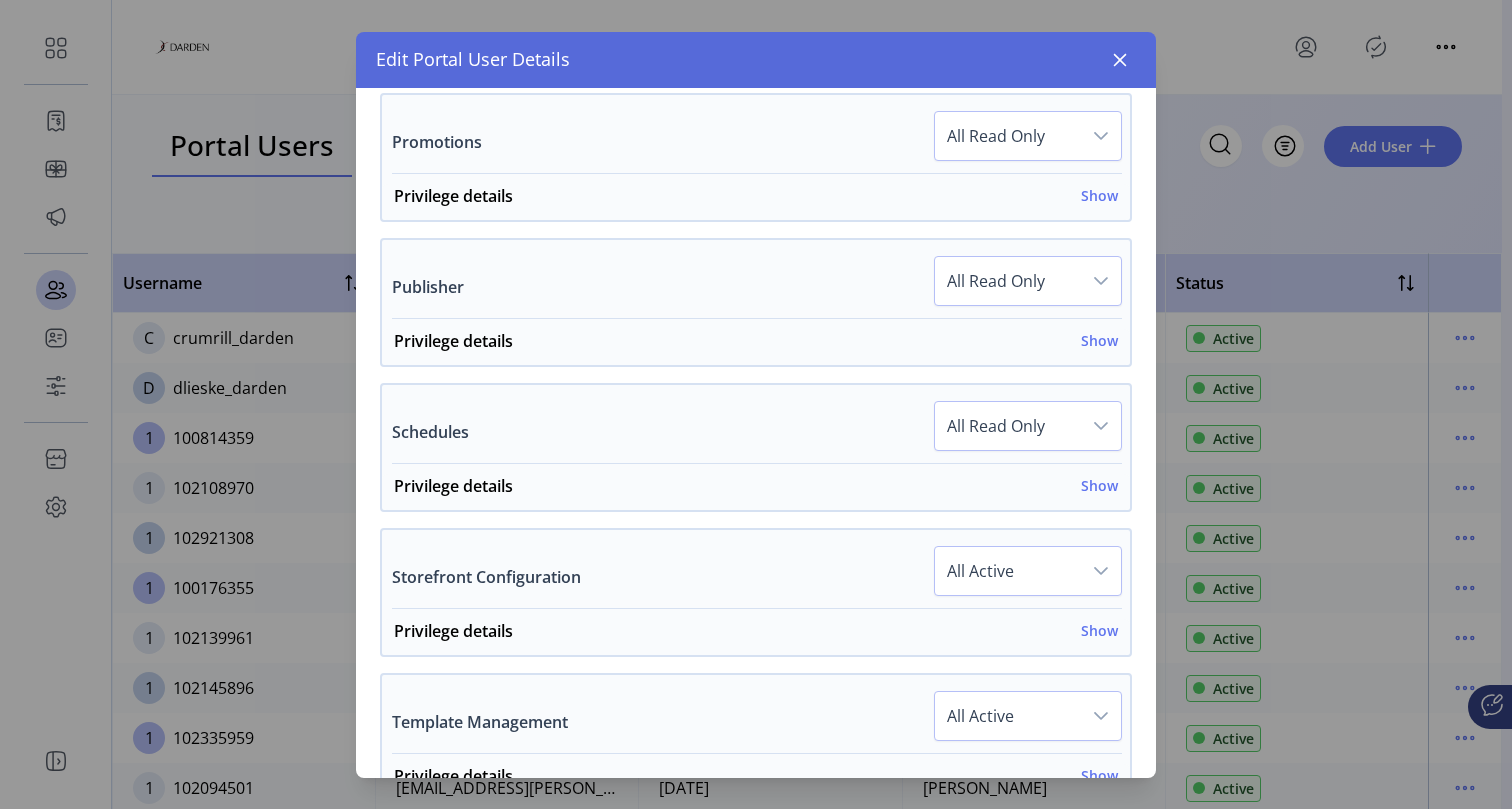 click on "All Active" at bounding box center [1028, 577] 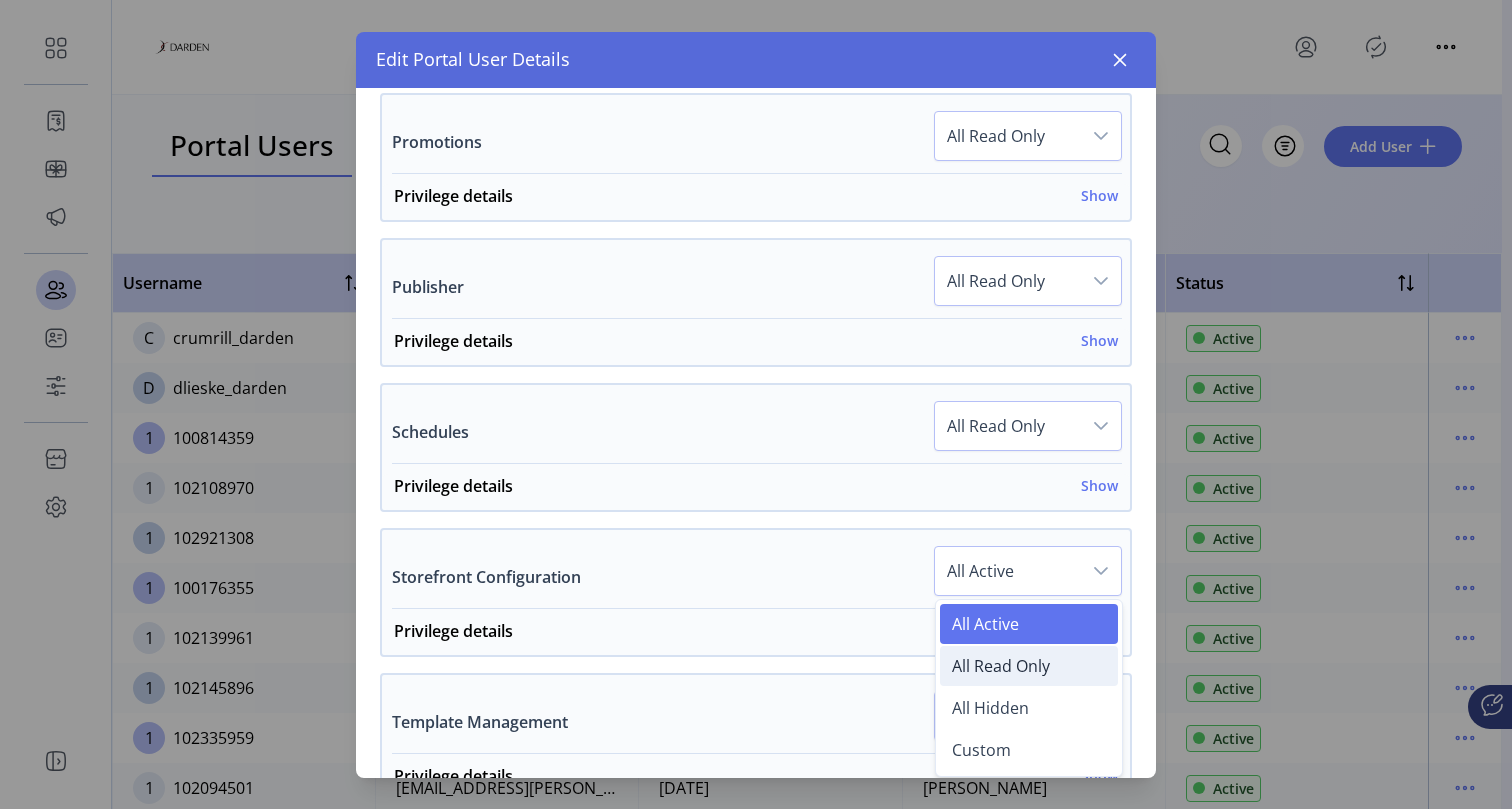 click on "All Read Only" at bounding box center [1001, 666] 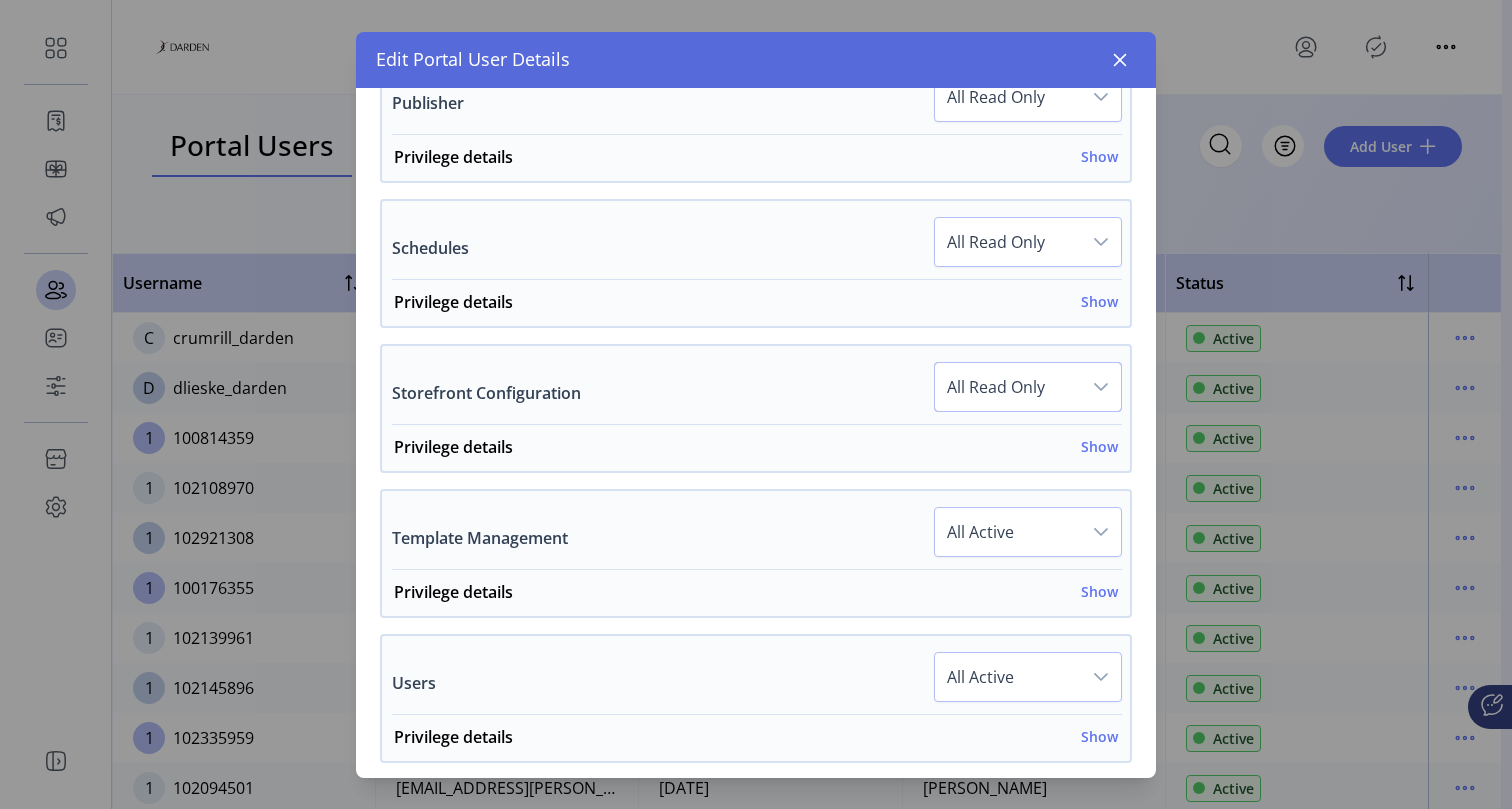 scroll, scrollTop: 1501, scrollLeft: 0, axis: vertical 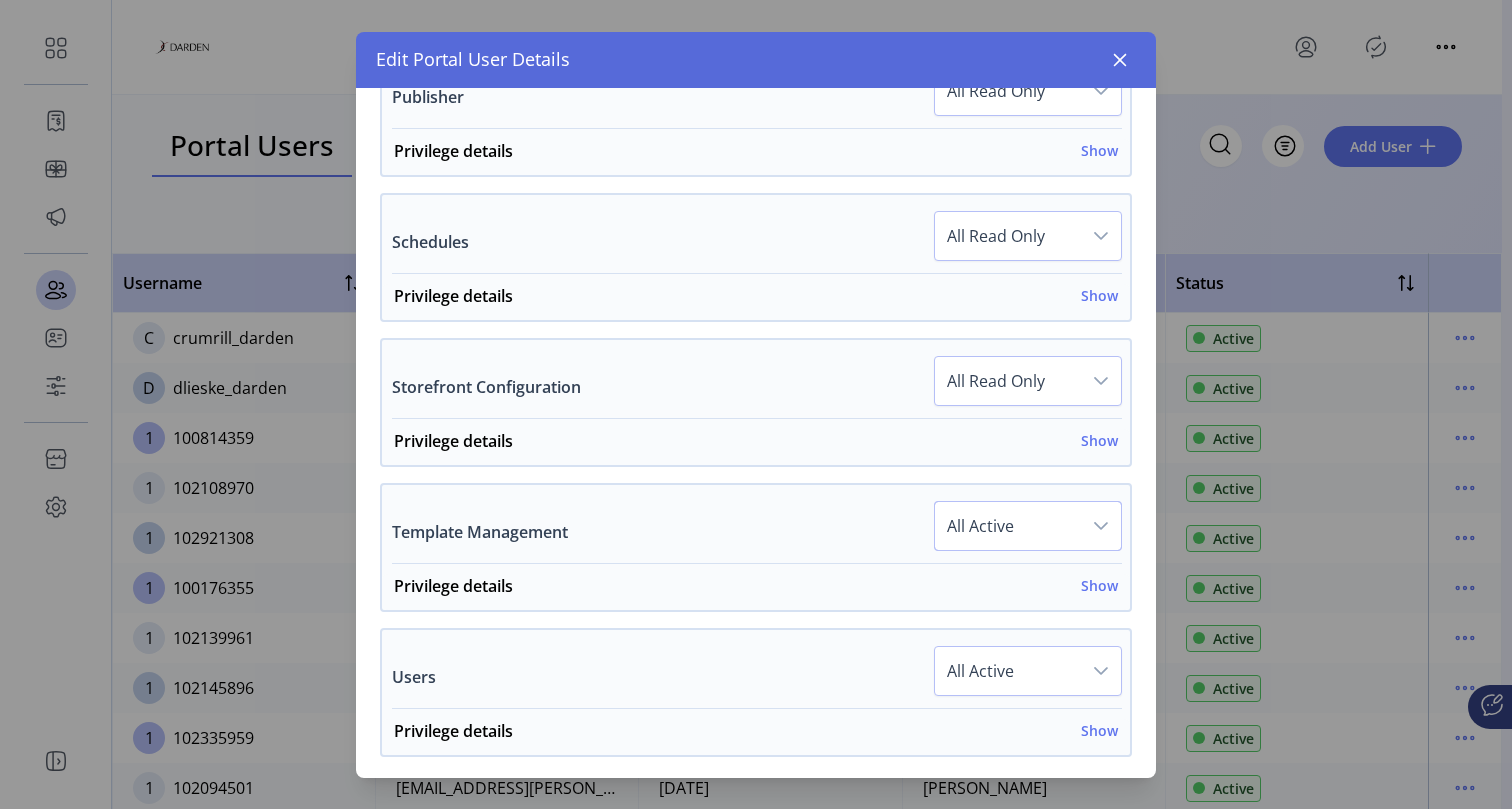 click on "All Active" at bounding box center [1008, 526] 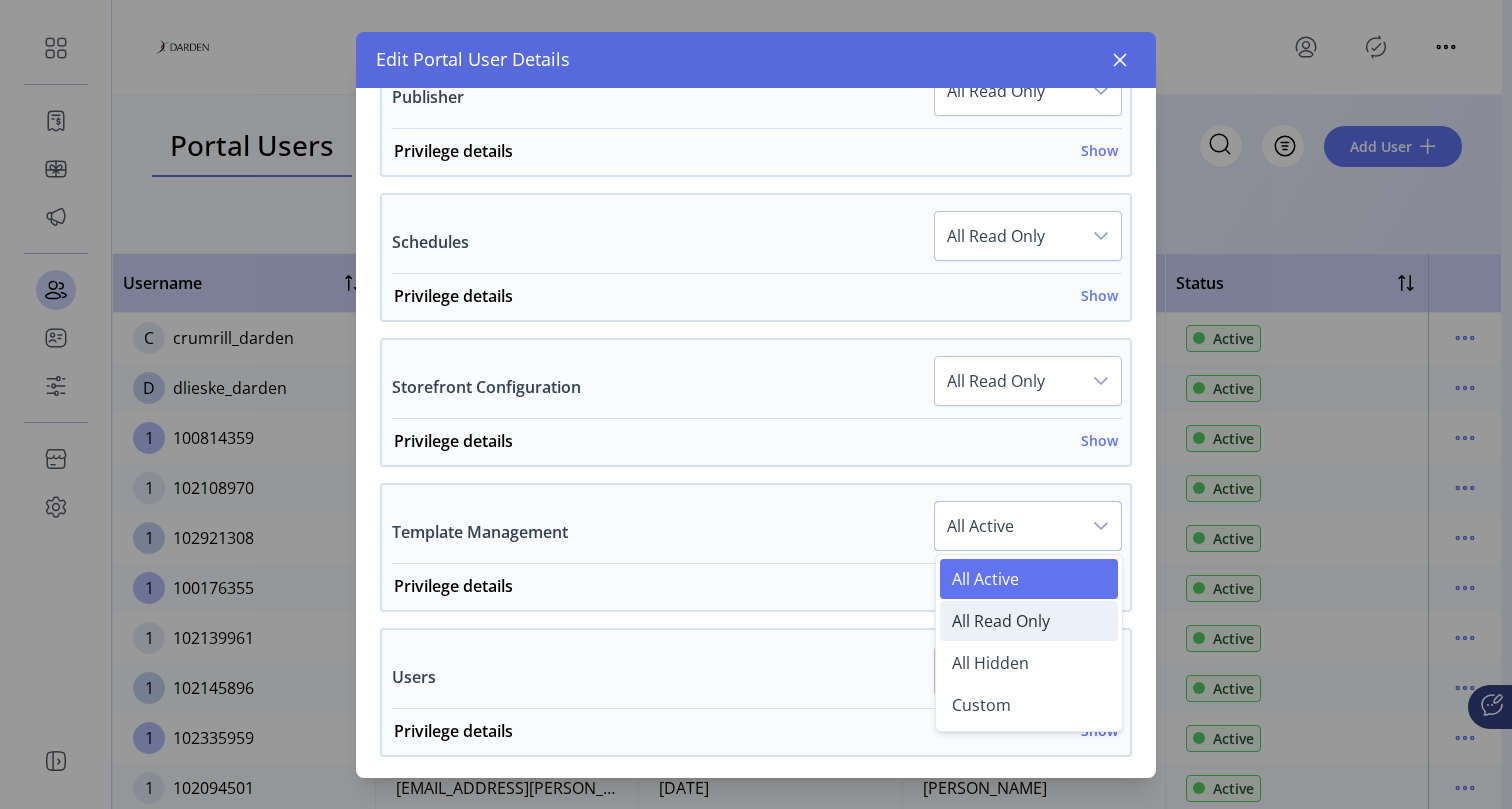 click on "All Read Only" at bounding box center [1001, 621] 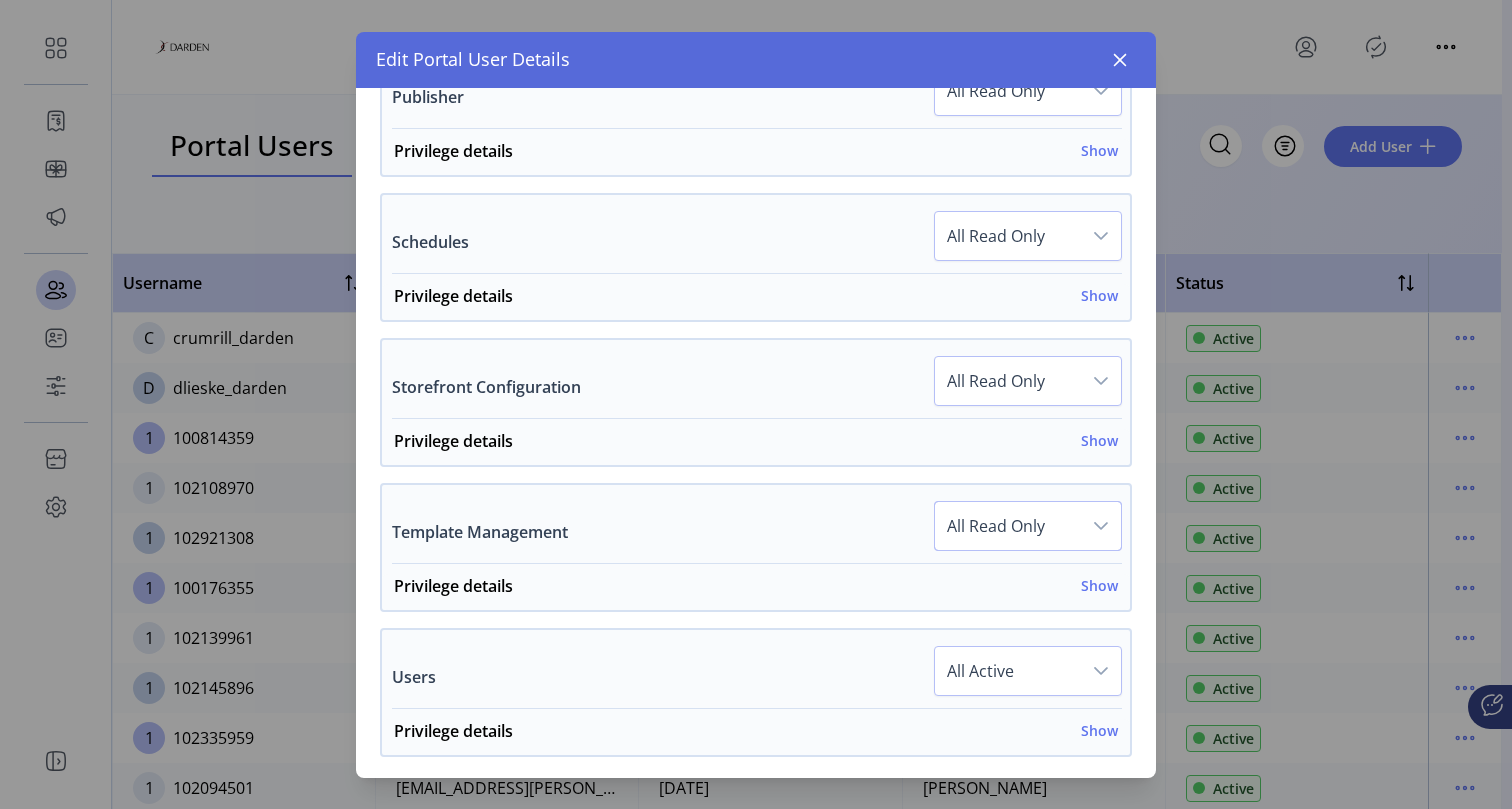click on "All Active" at bounding box center [1008, 671] 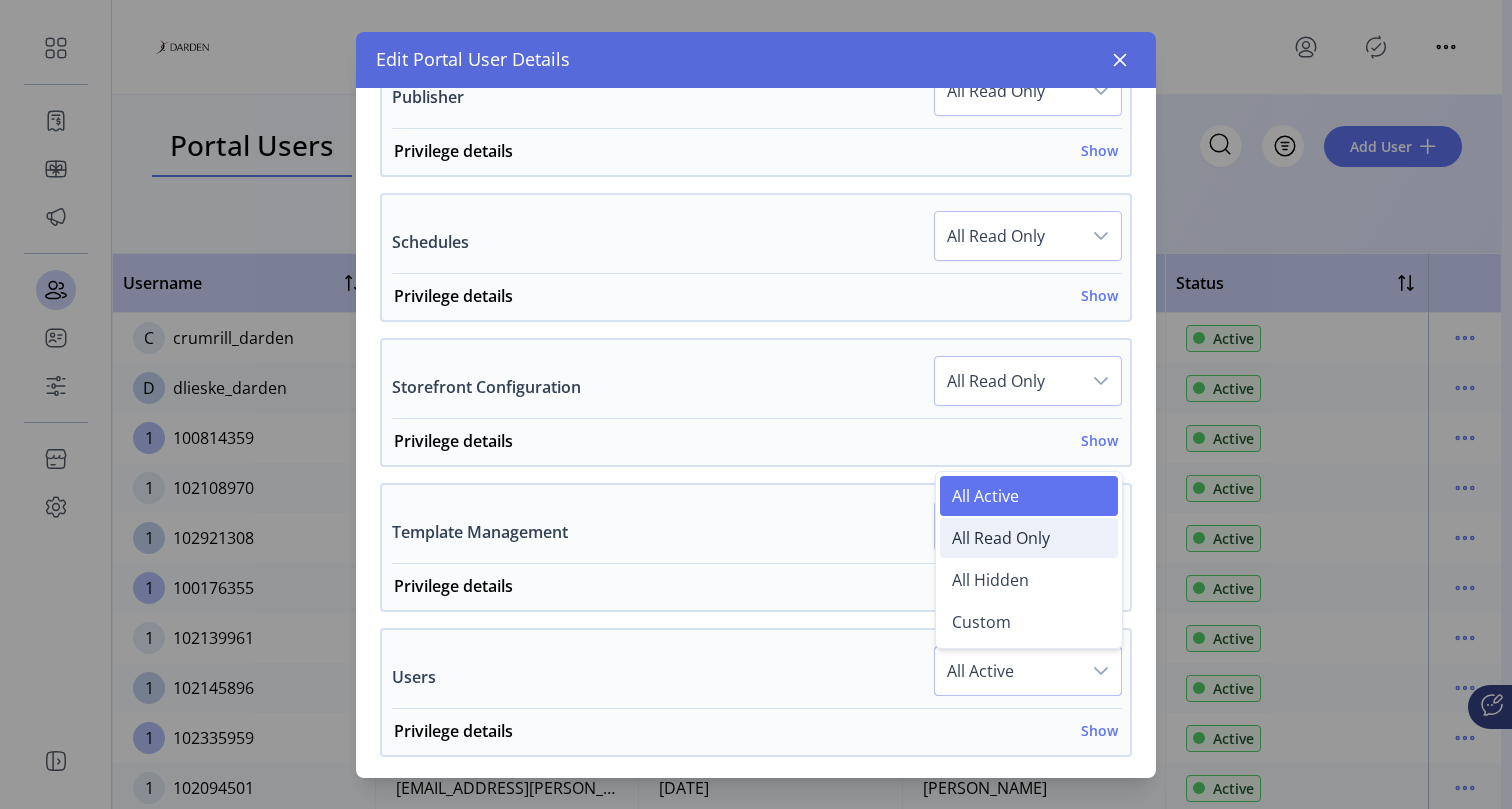 click on "All Read Only" at bounding box center [1001, 538] 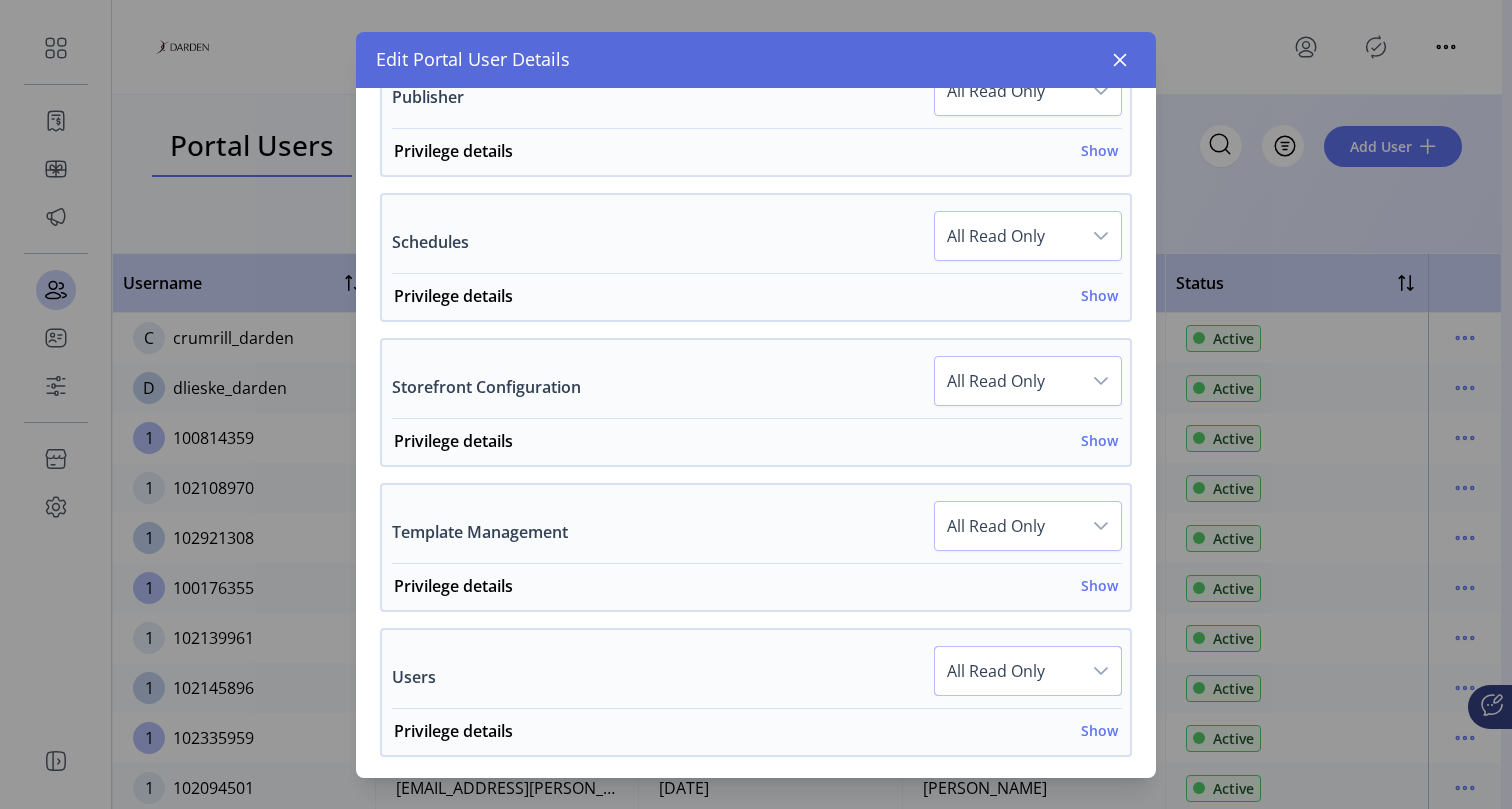 scroll, scrollTop: 1692, scrollLeft: 0, axis: vertical 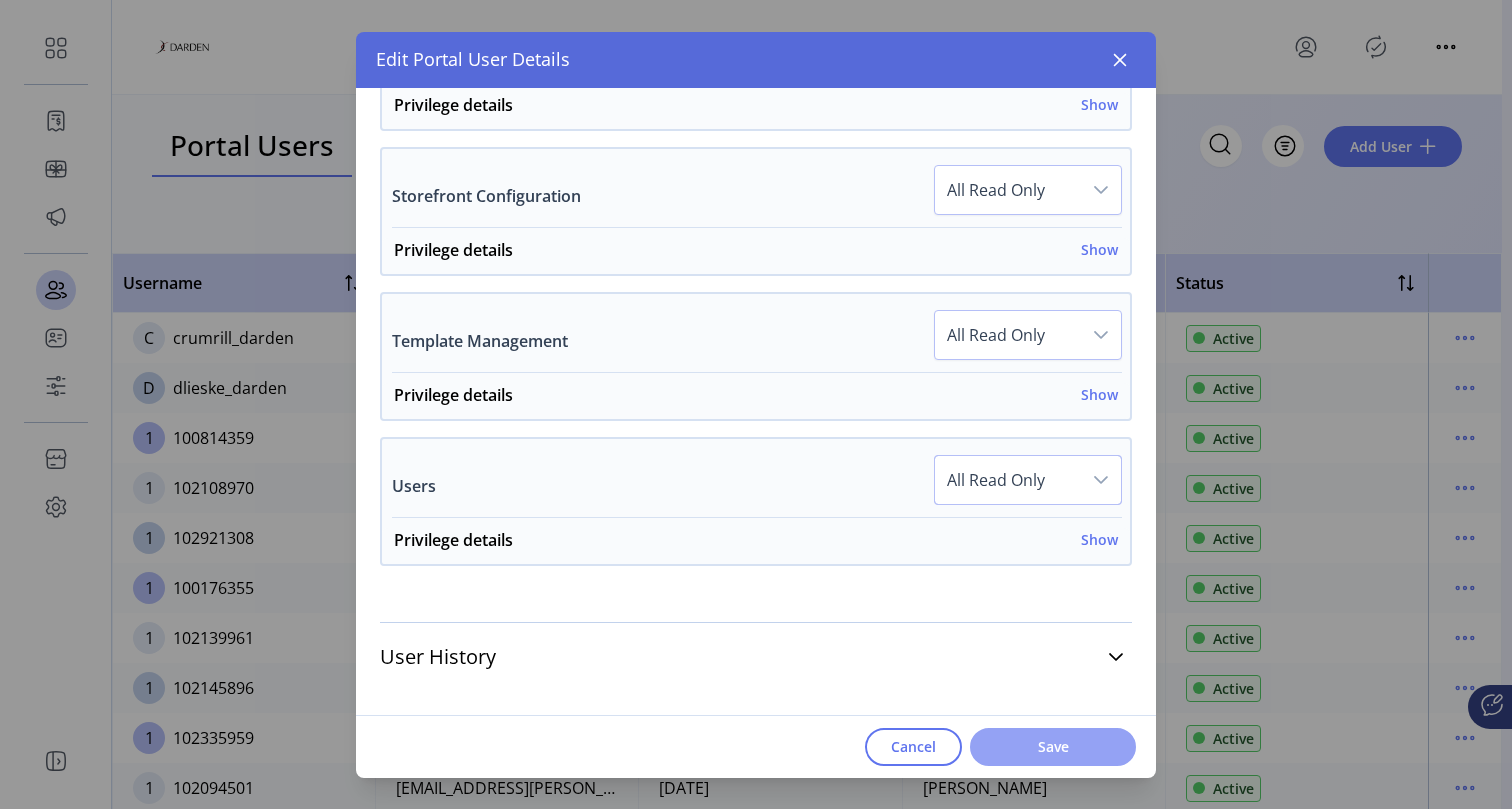 click on "Save" at bounding box center [1053, 746] 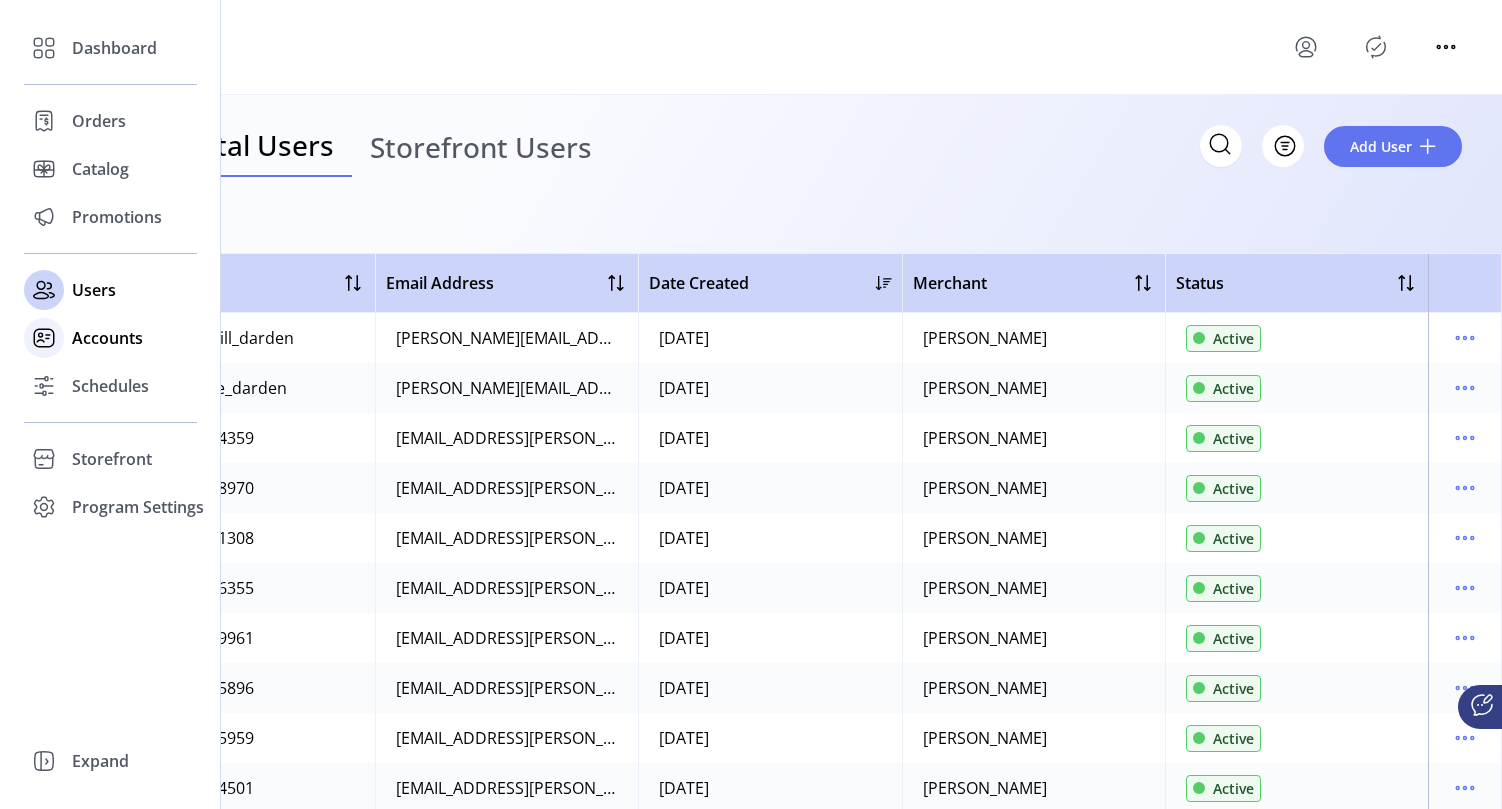 click on "Accounts" 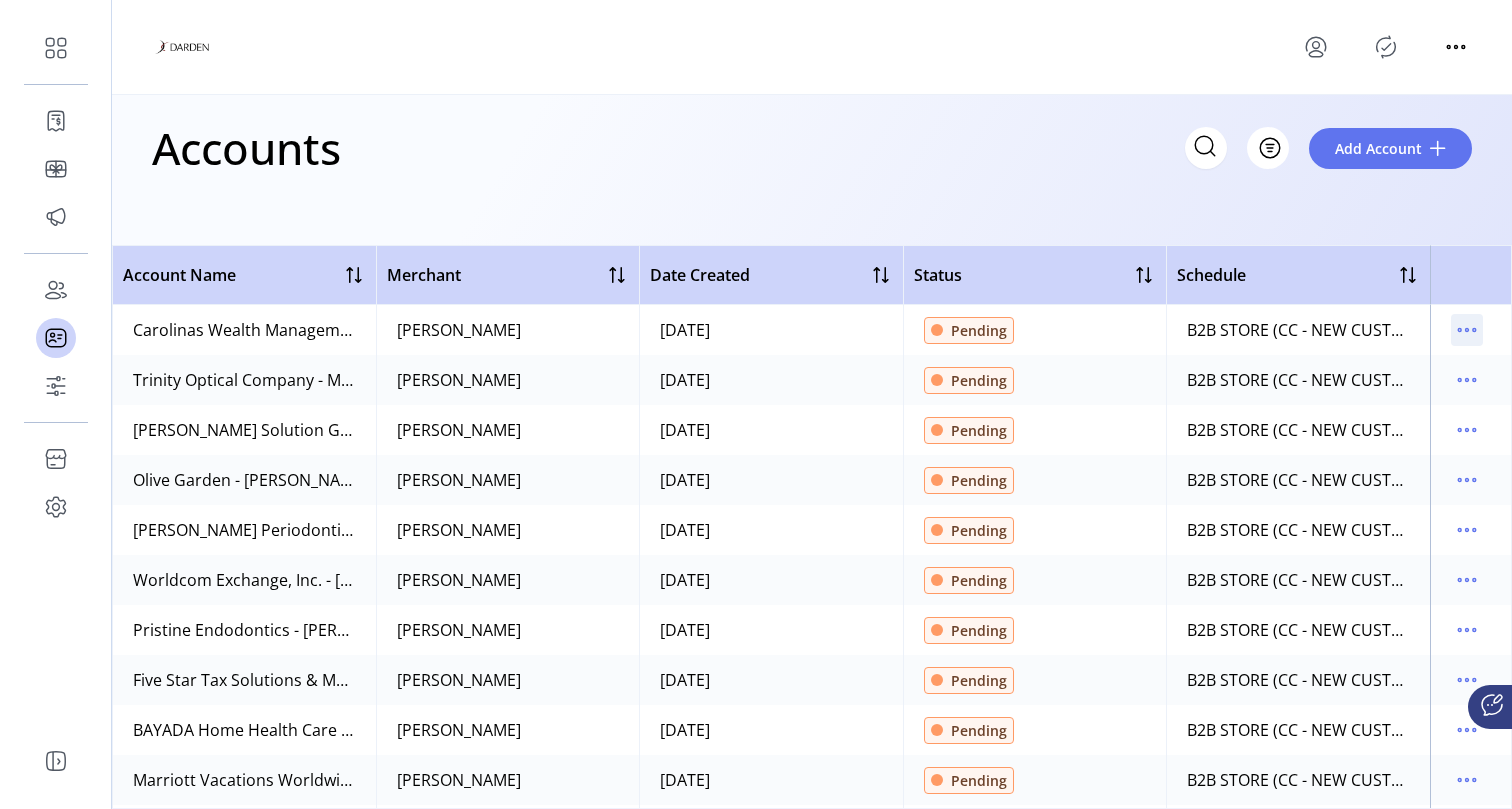 click 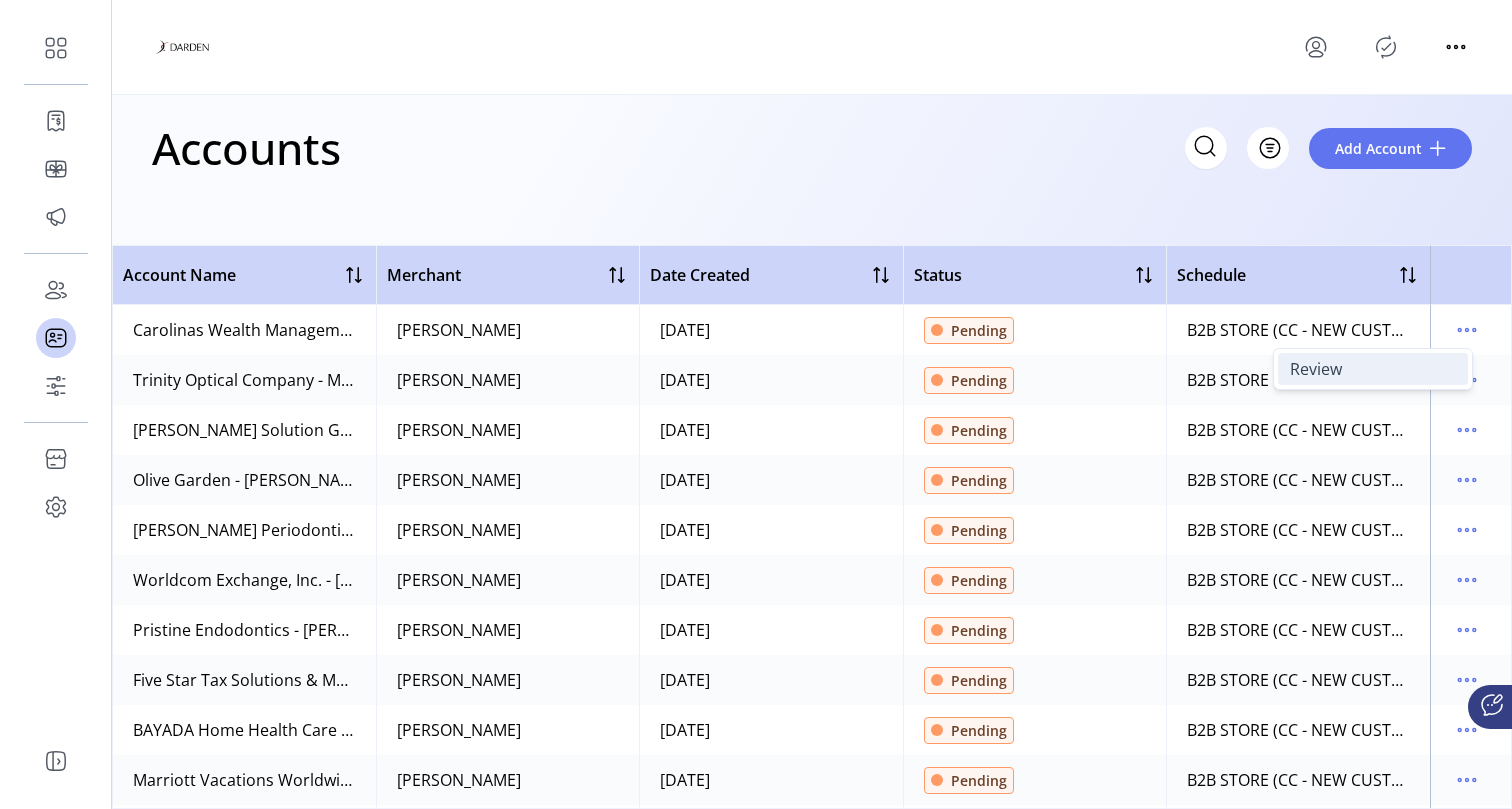 click on "Review" at bounding box center (1373, 369) 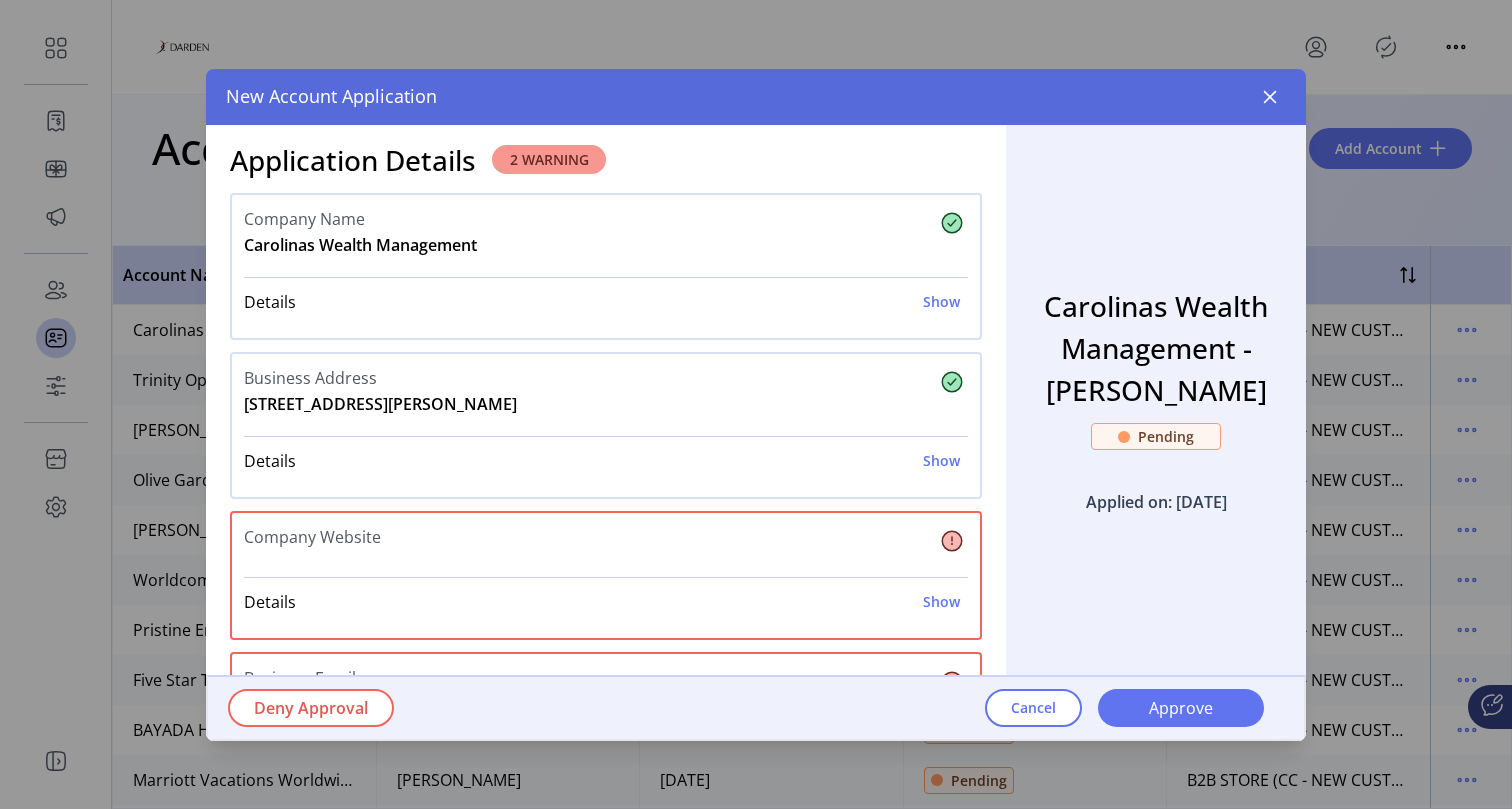 scroll, scrollTop: 0, scrollLeft: 0, axis: both 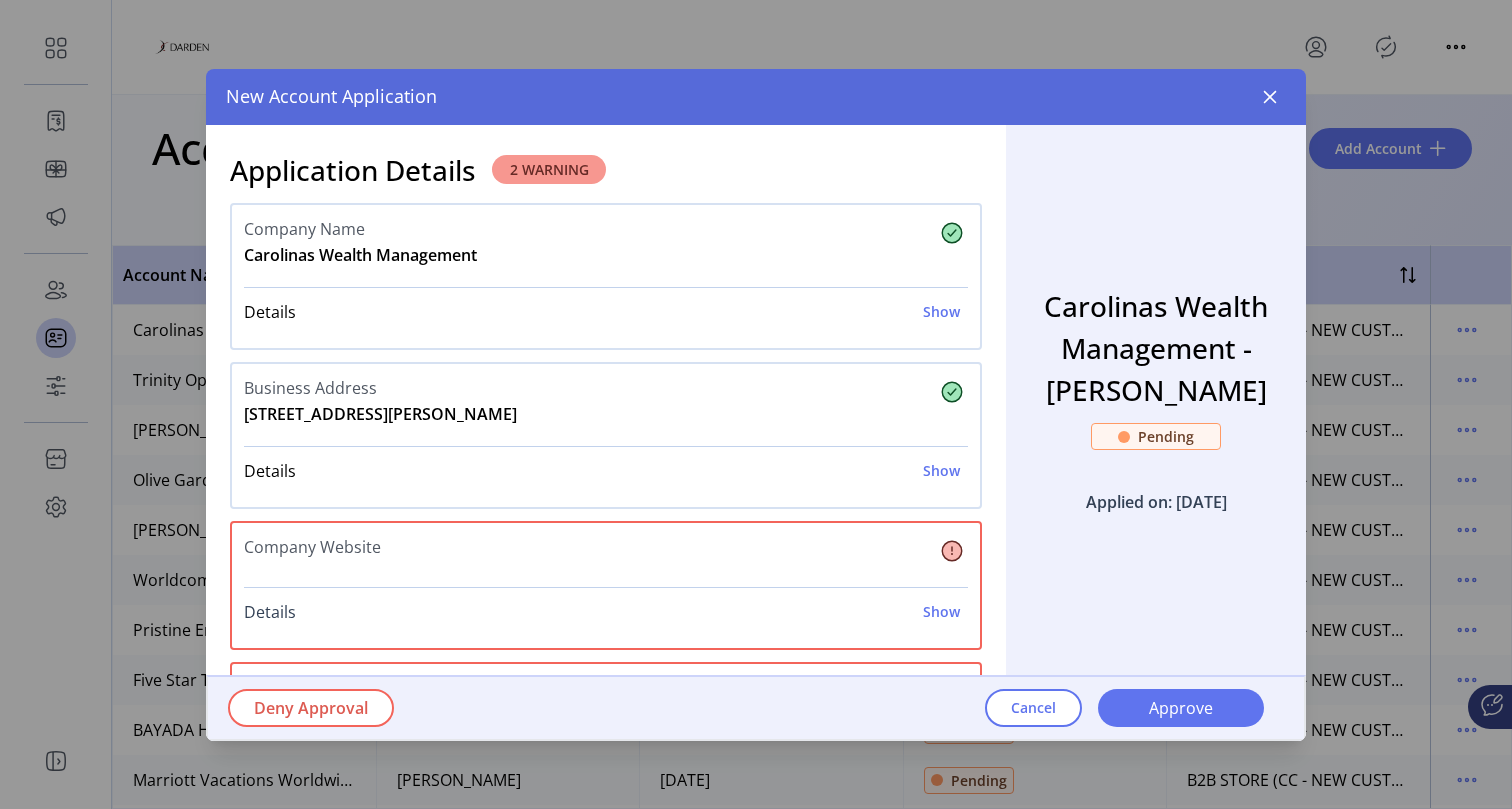 click on "Show" at bounding box center (941, 611) 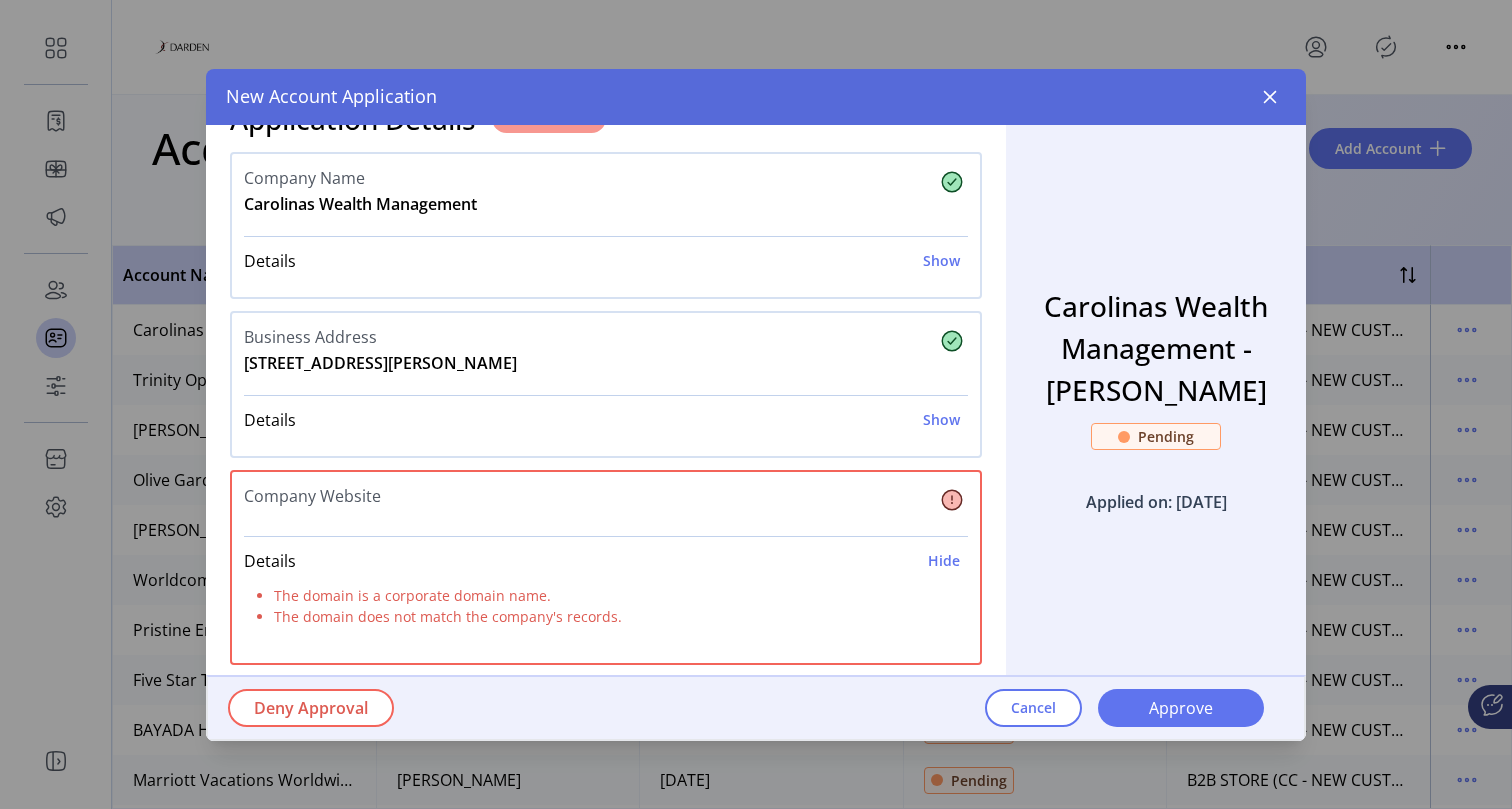 scroll, scrollTop: 52, scrollLeft: 0, axis: vertical 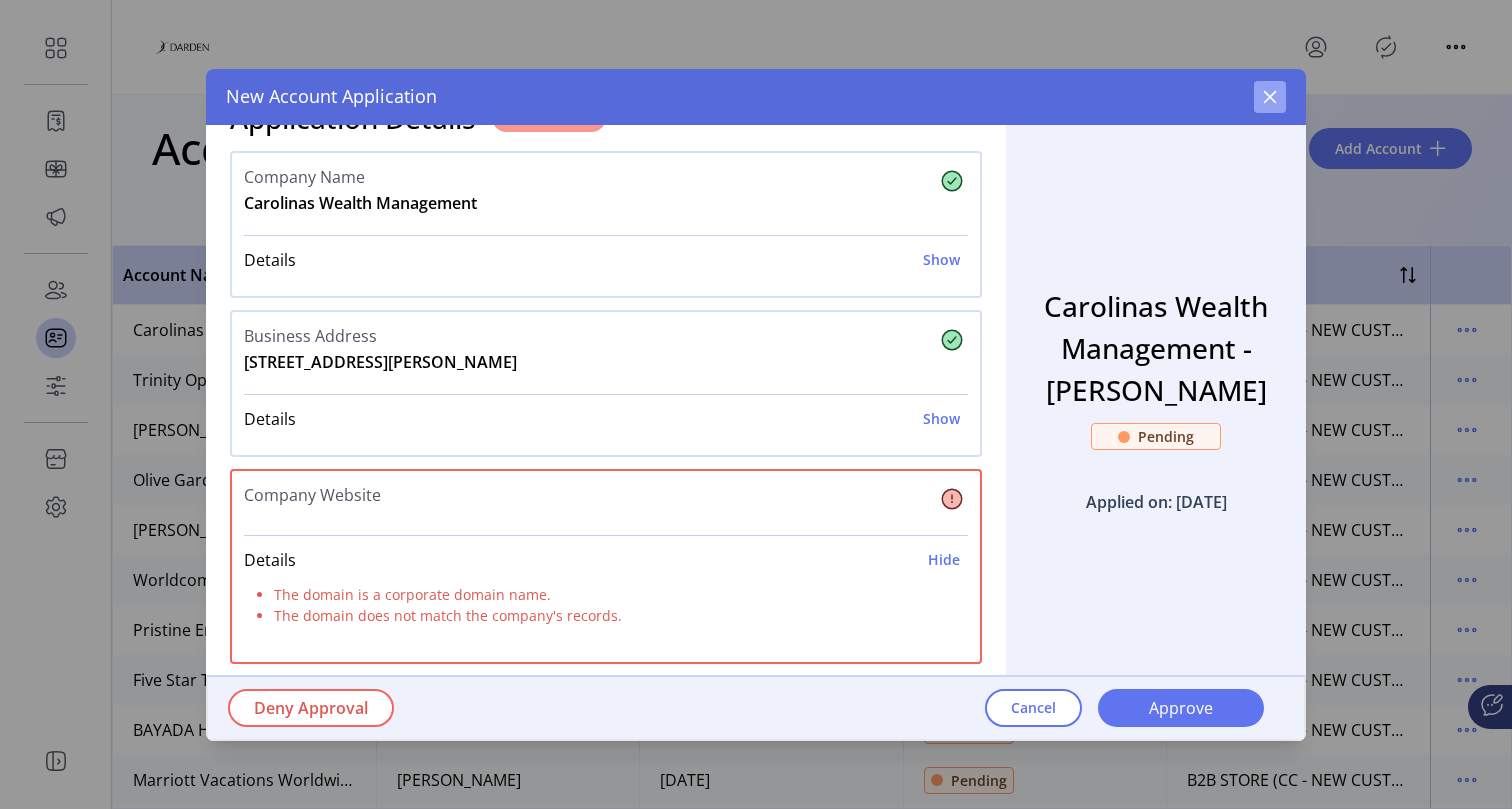click 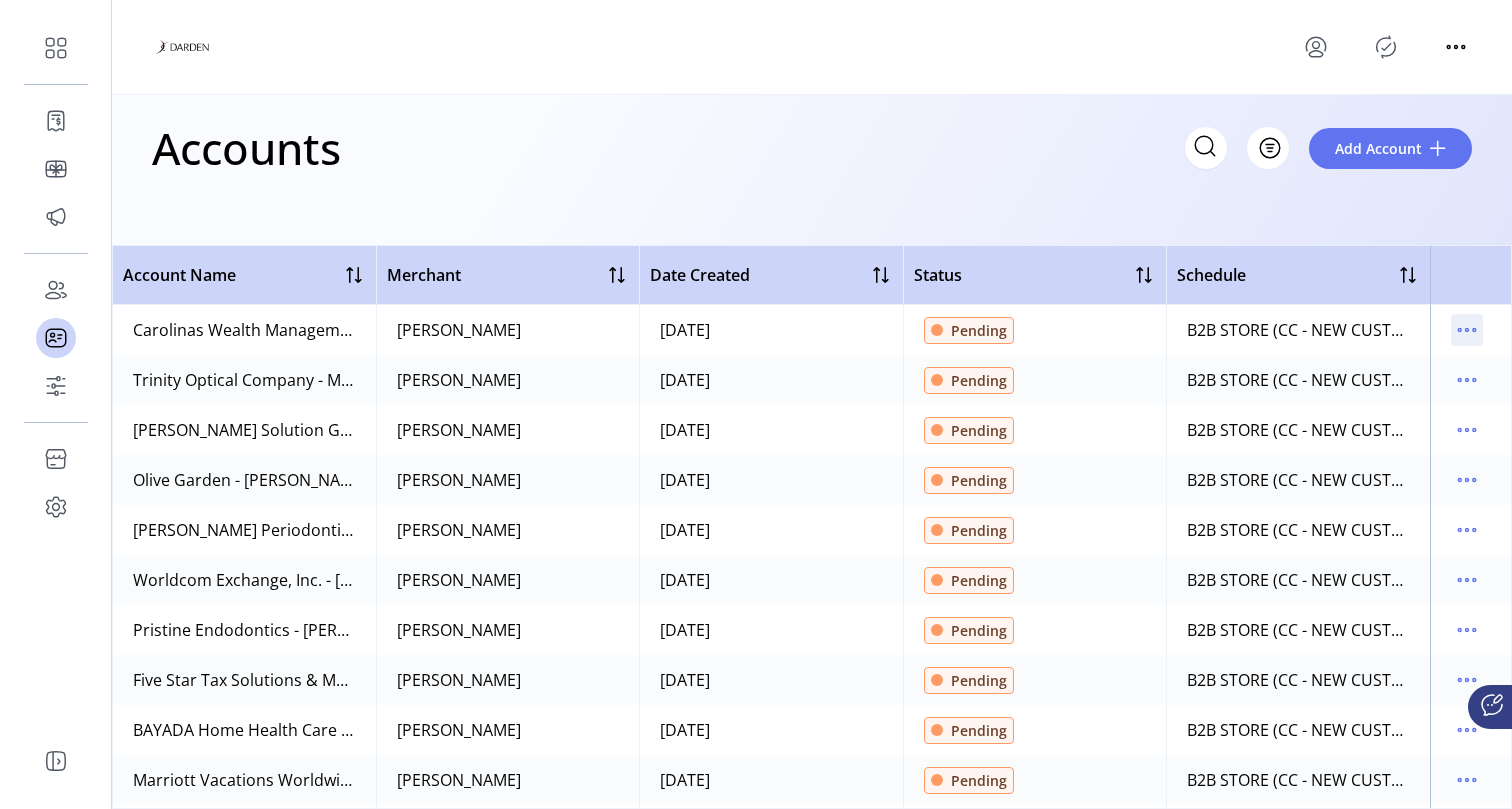 click 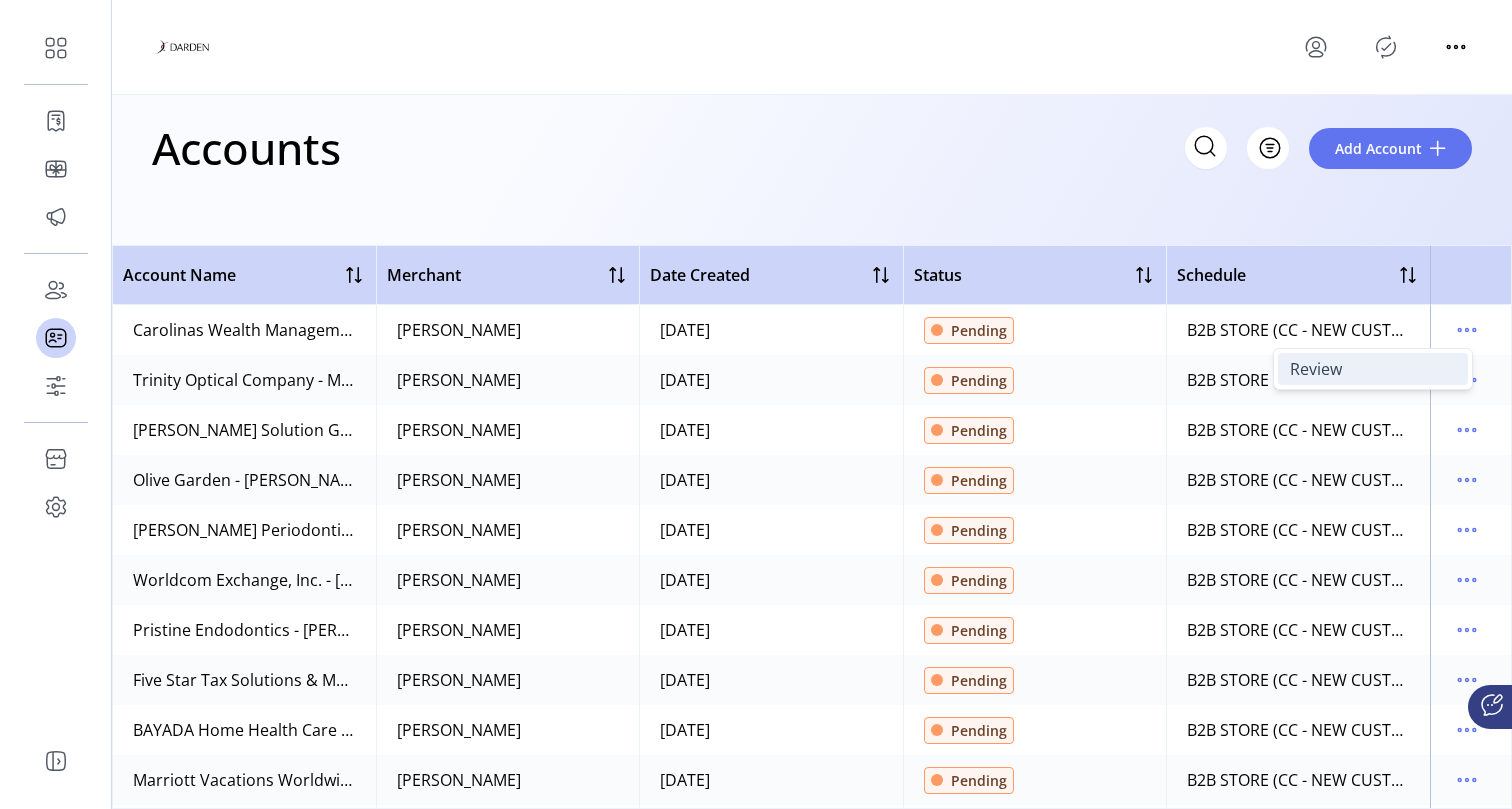 click on "Review" at bounding box center (1316, 369) 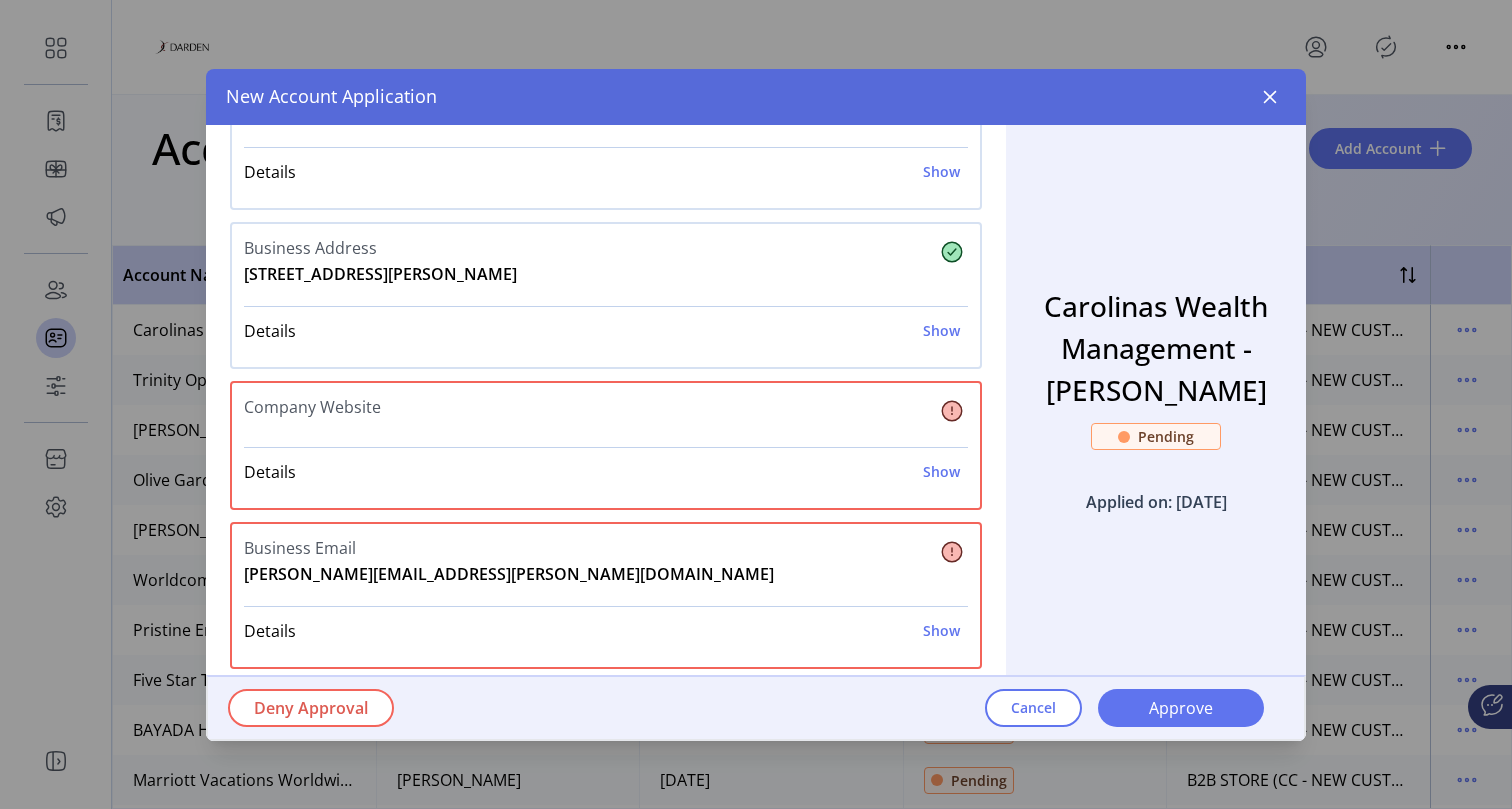 scroll, scrollTop: 141, scrollLeft: 0, axis: vertical 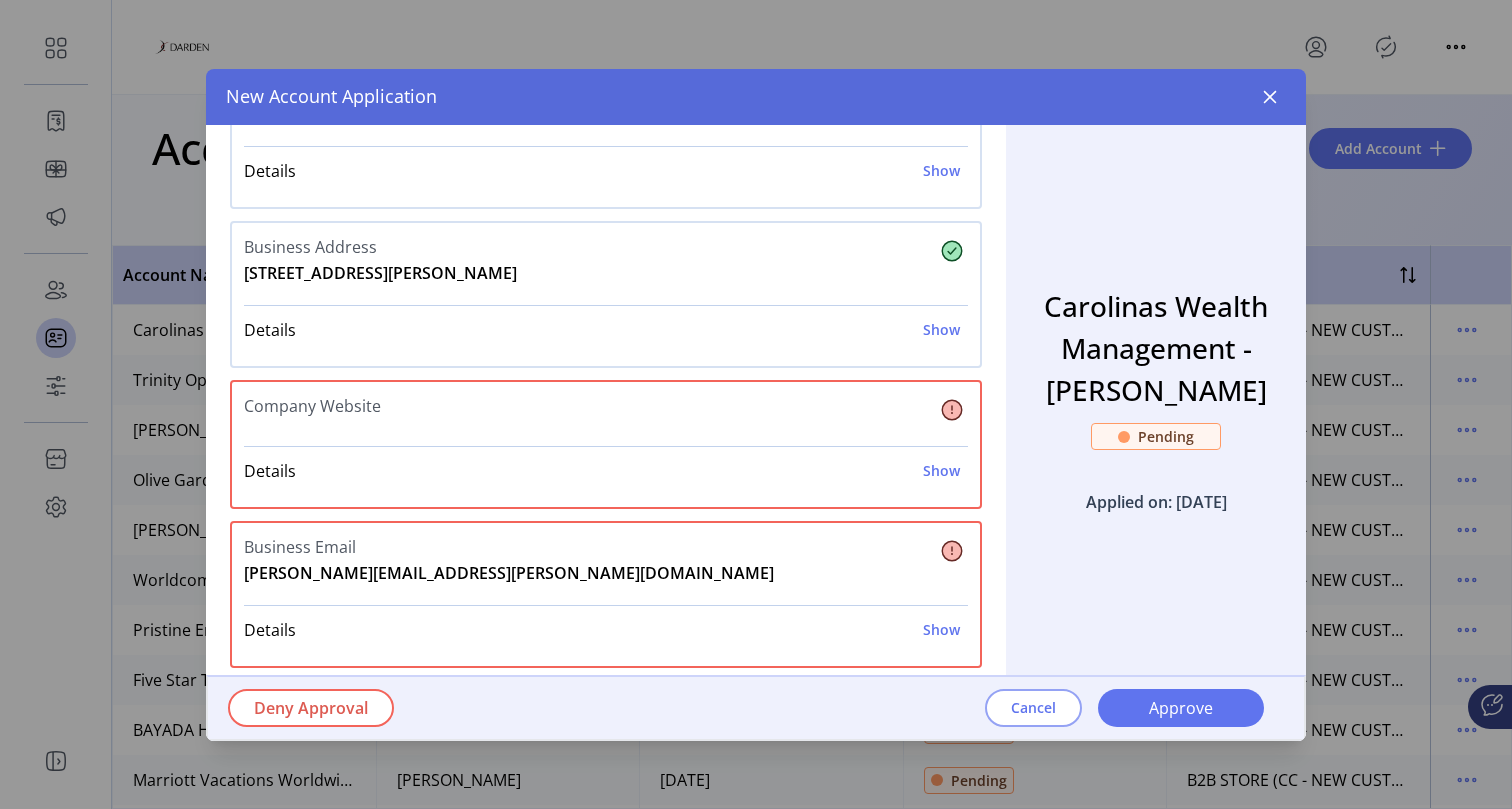 click on "Cancel" 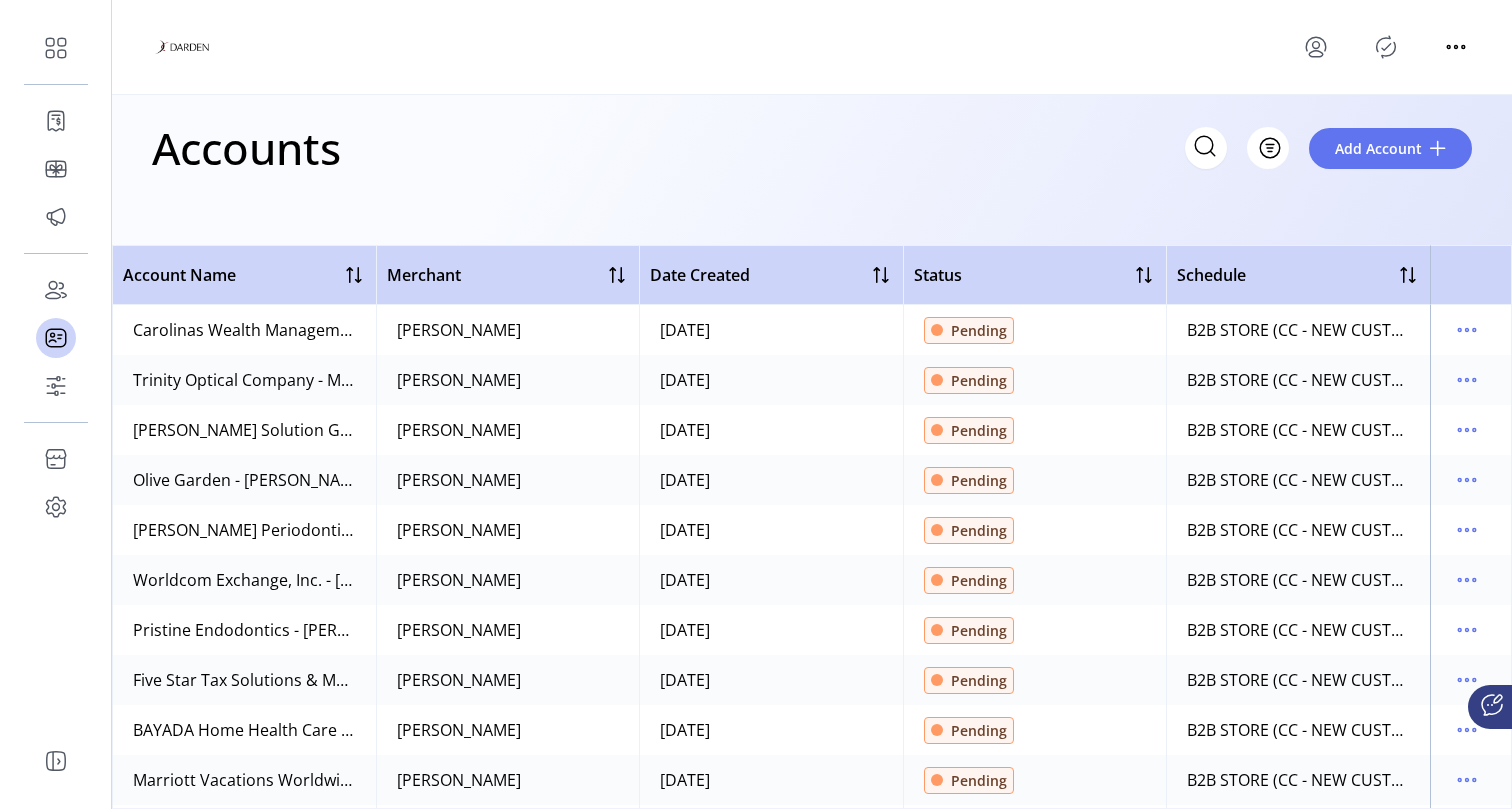 click on "Accounts
Filter Add Account  Account Name   Merchant   Date Created   Status   Schedule      Carolinas Wealth Management - Wendy Wright   Darden   06/25/2025   Pending   B2B STORE (CC - NEW CUSTOMER)
Trinity Optical Company - M Scott Sullivan   Darden   06/23/2025   Pending   B2B STORE (CC - NEW CUSTOMER)
Jones Solution Group LLC - Adam Cotter   Darden   06/23/2025   Pending   B2B STORE (CC - NEW CUSTOMER)
Olive Garden - Marta Velasco   Darden   06/16/2025   Pending   B2B STORE (CC - NEW CUSTOMER)
McCawley Periodontics - Mark McCawley   Darden   06/13/2025   Pending   B2B STORE (CC - NEW CUSTOMER)
Worldcom Exchange, Inc. - Catherine Gray   Darden   06/13/2025   Pending" 